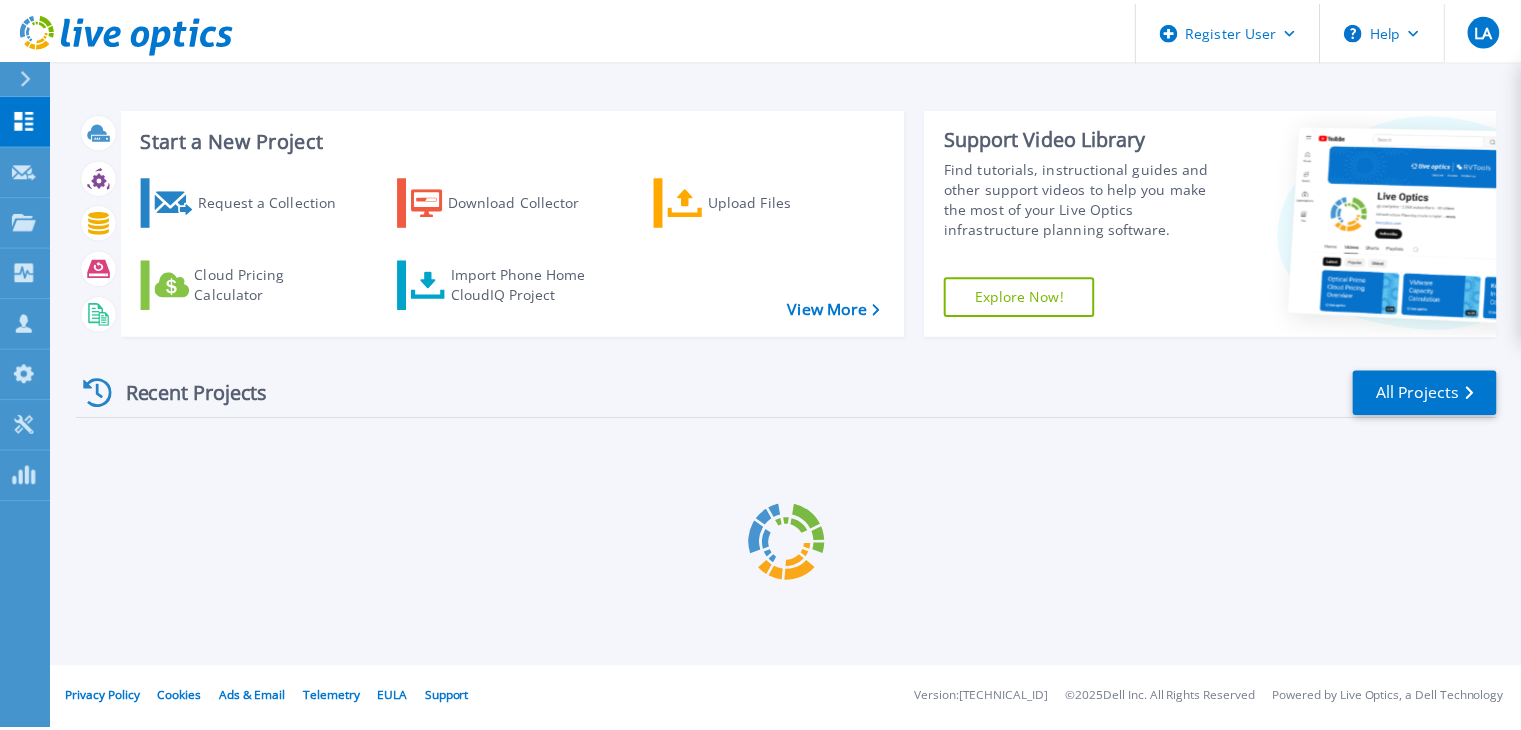 scroll, scrollTop: 0, scrollLeft: 0, axis: both 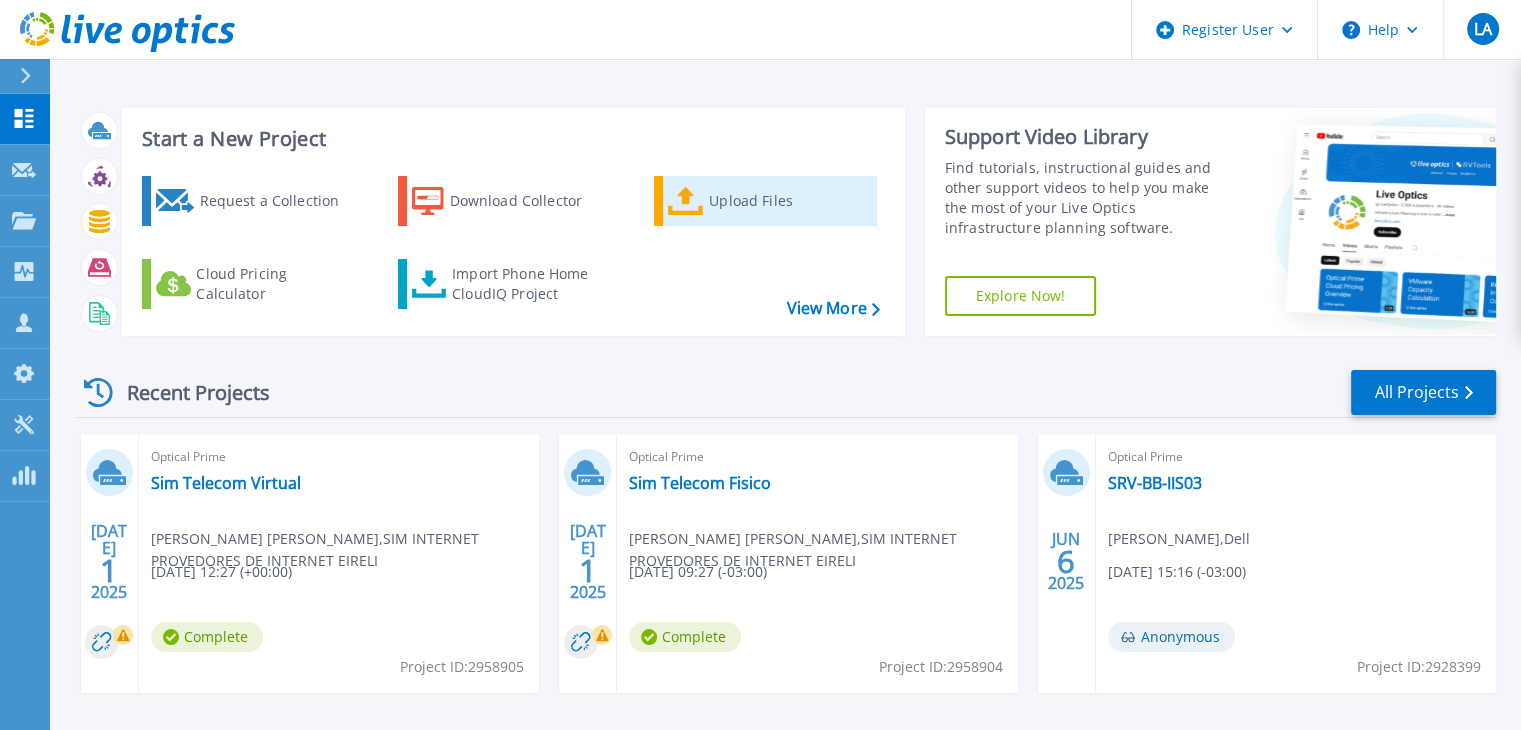 click on "Upload Files" at bounding box center (789, 201) 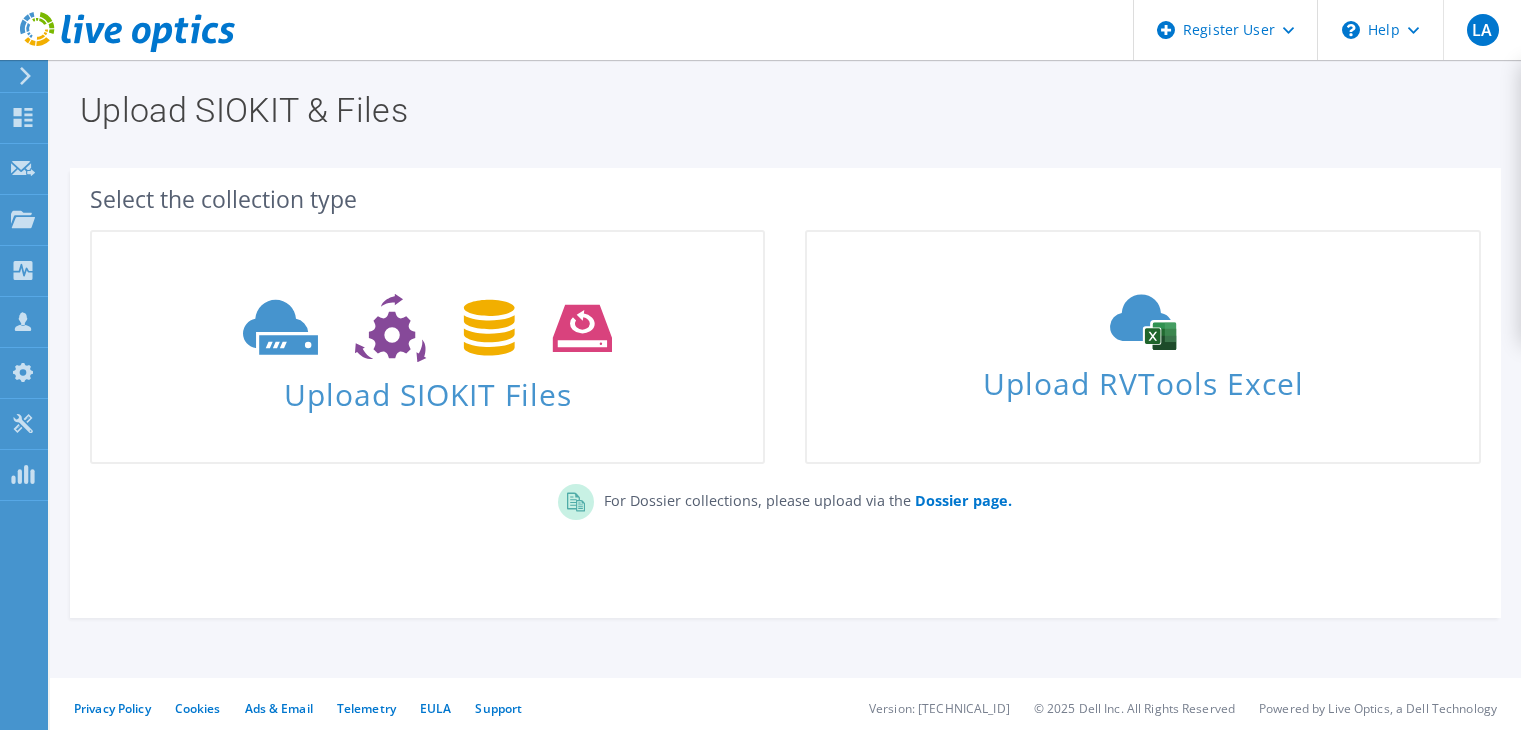 scroll, scrollTop: 0, scrollLeft: 0, axis: both 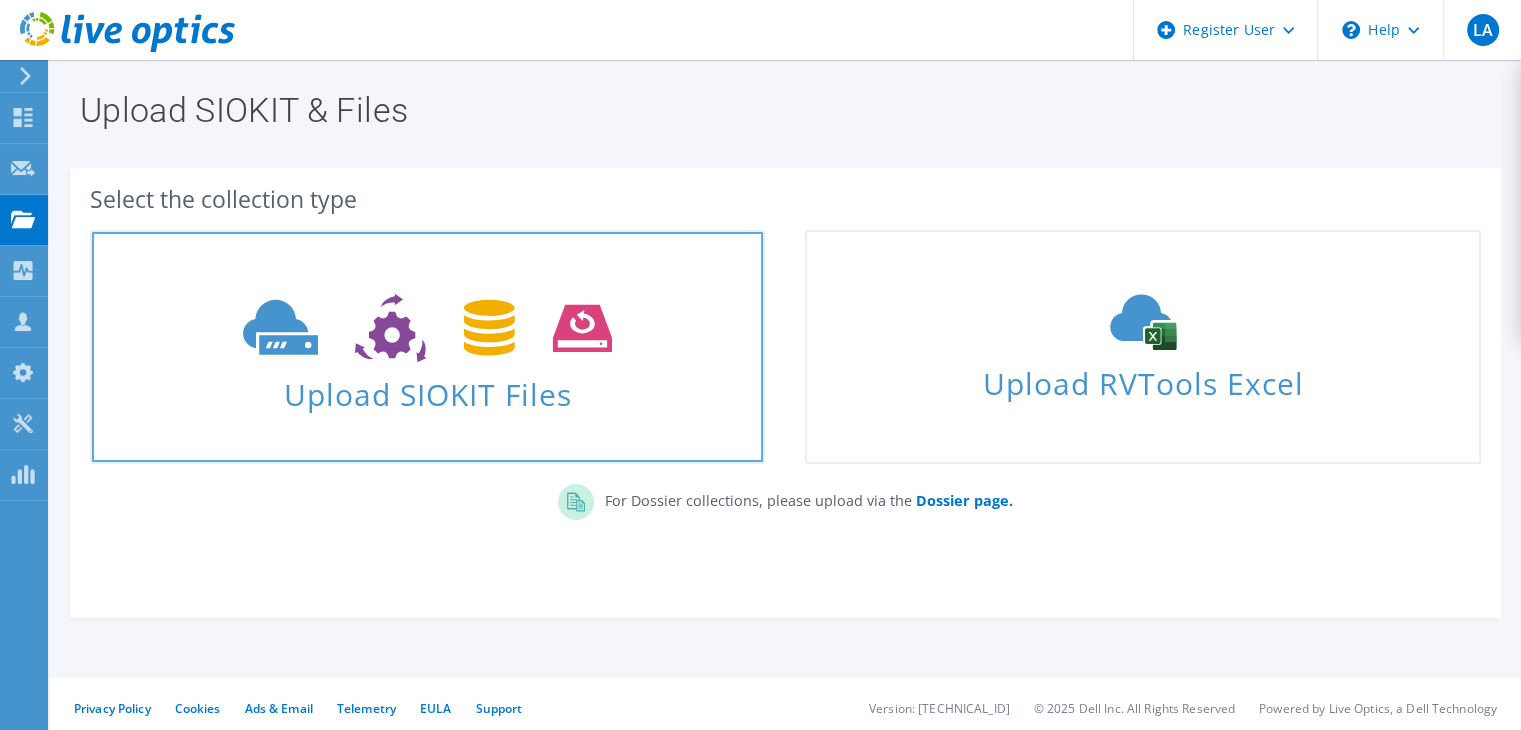 click on "Upload SIOKIT Files" at bounding box center (427, 388) 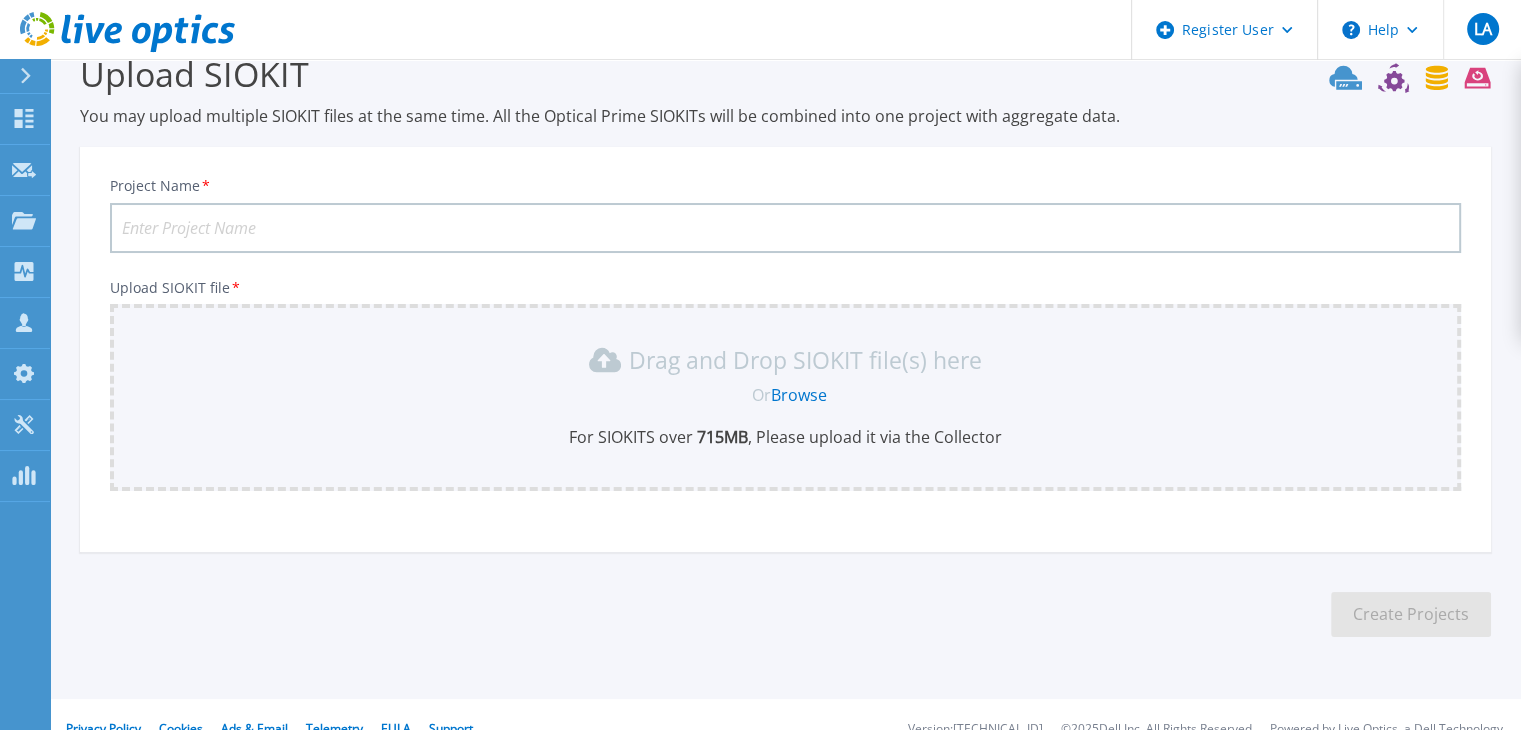 scroll, scrollTop: 65, scrollLeft: 0, axis: vertical 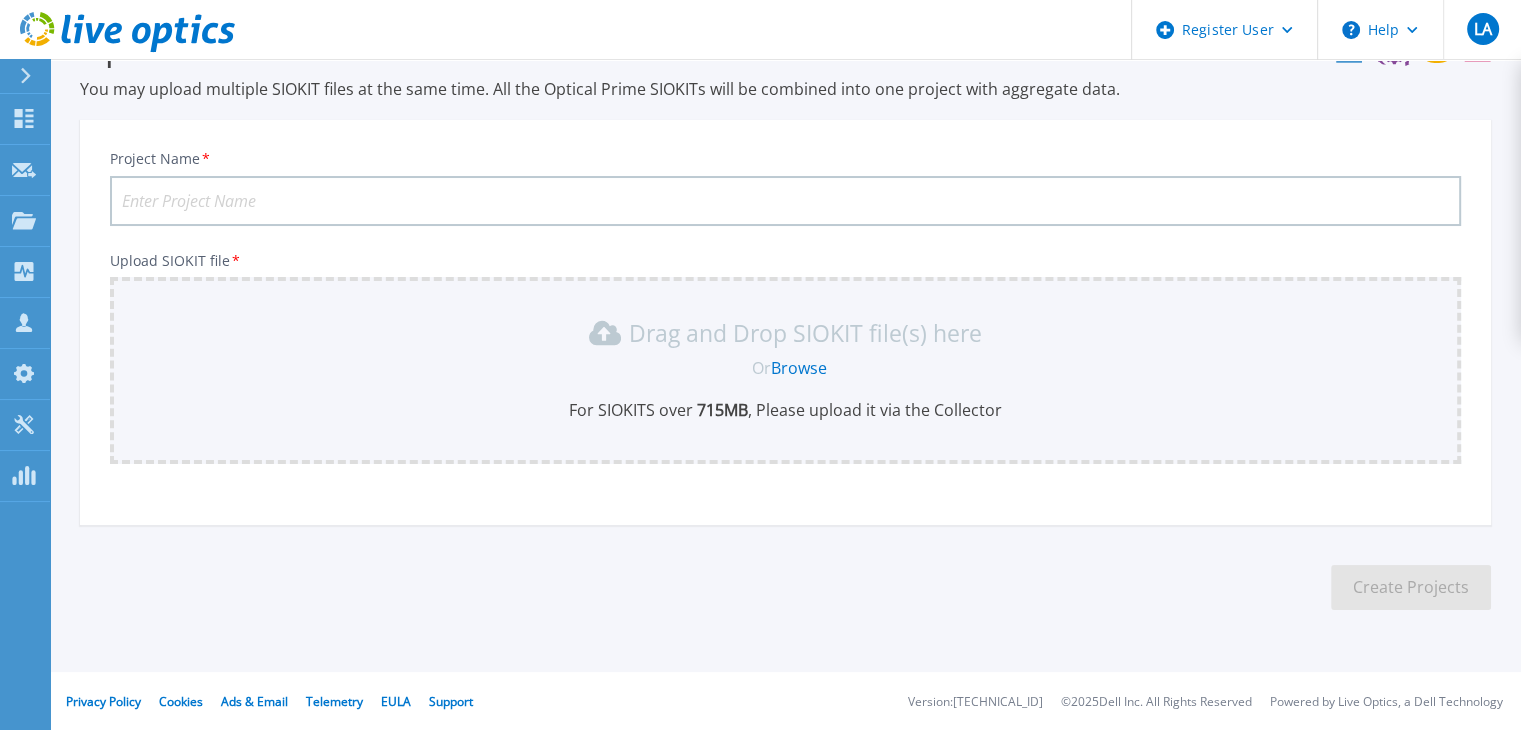 click on "Project Name *" at bounding box center [785, 201] 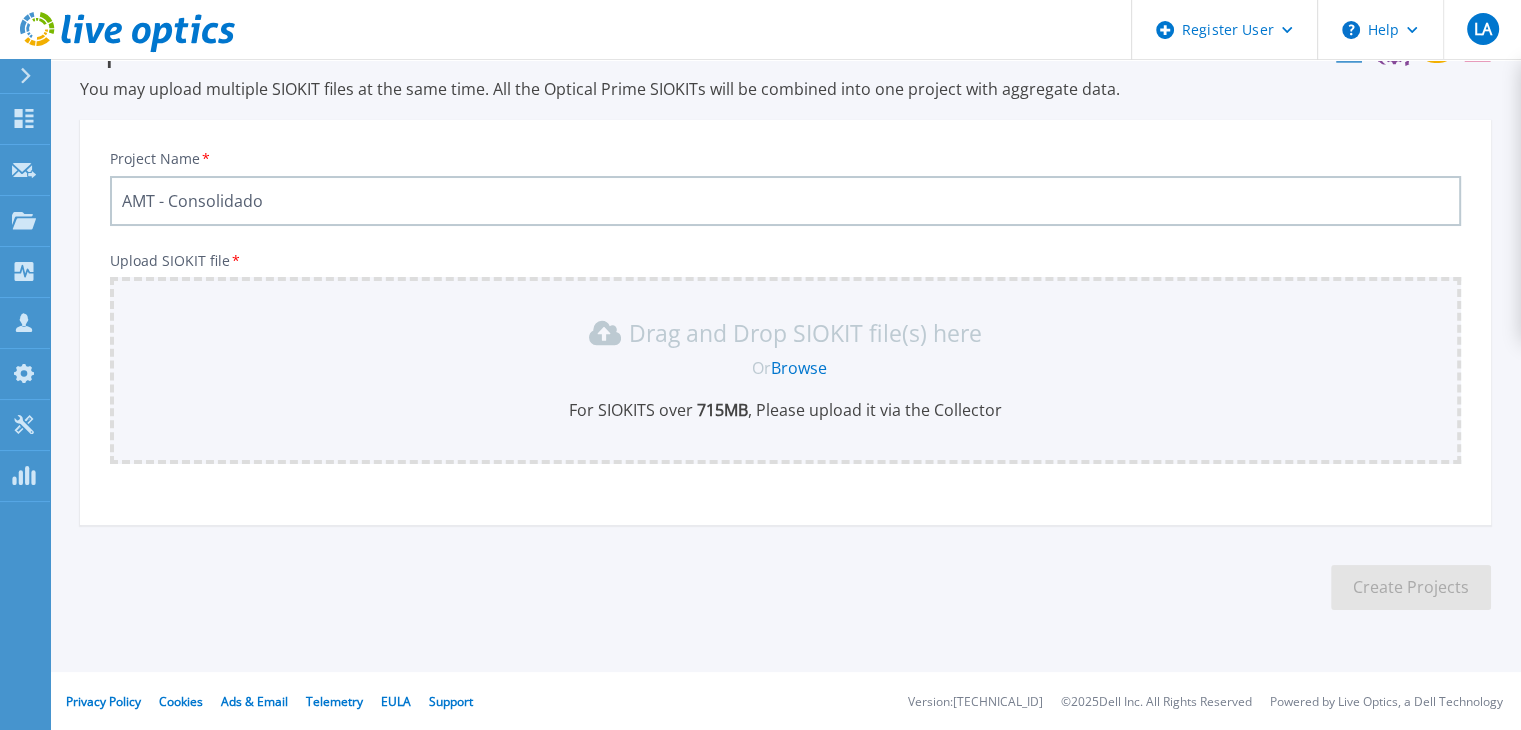 type on "AMT - Consolidado" 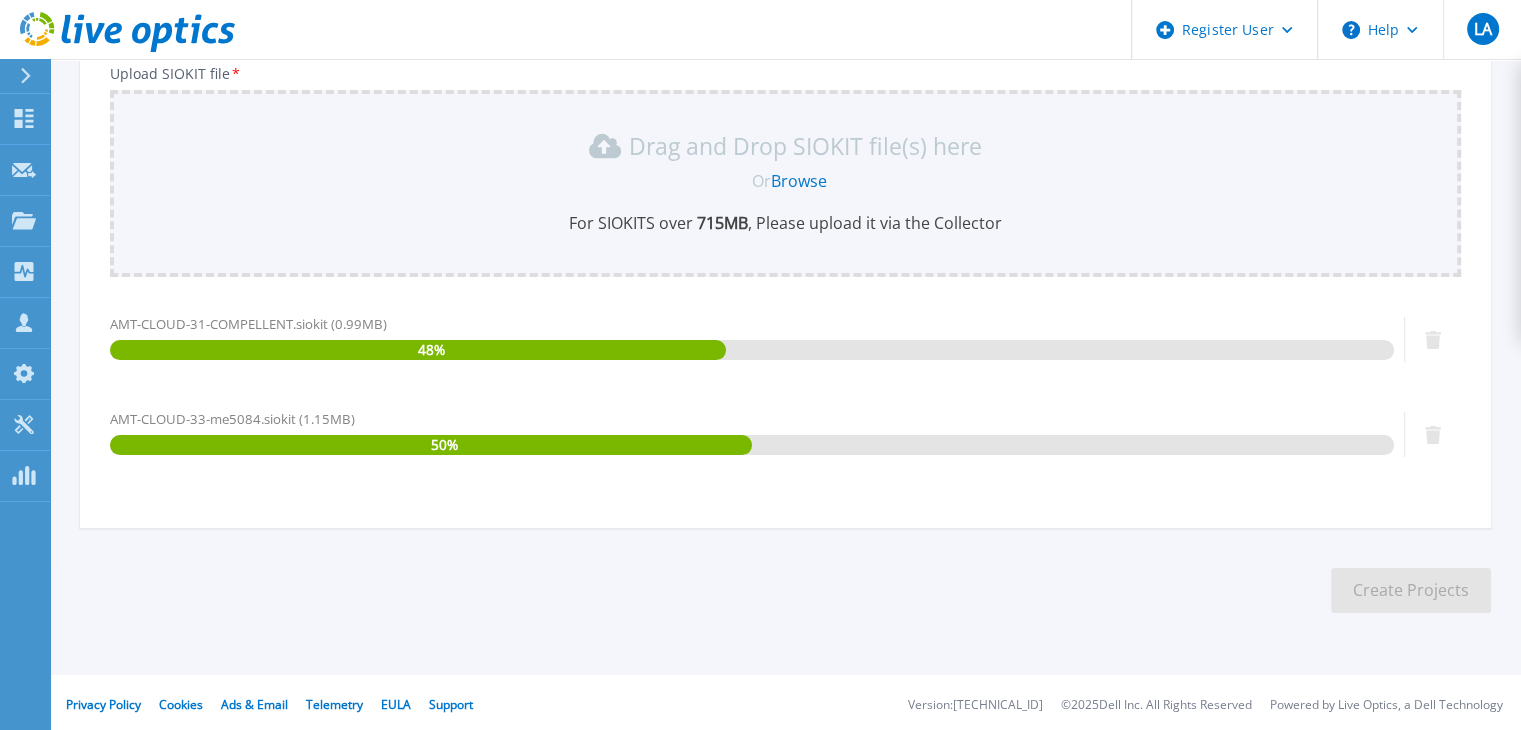 scroll, scrollTop: 256, scrollLeft: 0, axis: vertical 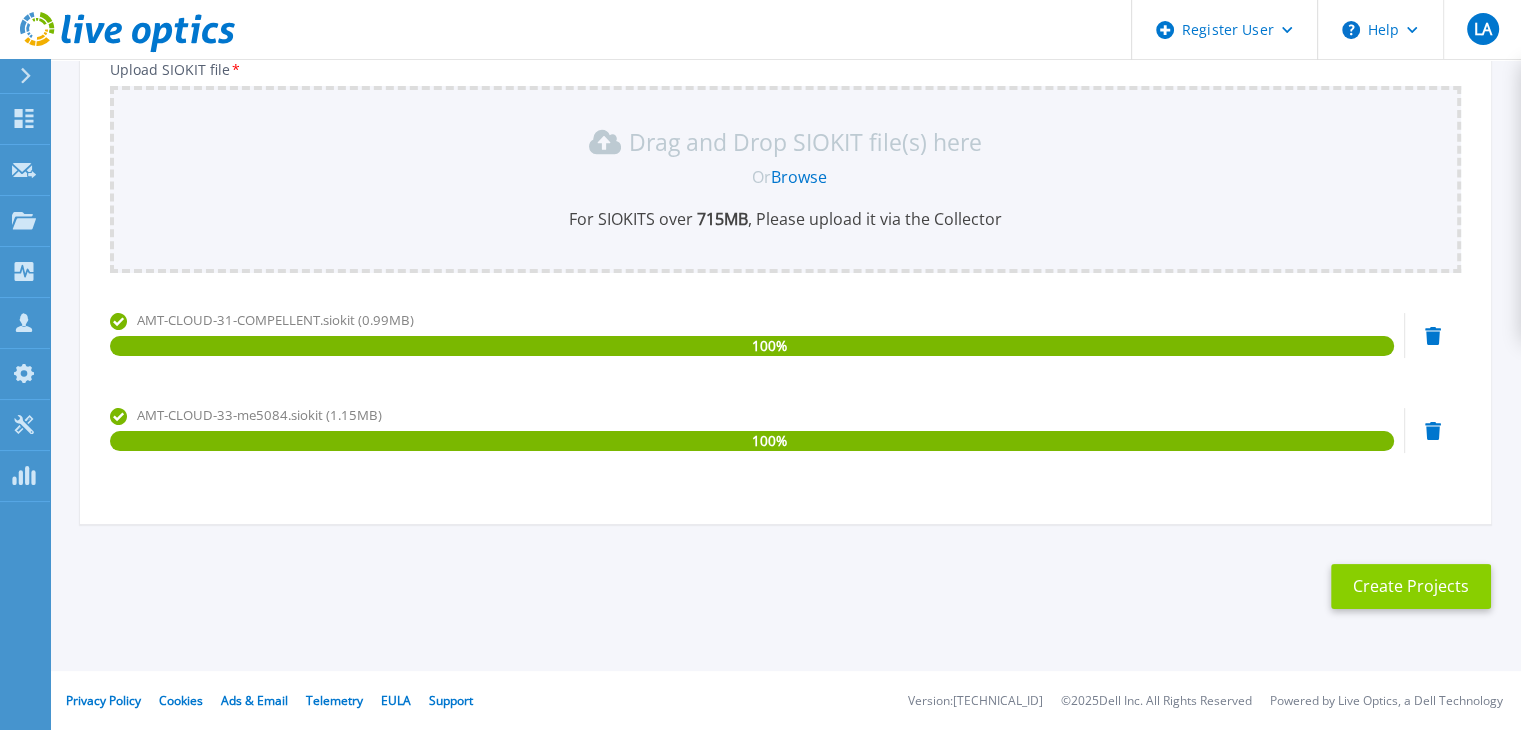 click on "Create Projects" at bounding box center [1411, 586] 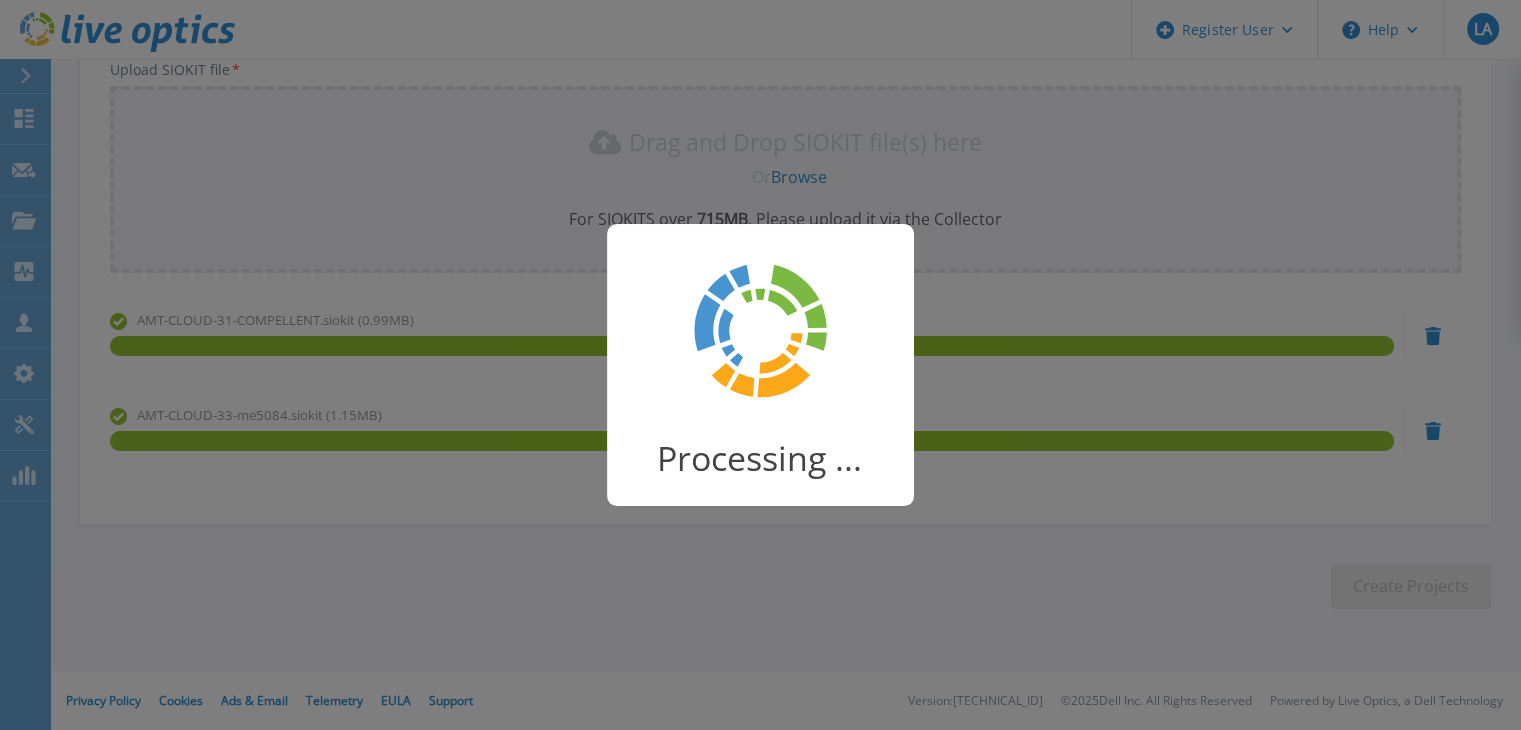 scroll, scrollTop: 220, scrollLeft: 0, axis: vertical 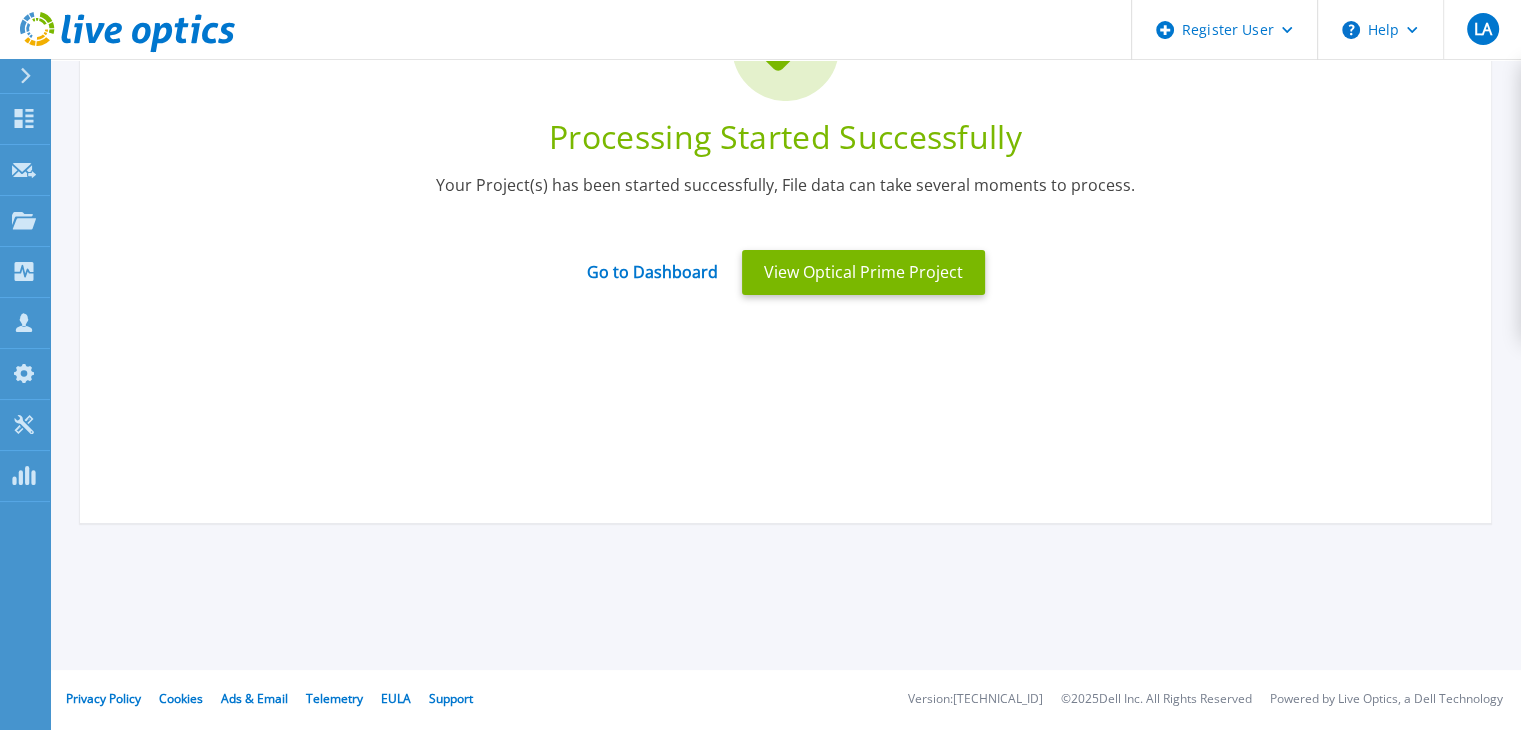 click on "Go to Dashboard" at bounding box center (652, 272) 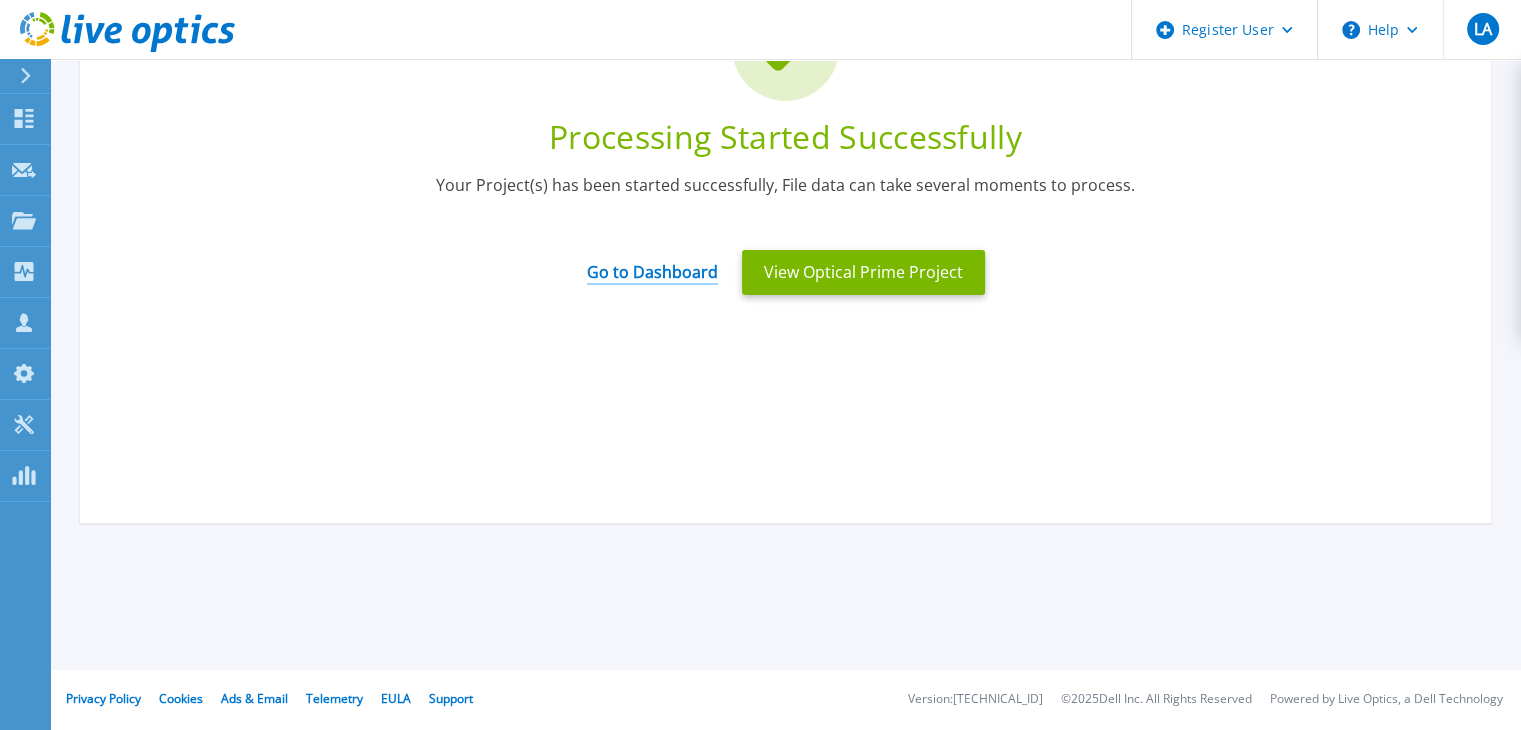 click on "Go to Dashboard" at bounding box center (652, 265) 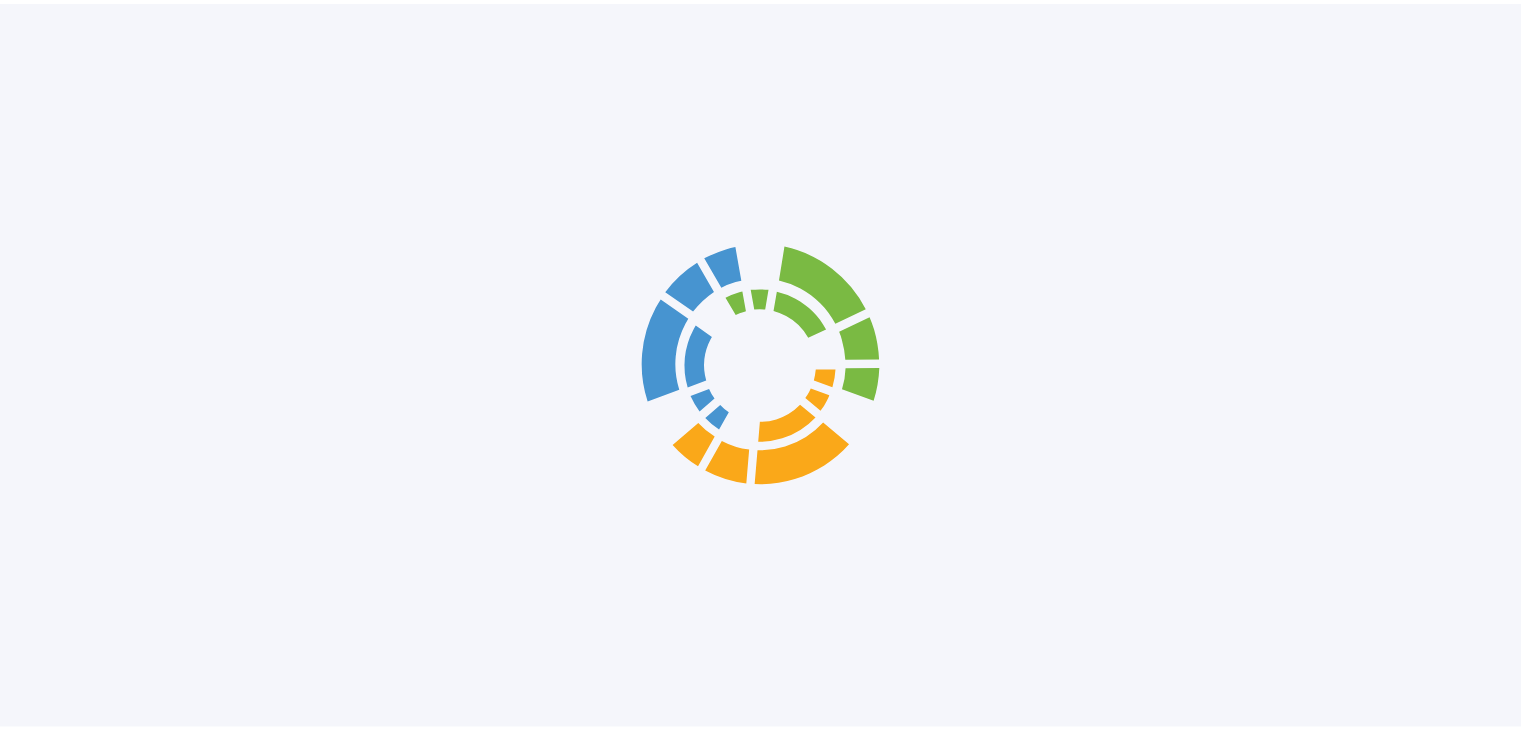 scroll, scrollTop: 0, scrollLeft: 0, axis: both 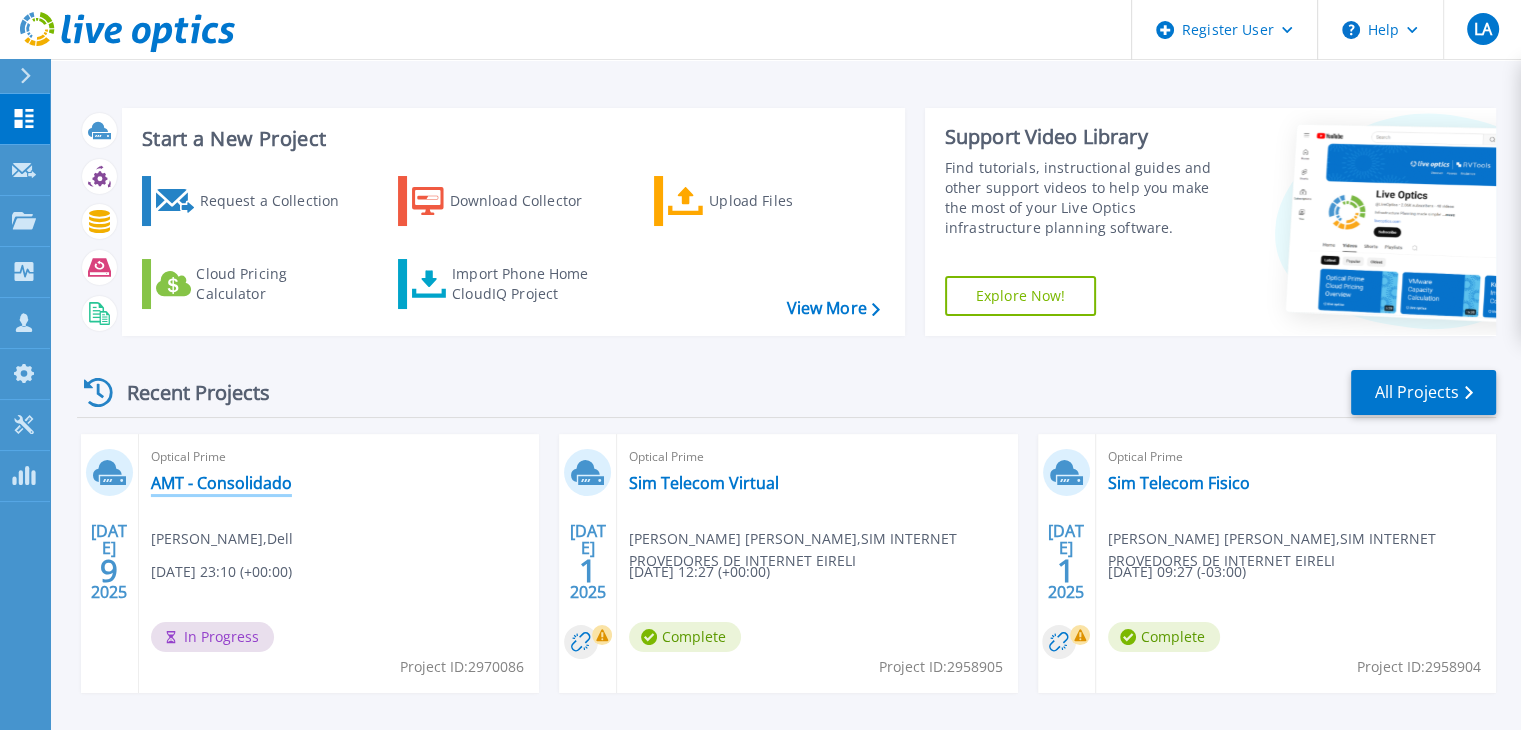 click on "AMT - Consolidado" at bounding box center (221, 483) 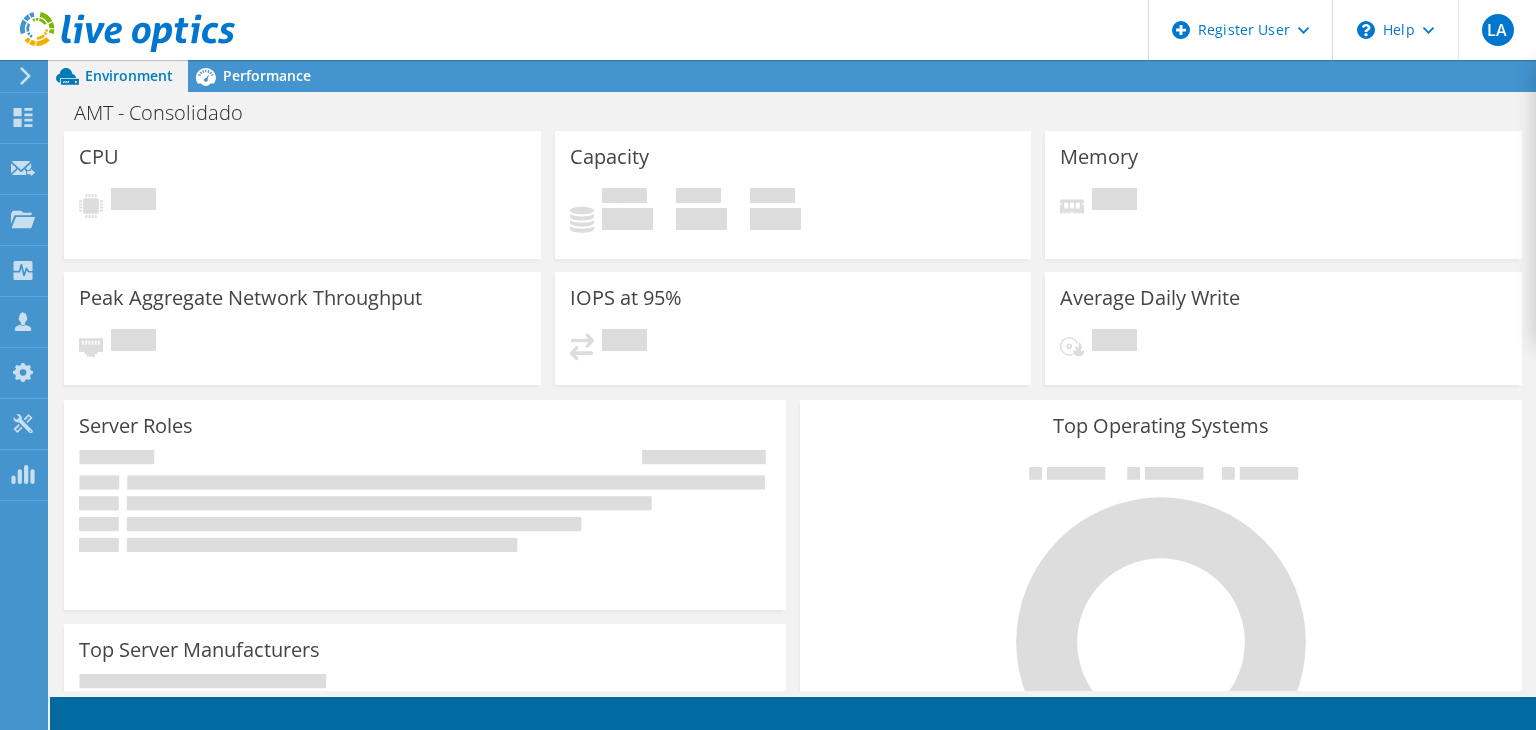 scroll, scrollTop: 0, scrollLeft: 0, axis: both 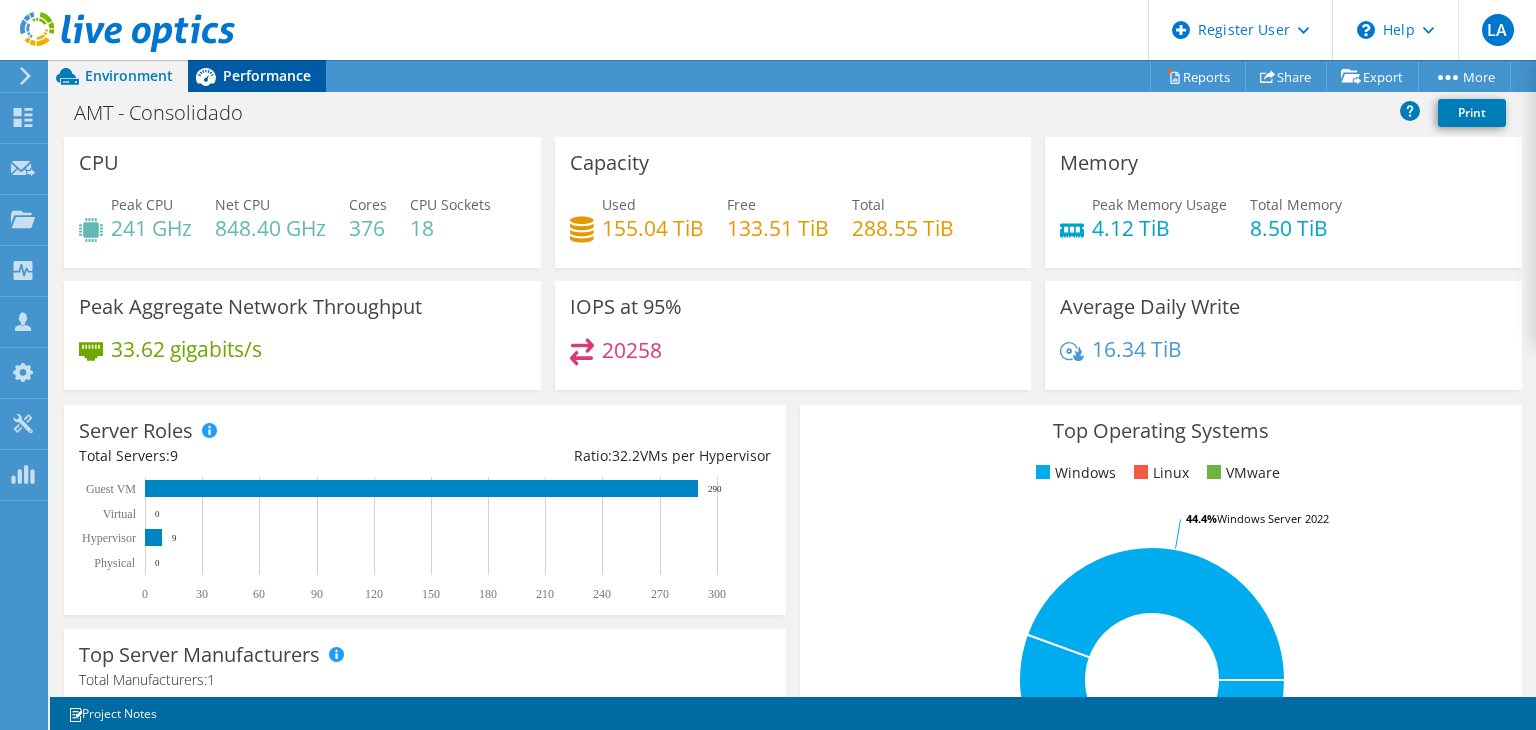 click on "Performance" at bounding box center (267, 75) 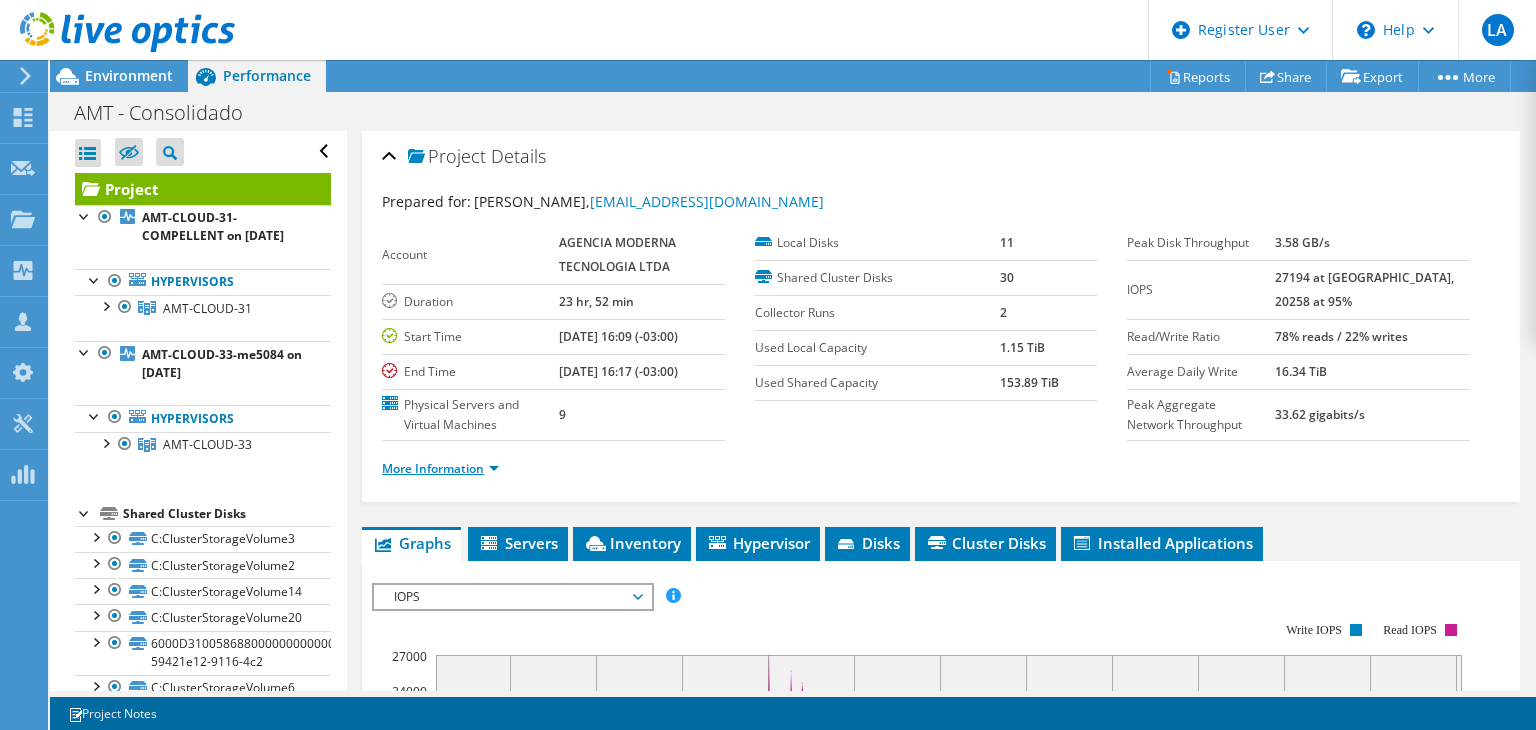 click on "More Information" at bounding box center [440, 468] 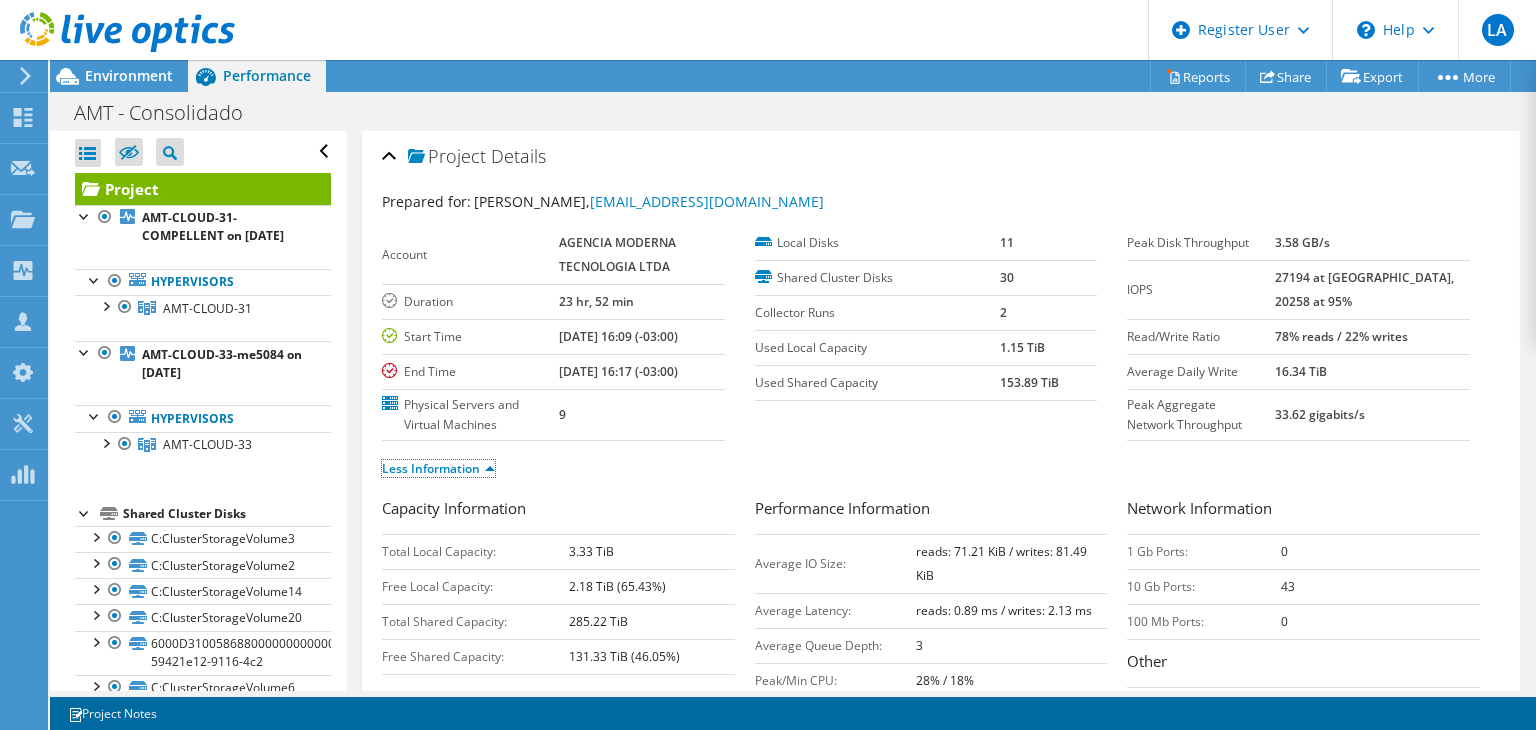 scroll, scrollTop: 44, scrollLeft: 0, axis: vertical 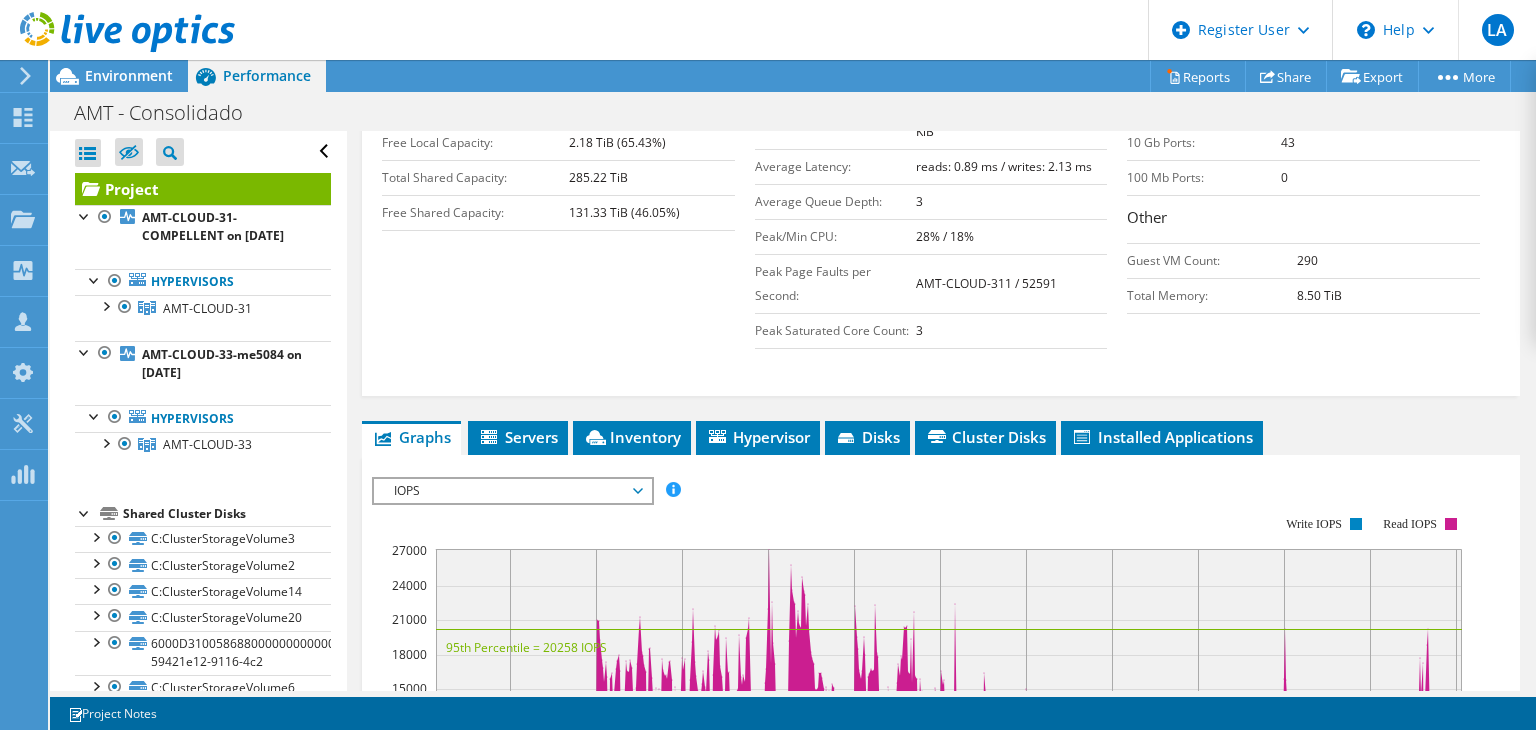 click on "IOPS" at bounding box center [512, 491] 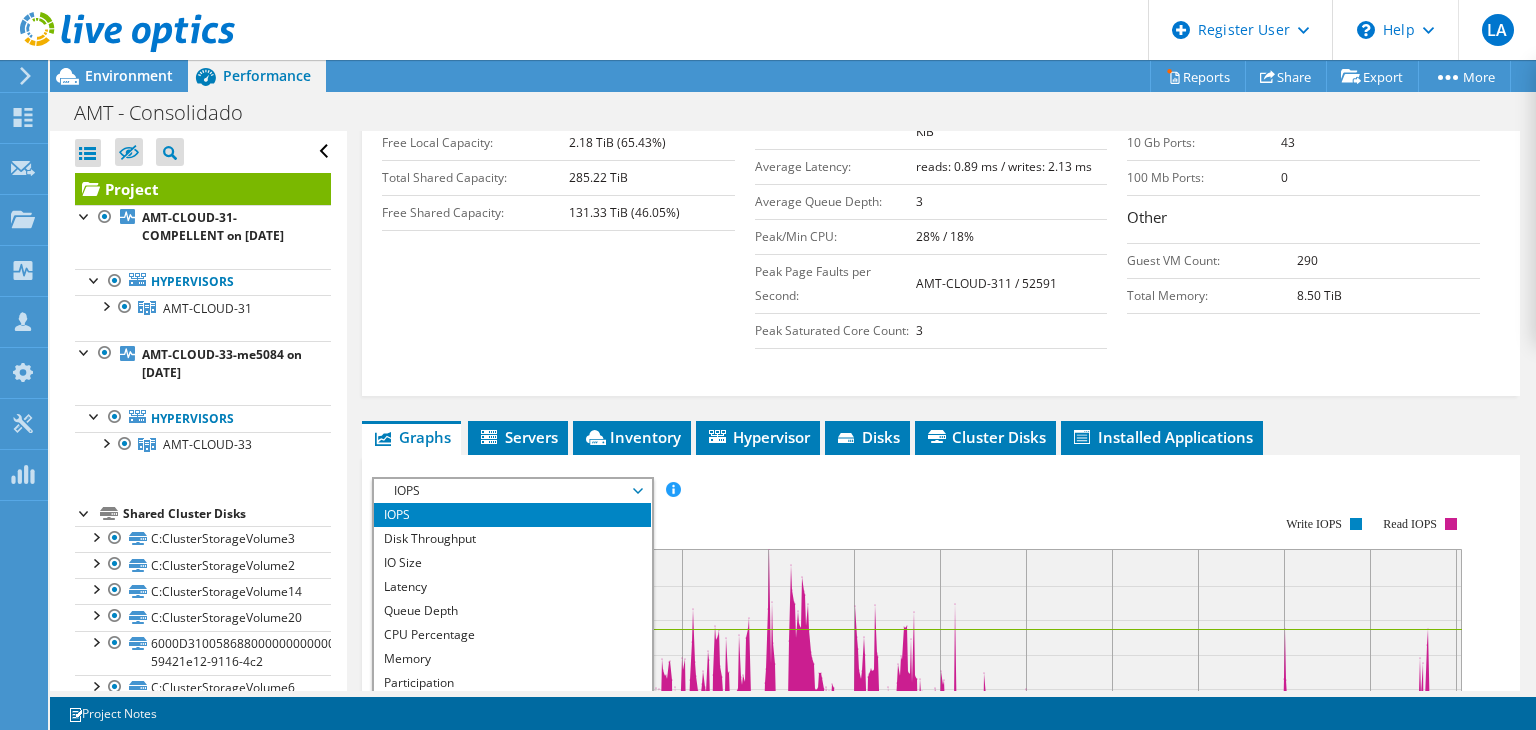 scroll, scrollTop: 72, scrollLeft: 0, axis: vertical 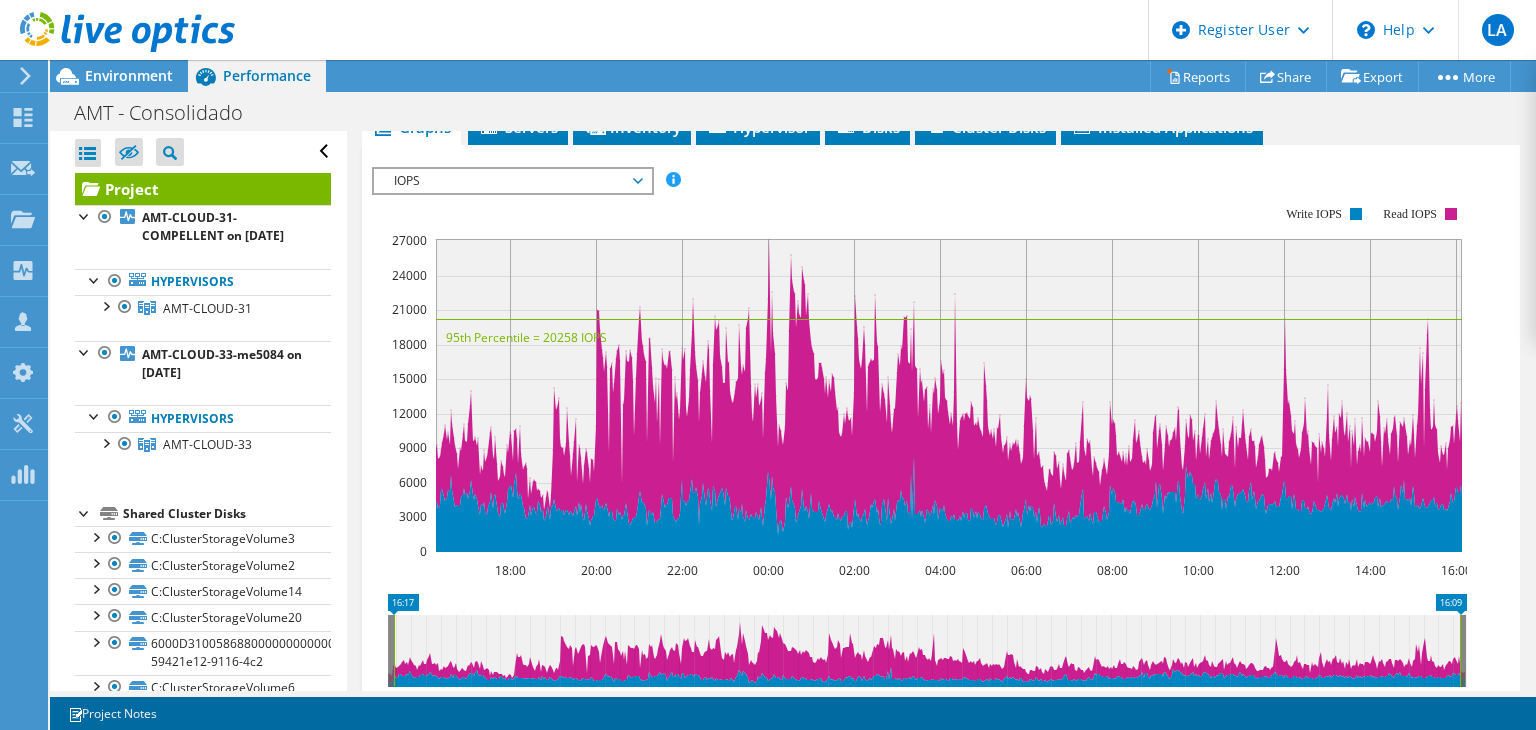 click on "IOPS" at bounding box center [512, 181] 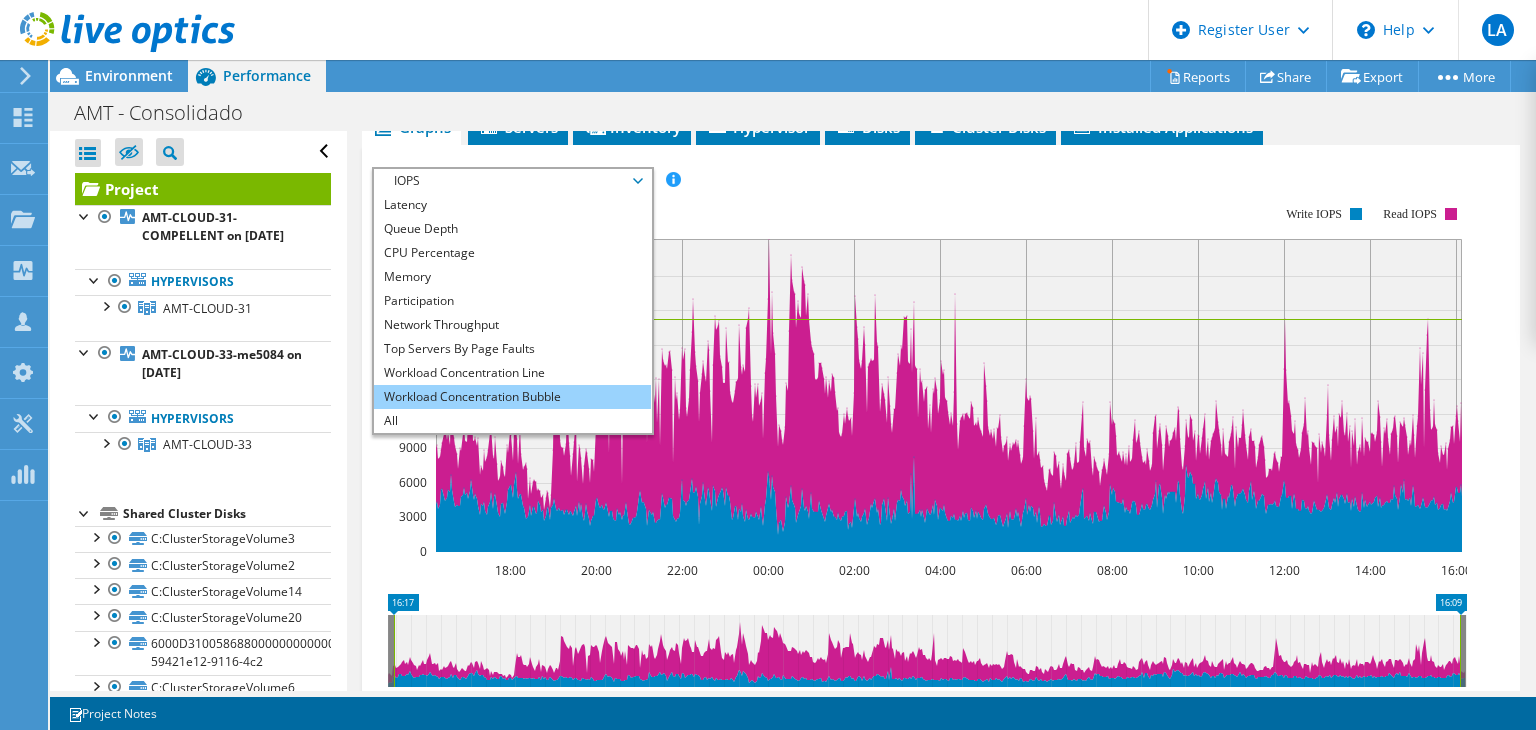 click on "Workload Concentration Bubble" at bounding box center (512, 397) 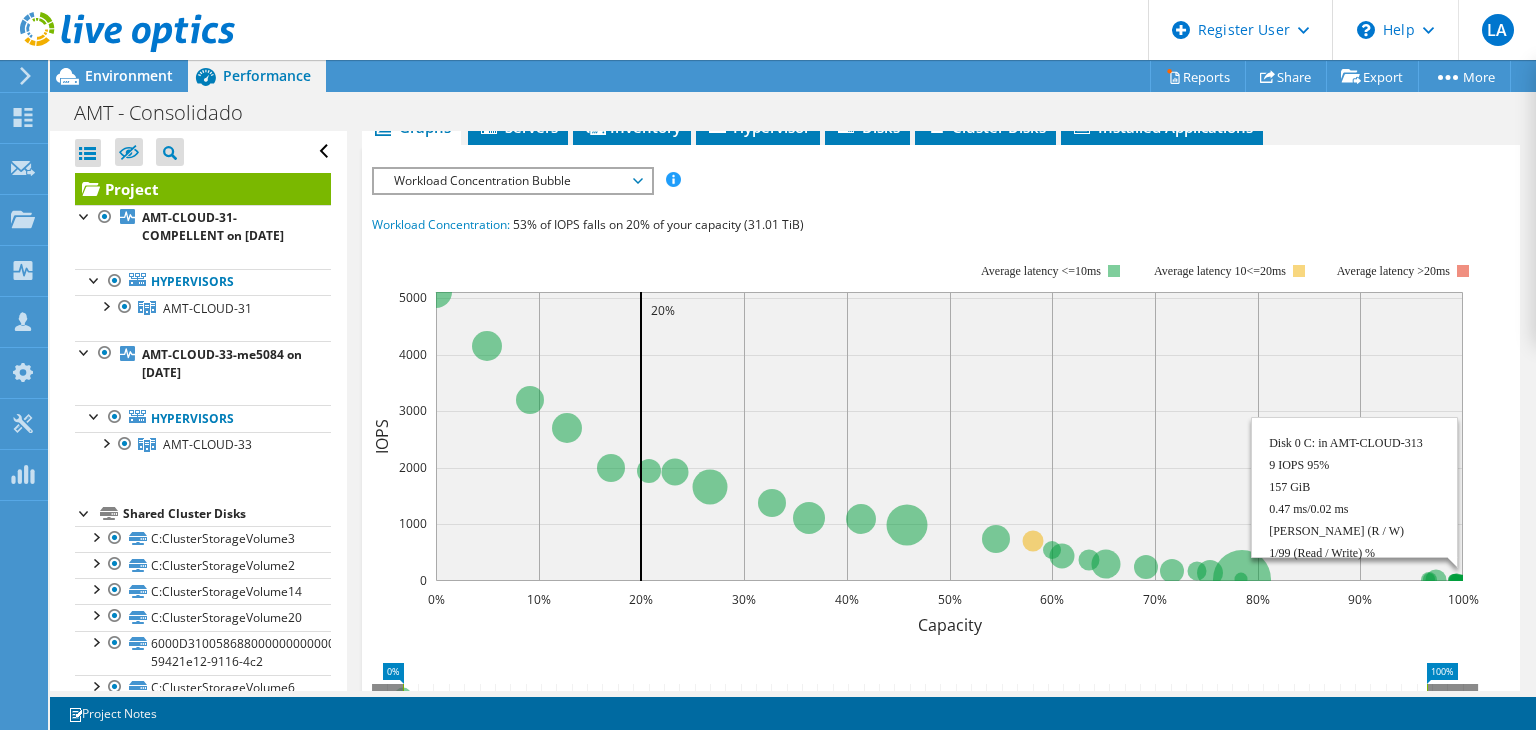 click 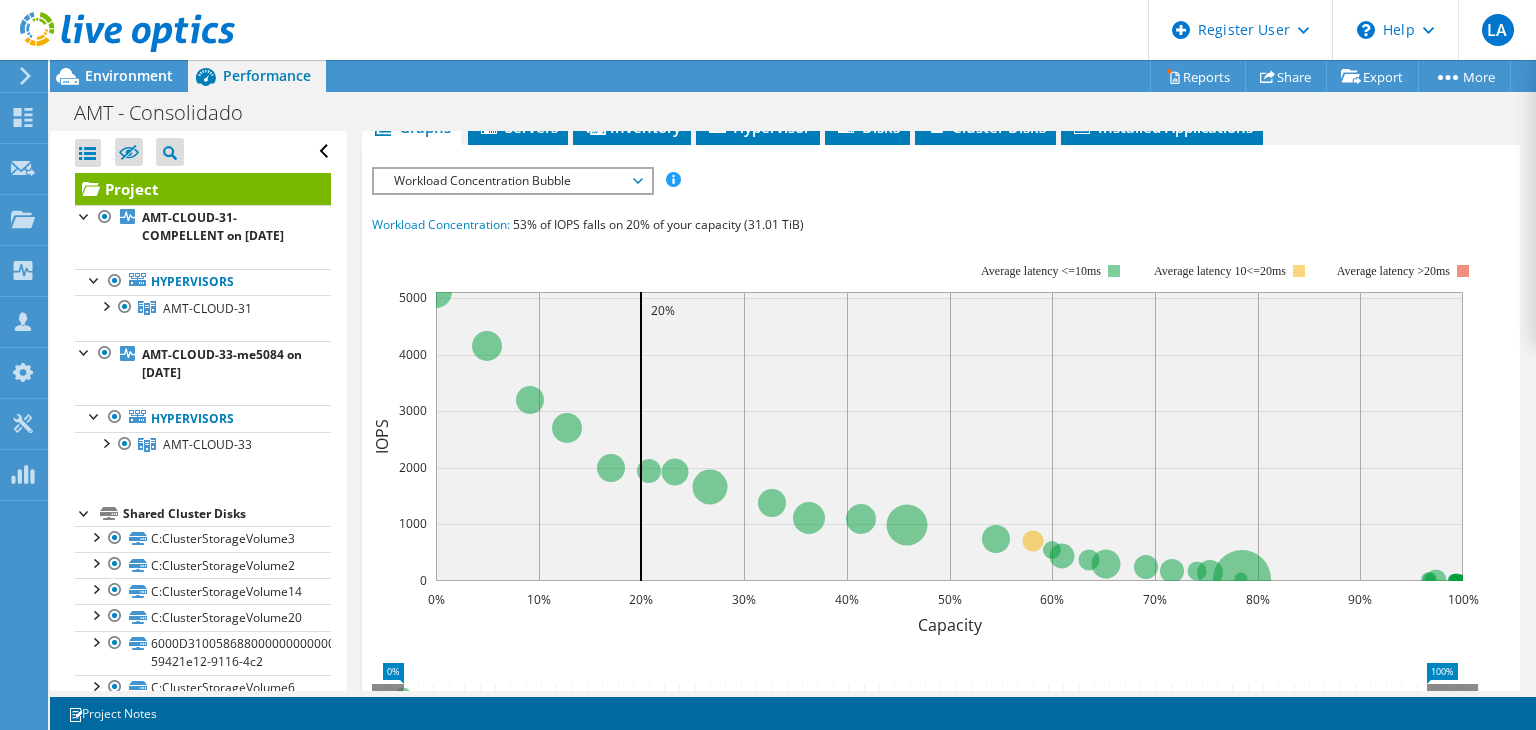 click on "Workload Concentration Bubble" at bounding box center [512, 181] 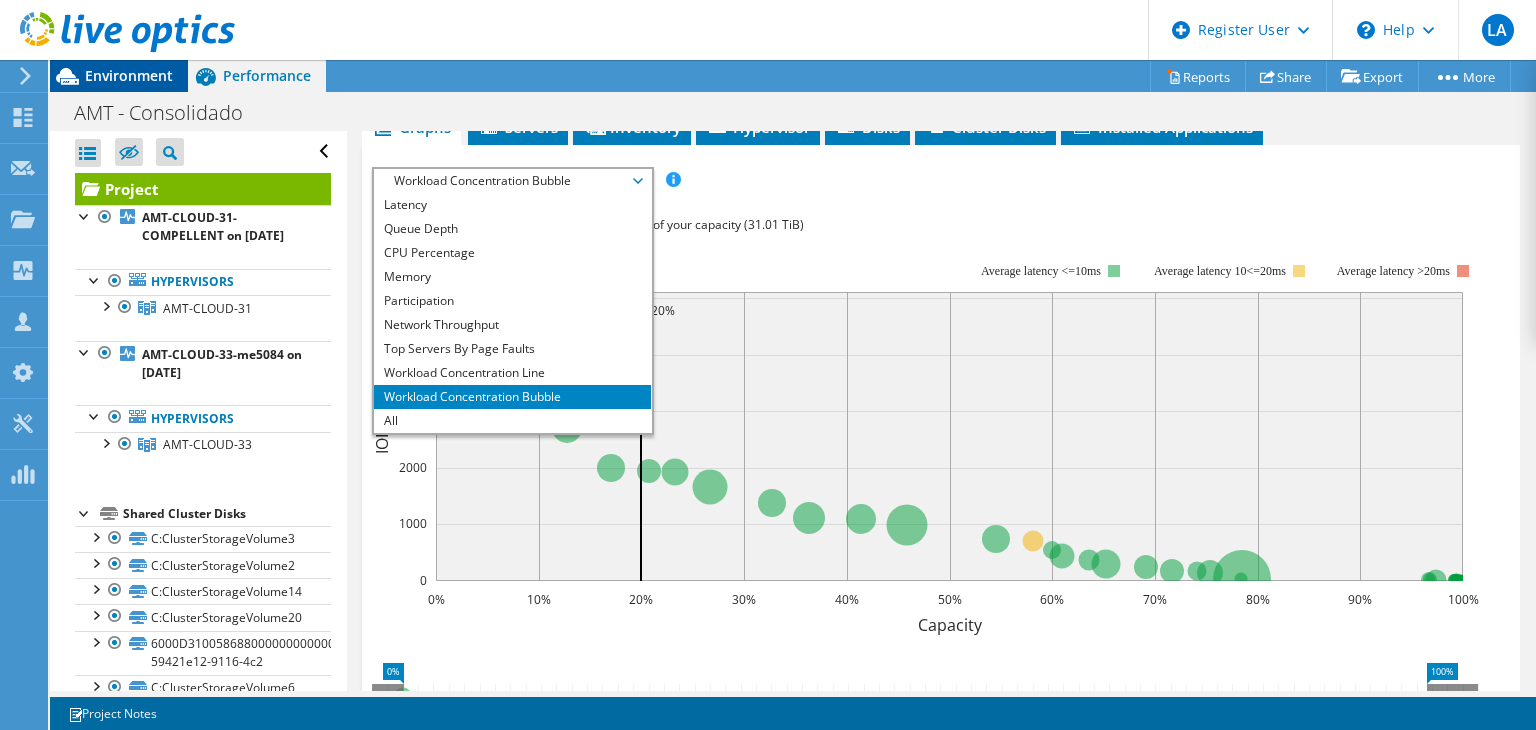 click on "Environment" at bounding box center (129, 75) 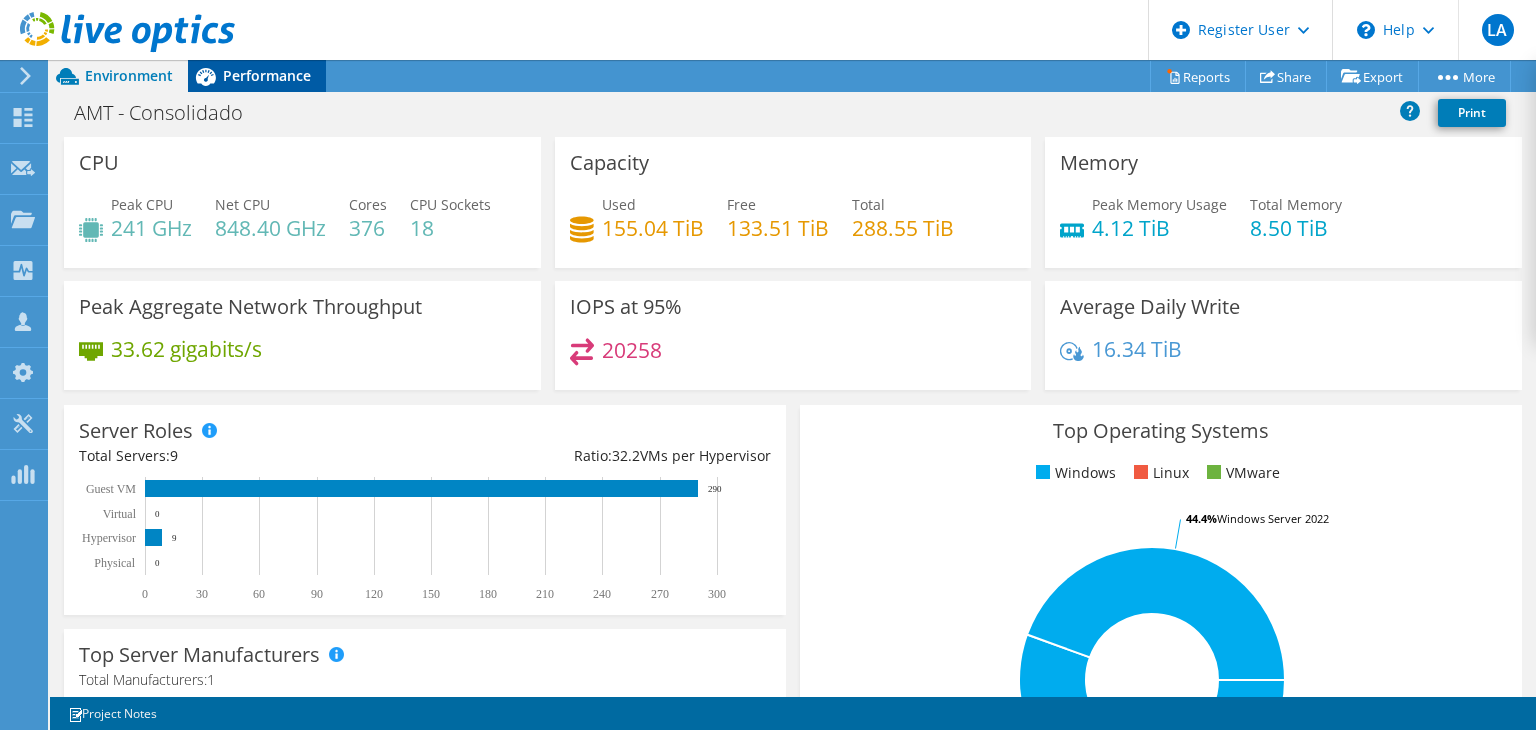 click on "Performance" at bounding box center (267, 75) 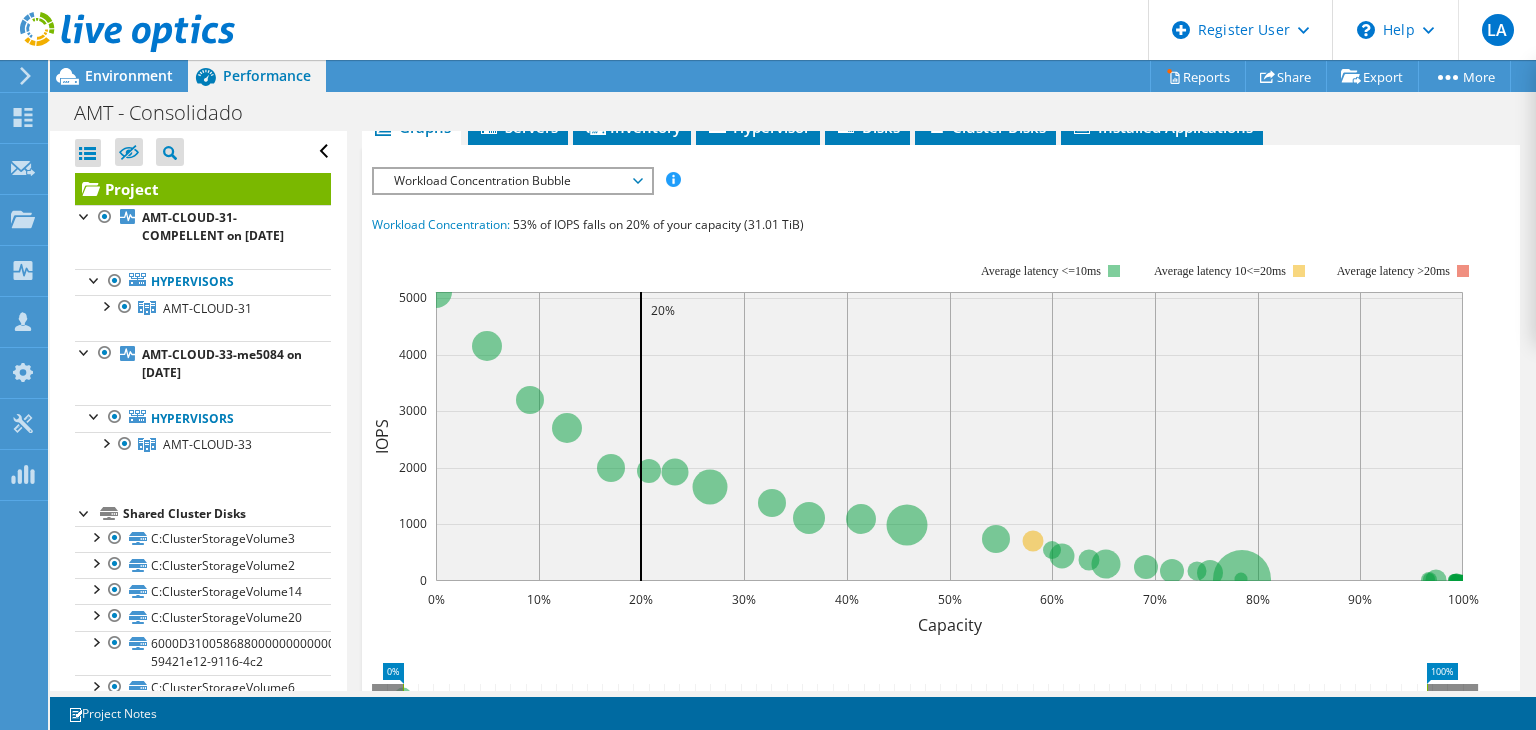 click on "Workload Concentration Bubble" at bounding box center (512, 181) 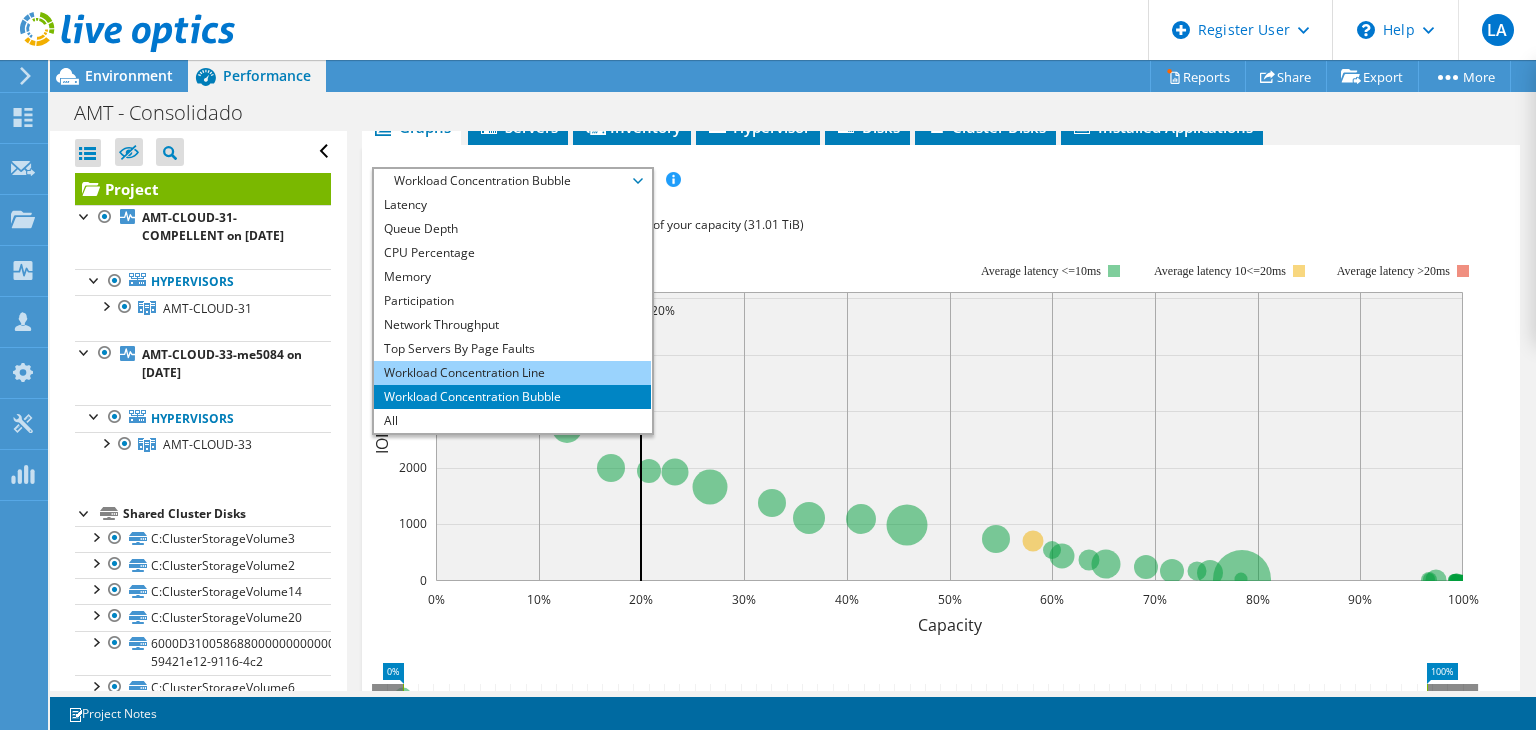 click on "Workload Concentration Line" at bounding box center [512, 373] 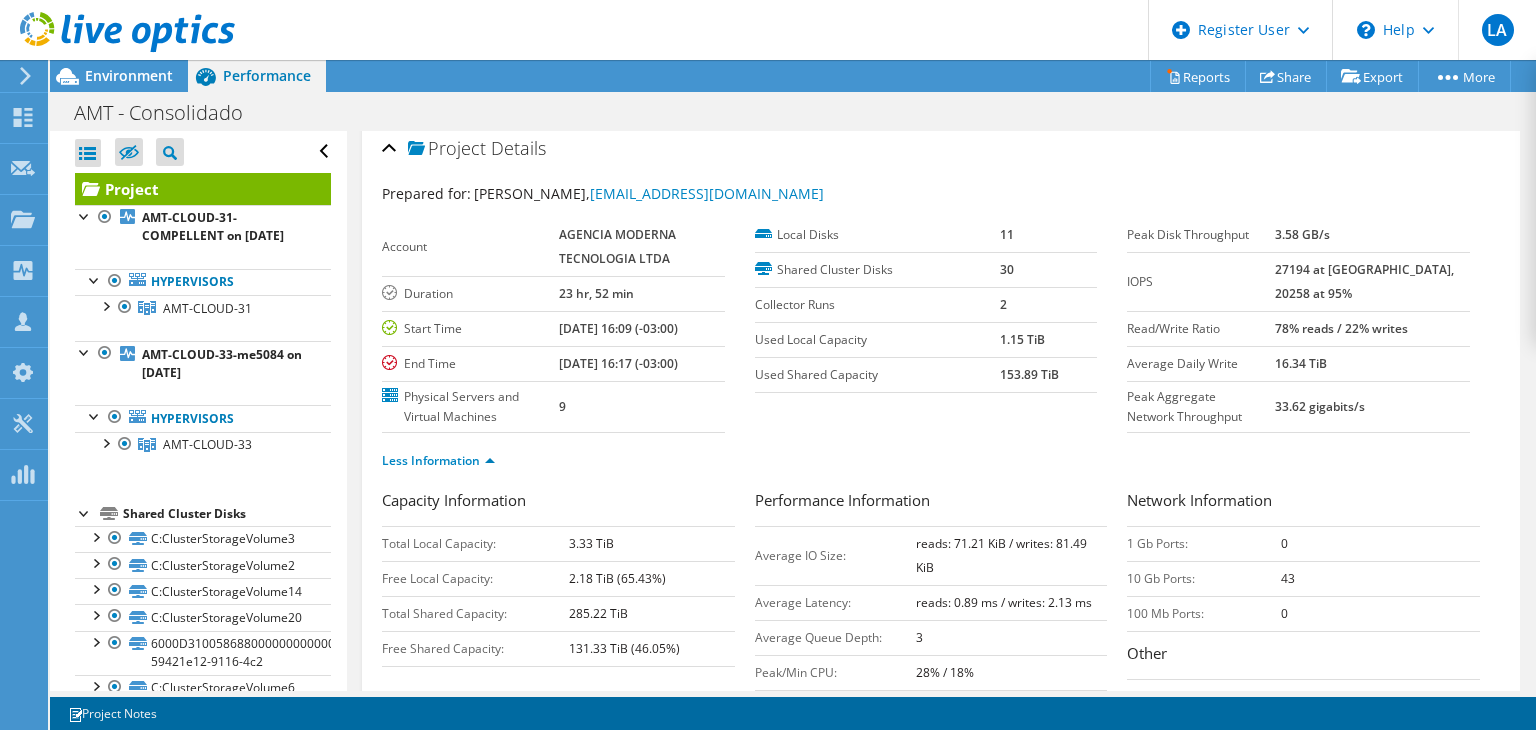 scroll, scrollTop: 0, scrollLeft: 0, axis: both 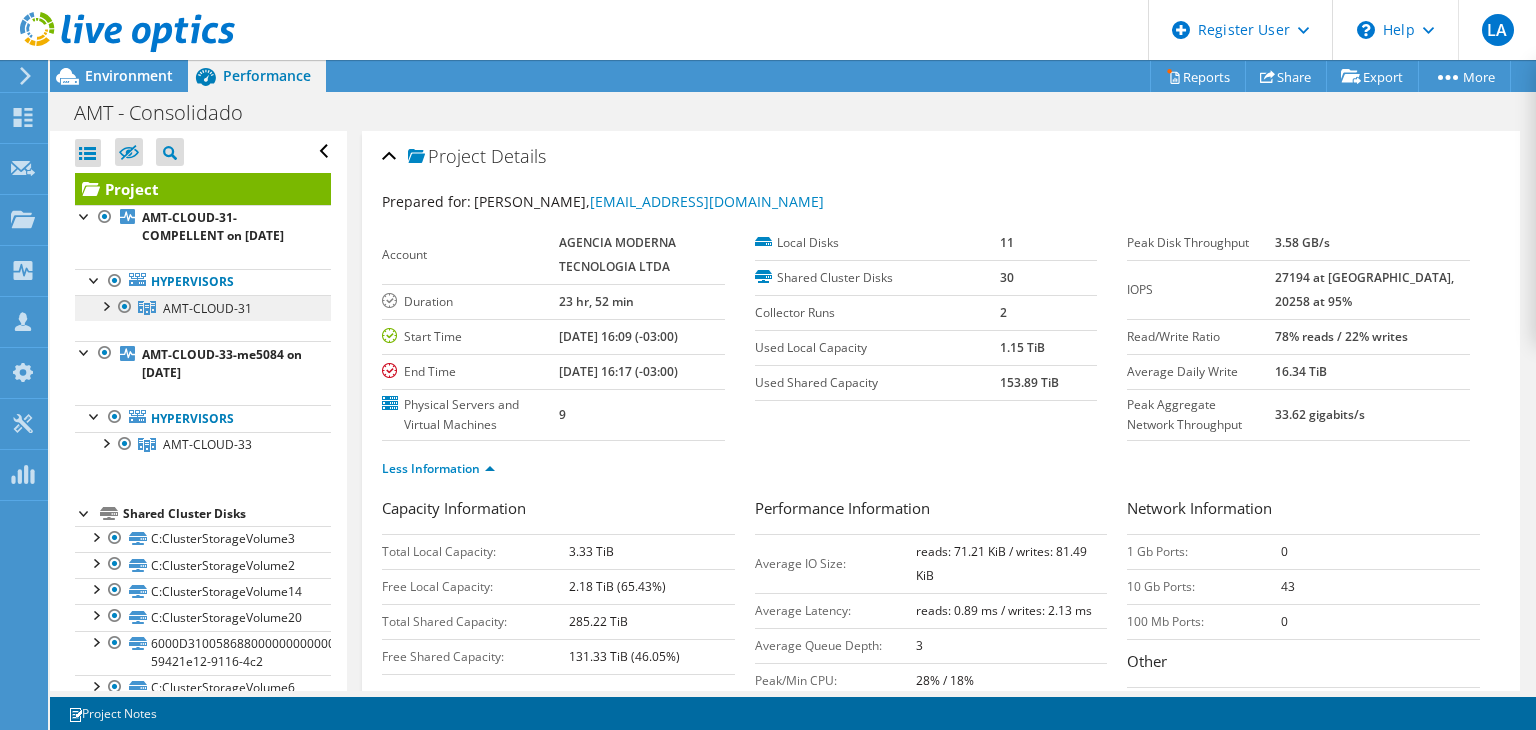 click on "AMT-CLOUD-31" at bounding box center [207, 308] 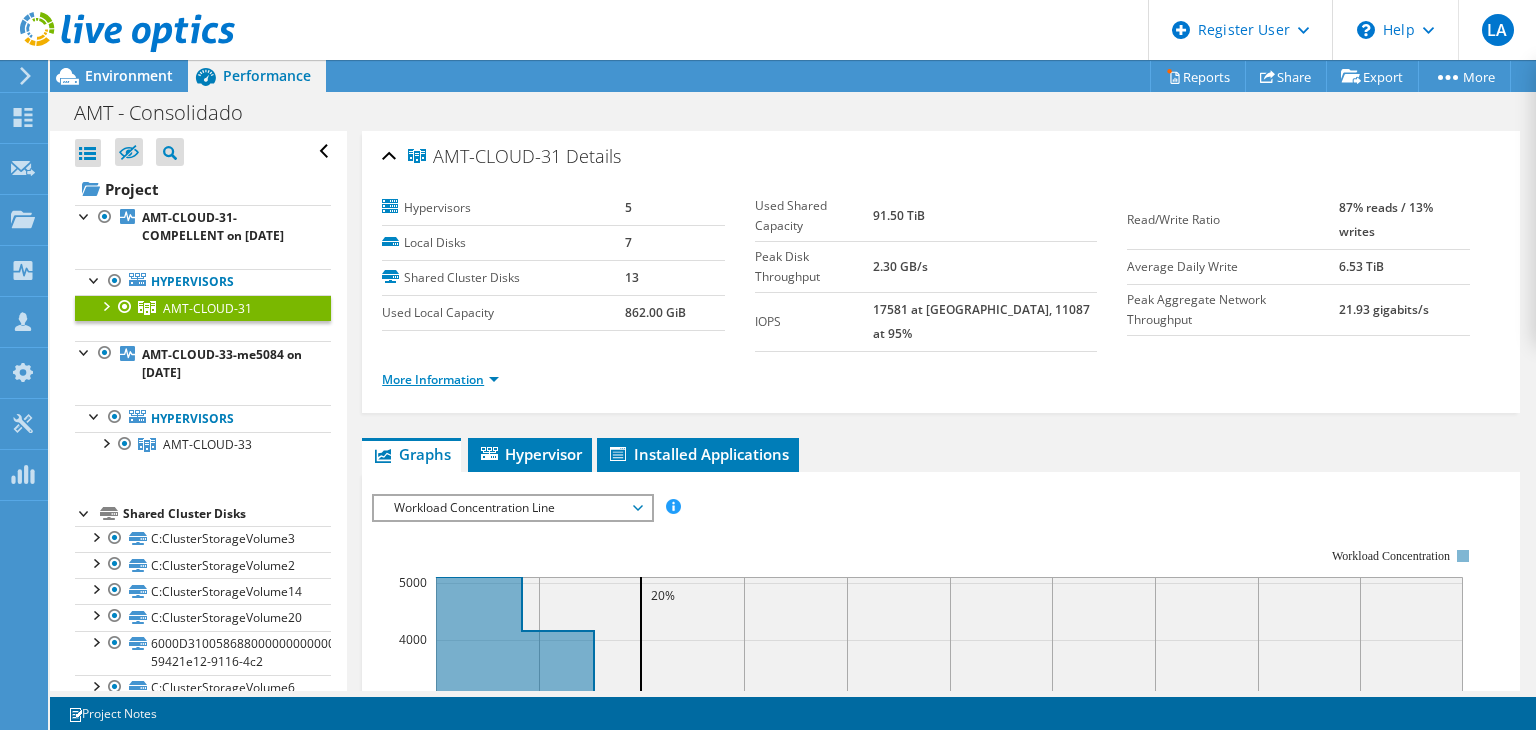 click on "More Information" at bounding box center (440, 379) 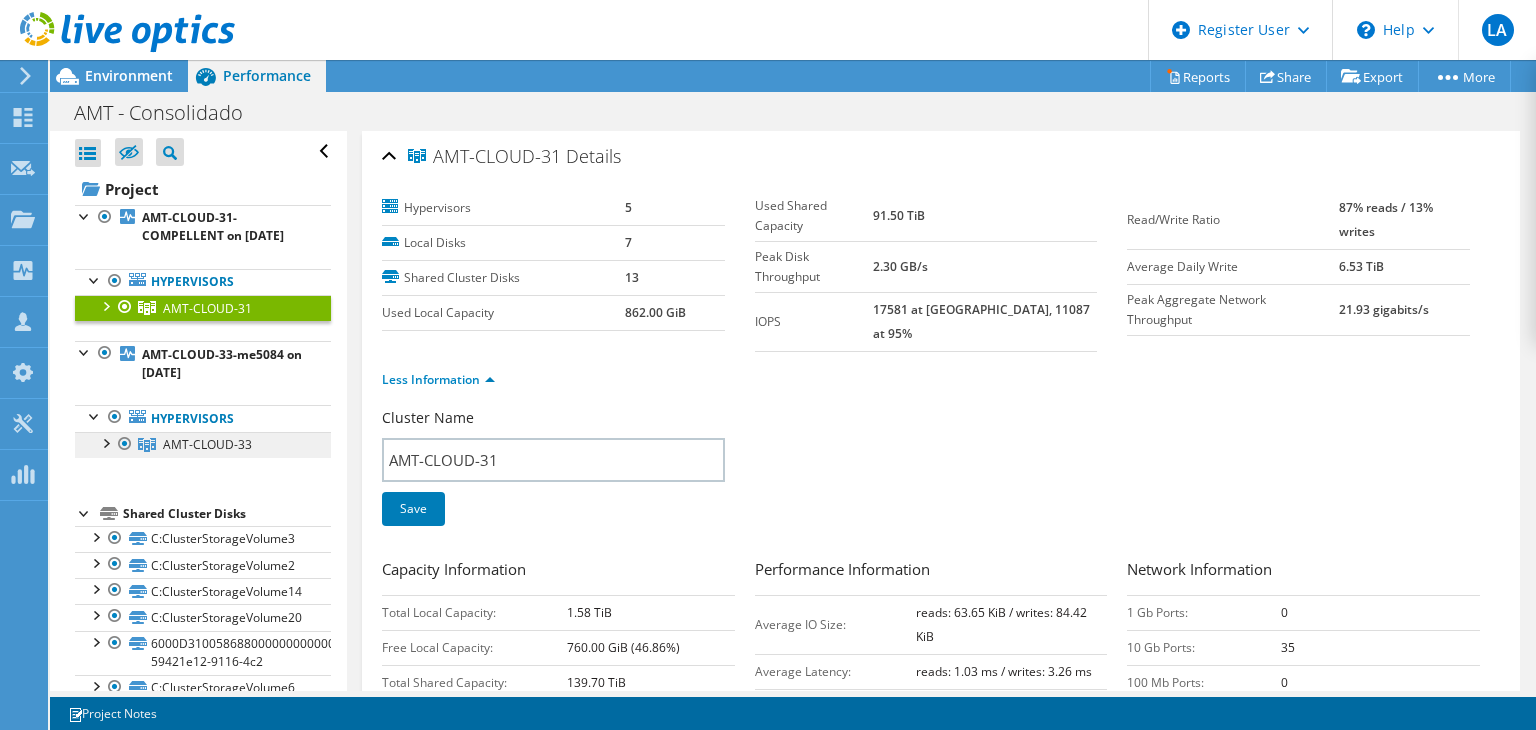 click on "AMT-CLOUD-33" at bounding box center (207, 308) 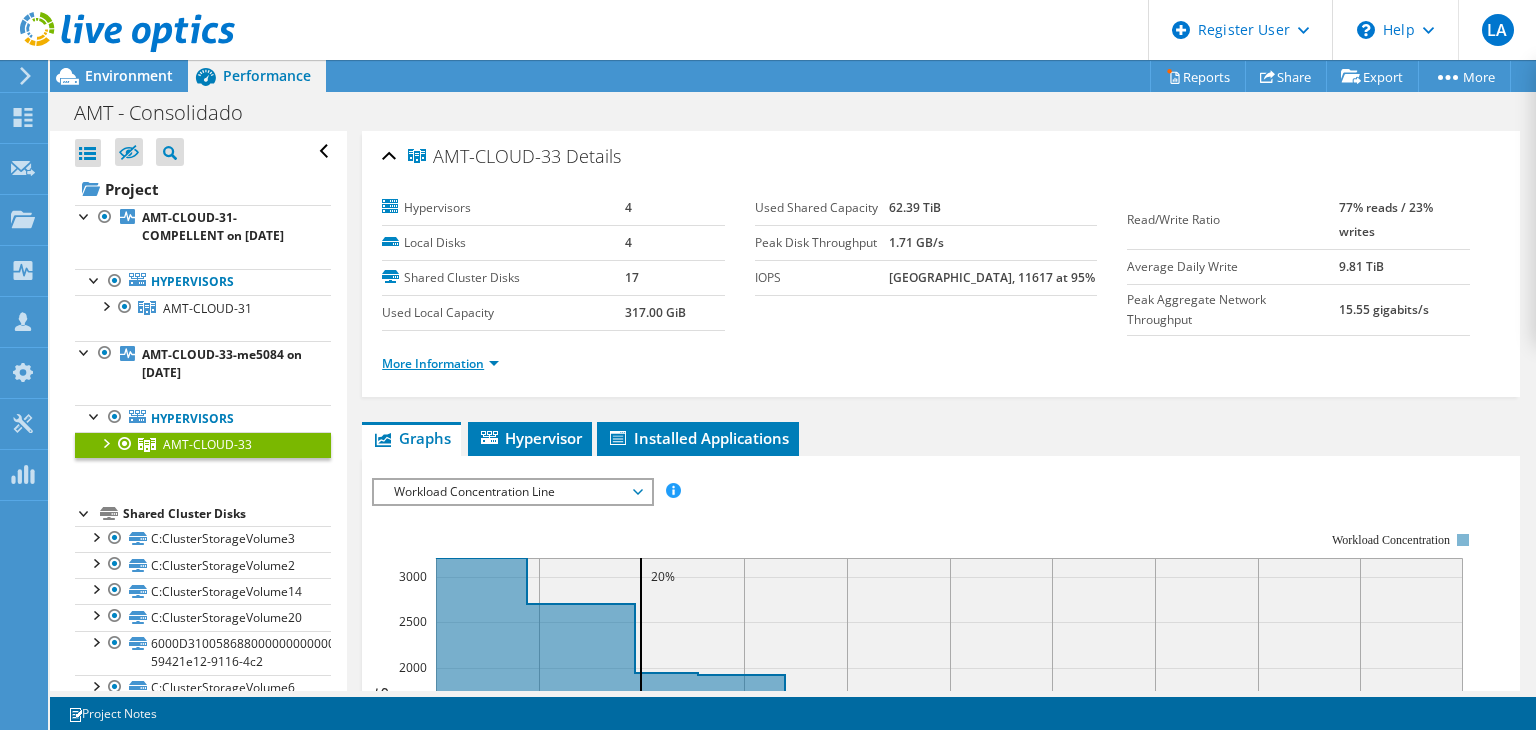 click on "More Information" at bounding box center [440, 363] 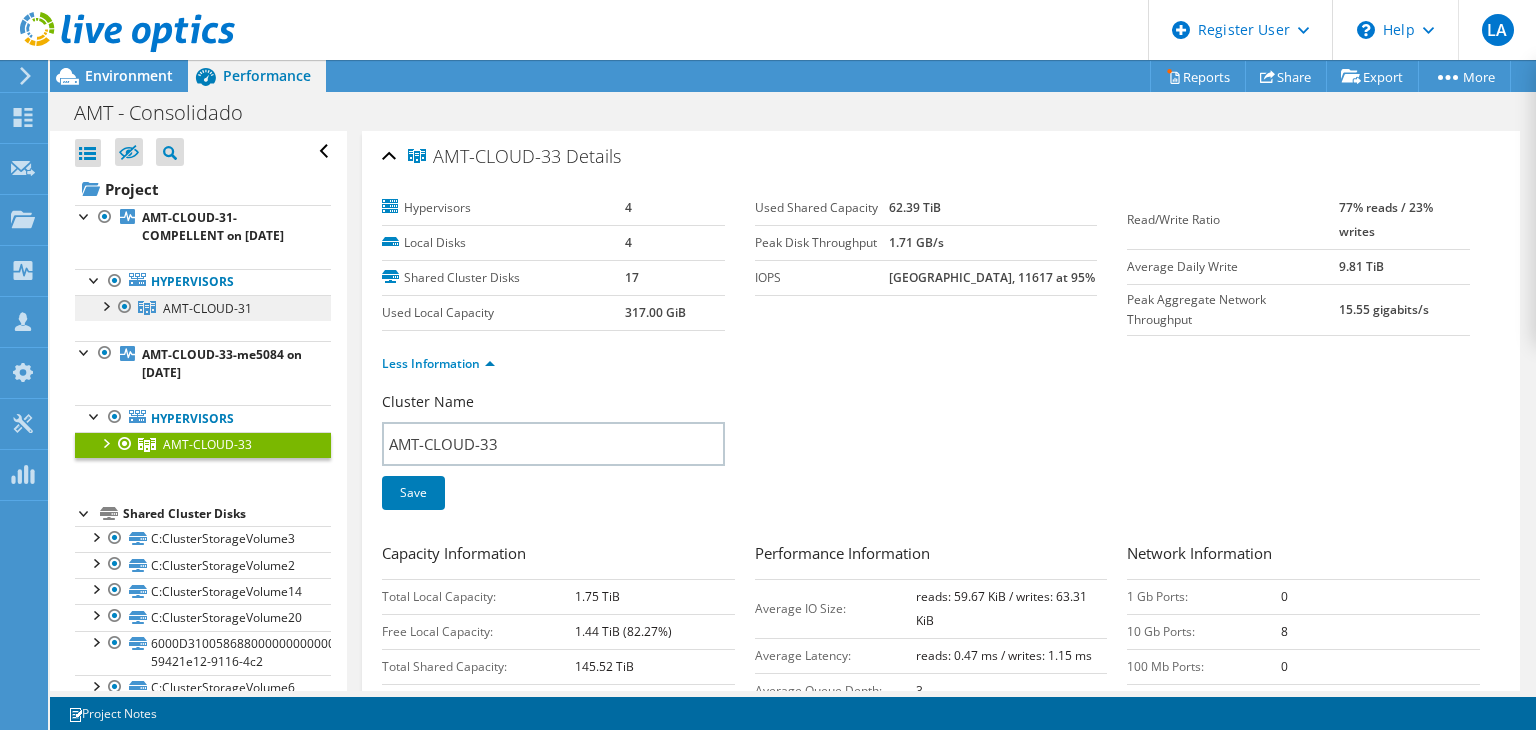 click on "AMT-CLOUD-31" at bounding box center [207, 308] 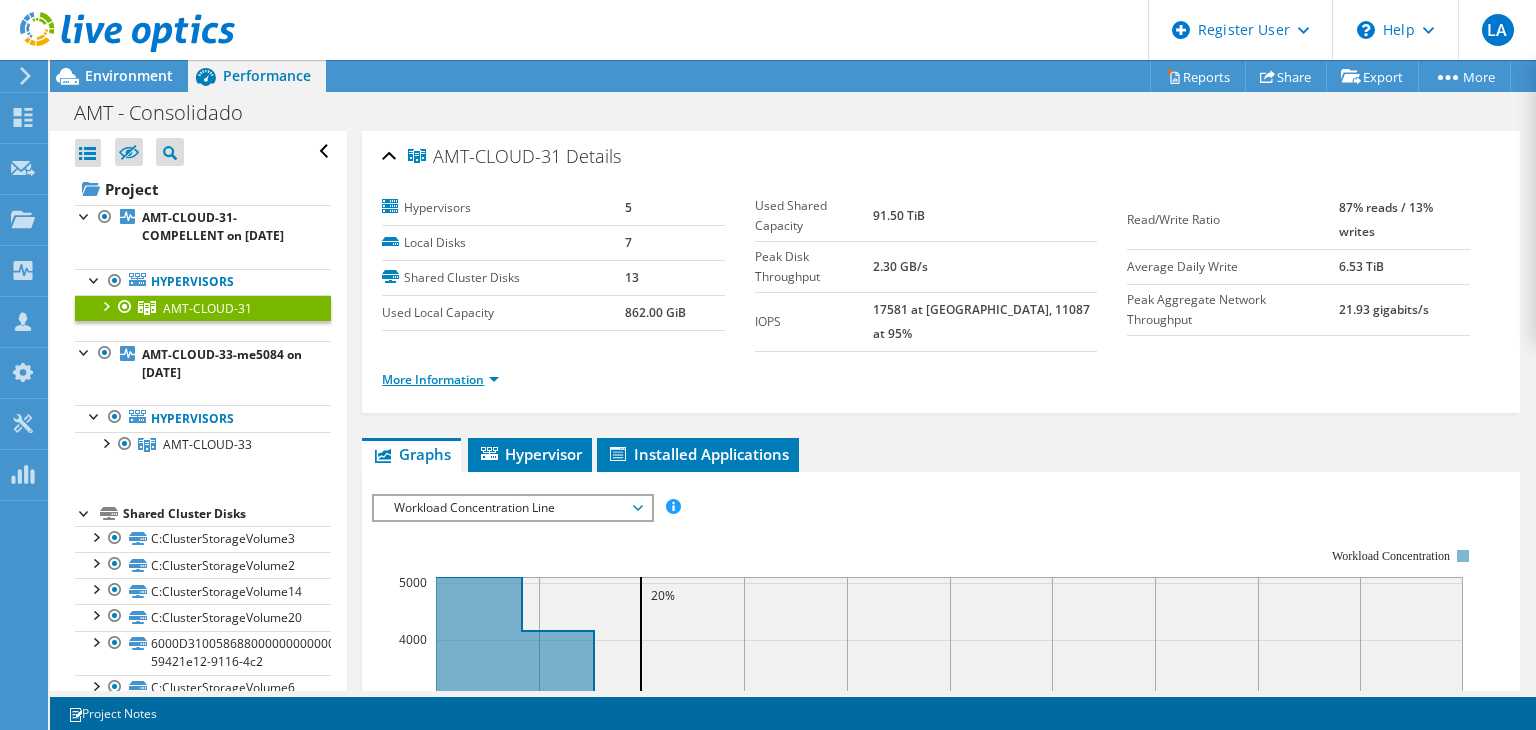 click on "More Information" at bounding box center (440, 379) 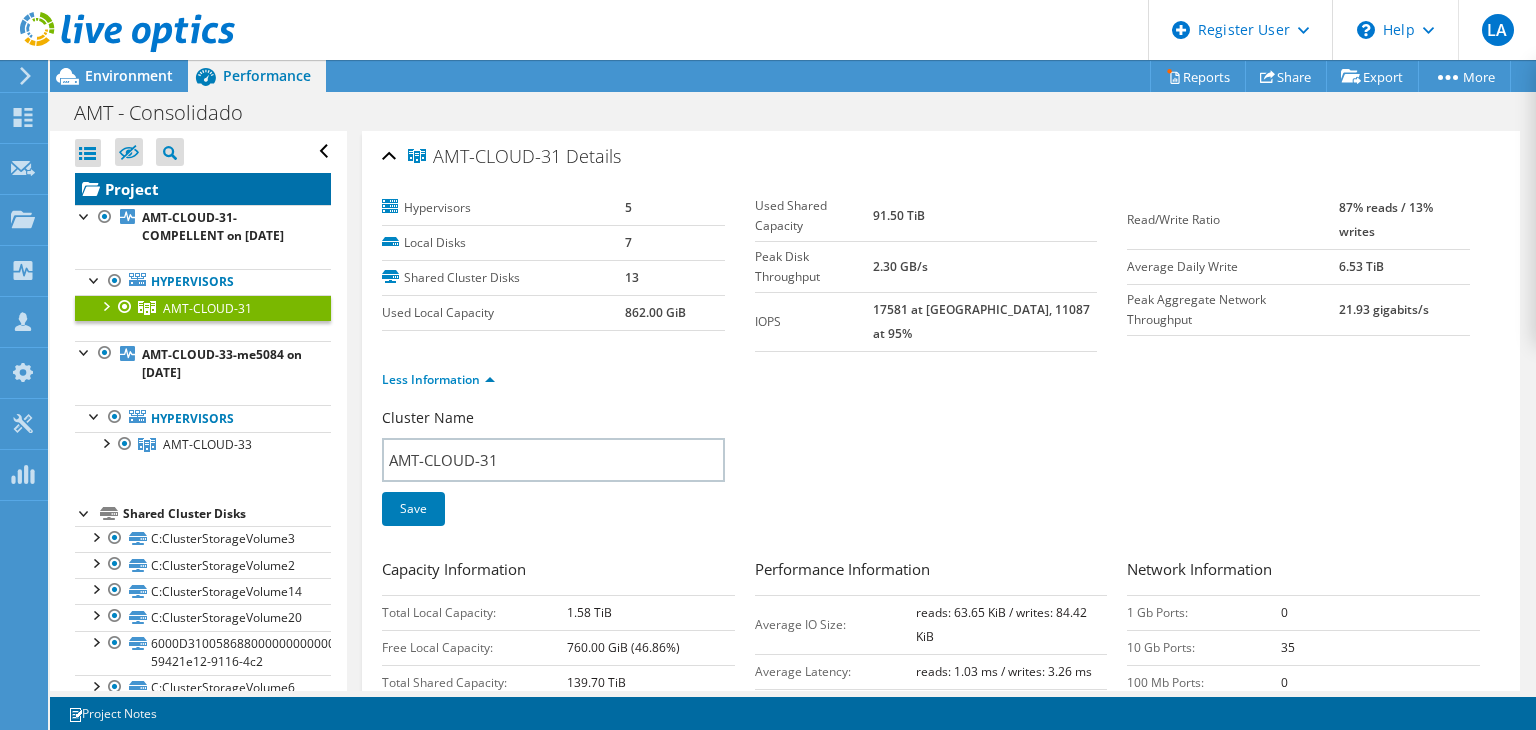 click on "Project" at bounding box center [203, 189] 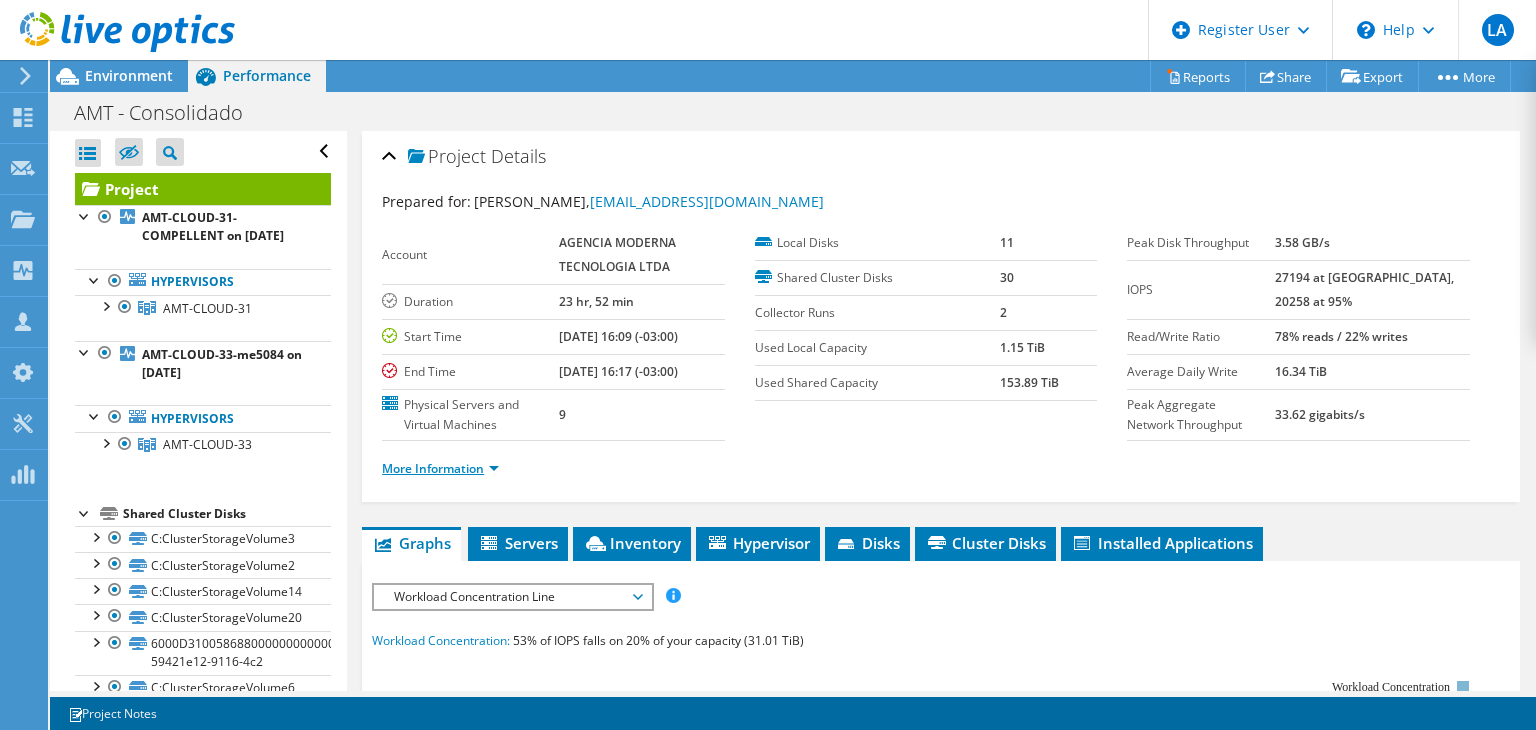 click on "More Information" at bounding box center [440, 468] 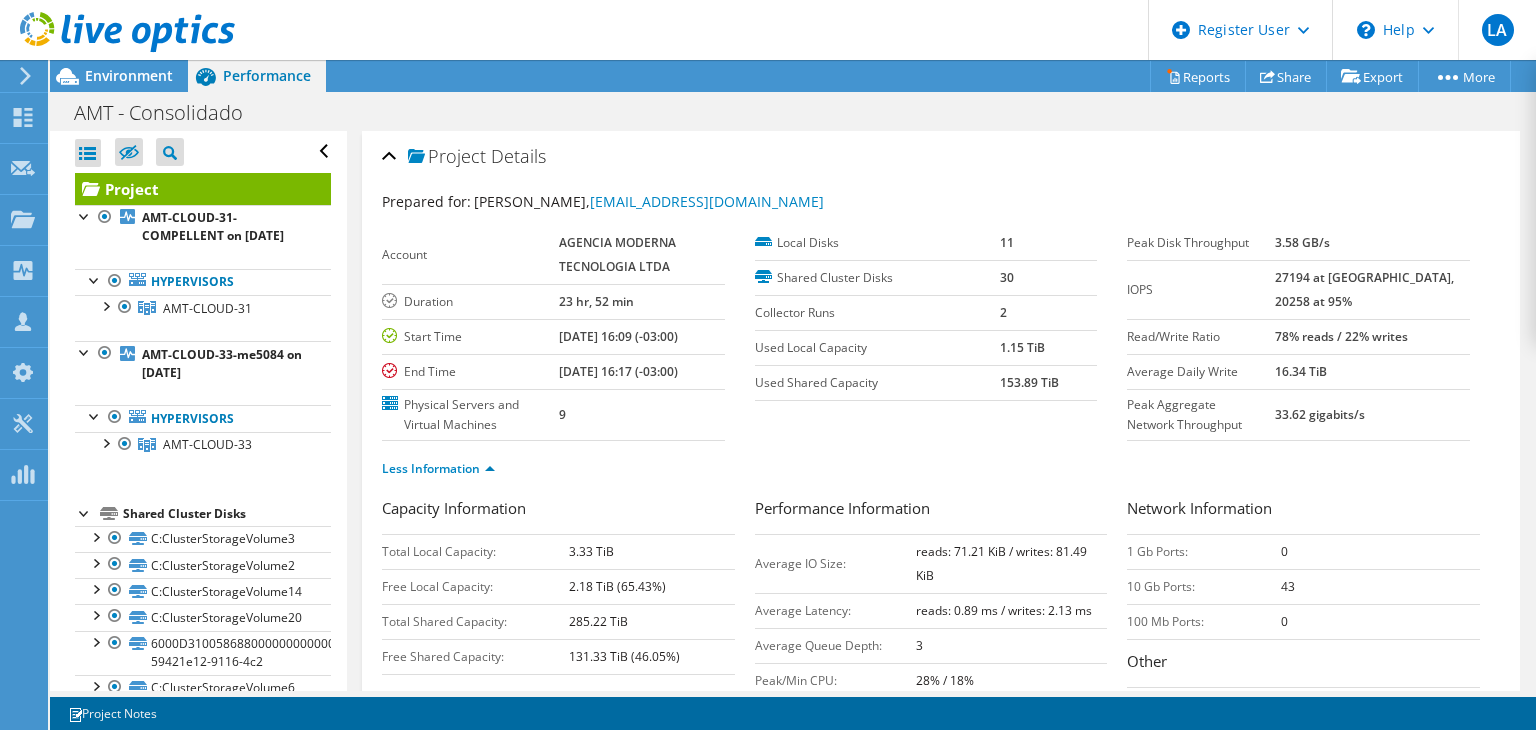 click at bounding box center (117, 33) 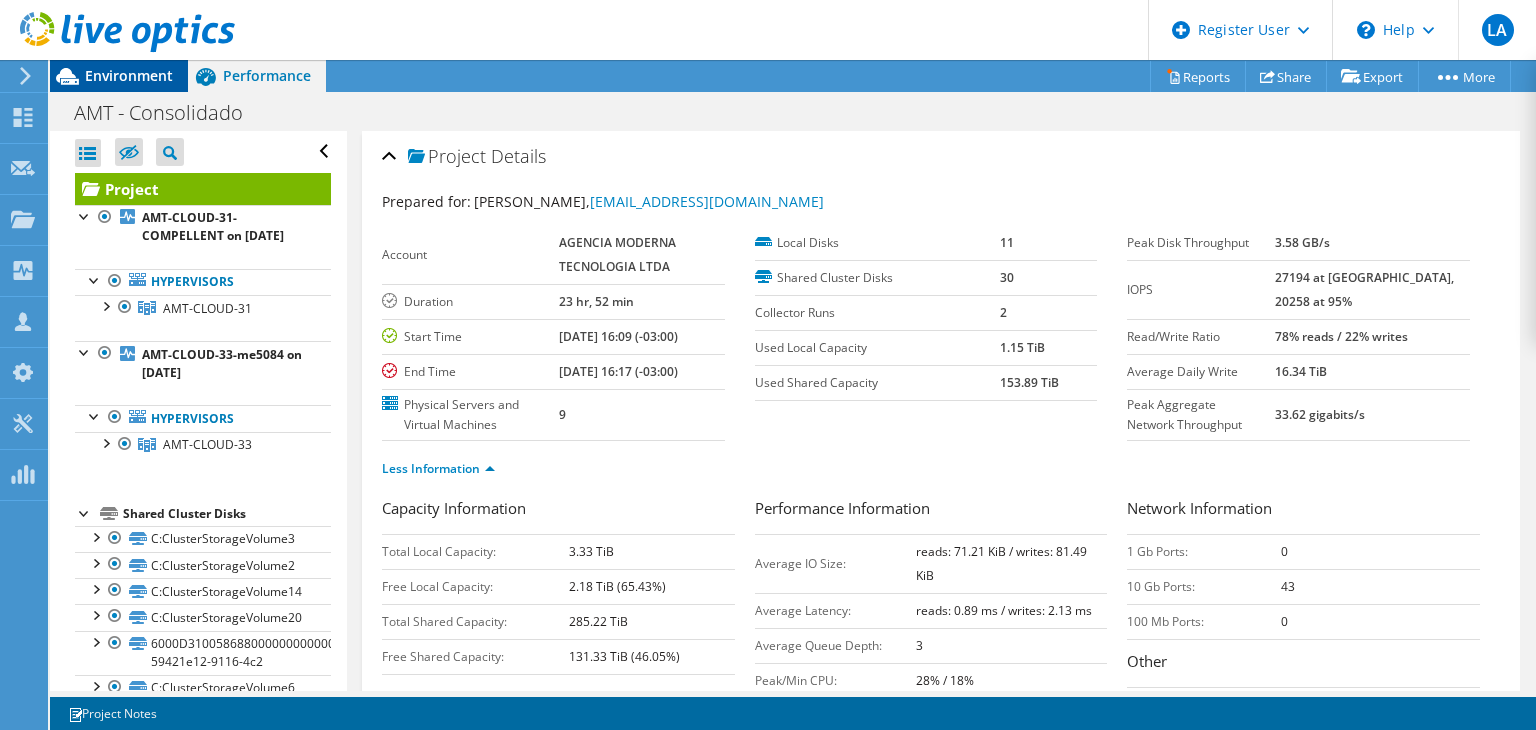 click on "Environment" at bounding box center (129, 75) 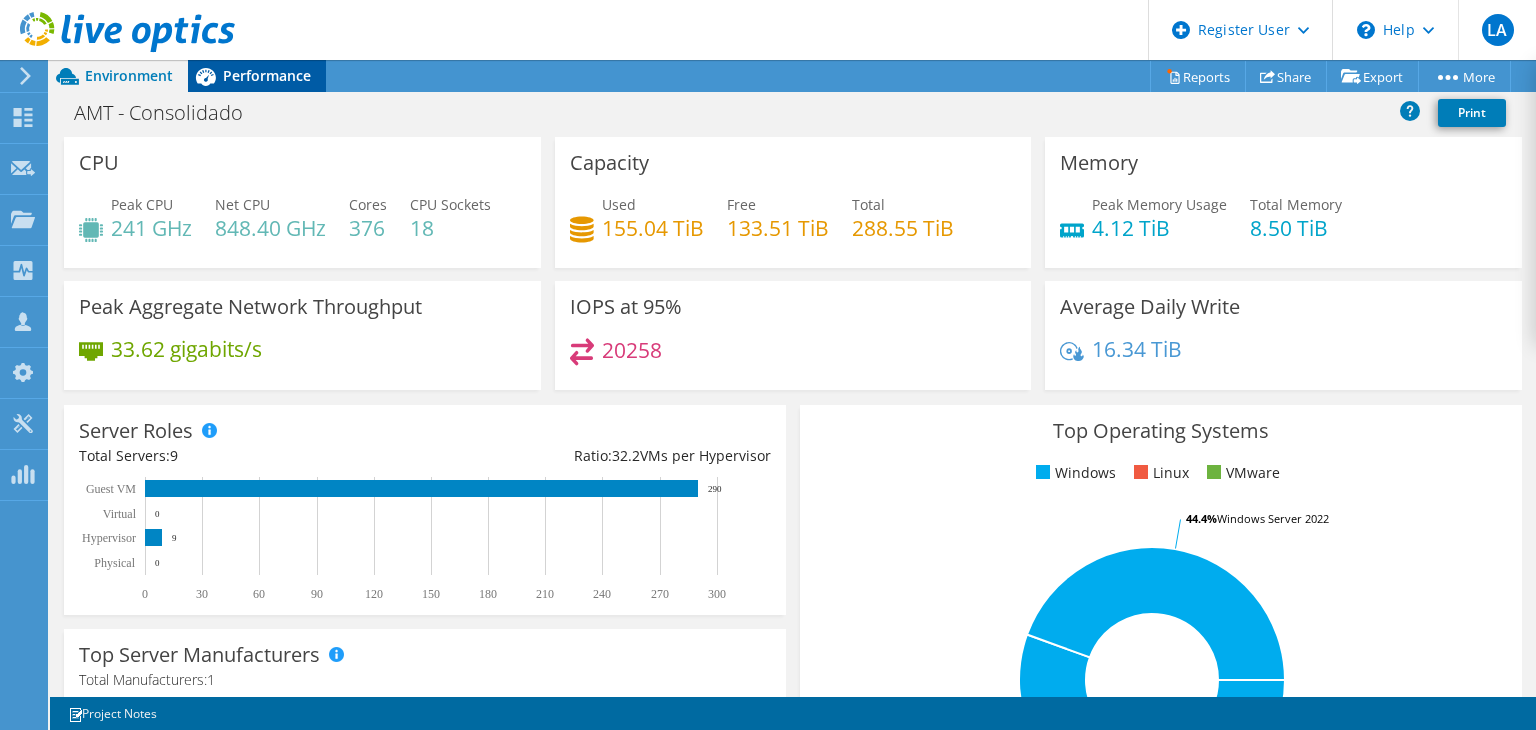 click on "Performance" at bounding box center [267, 75] 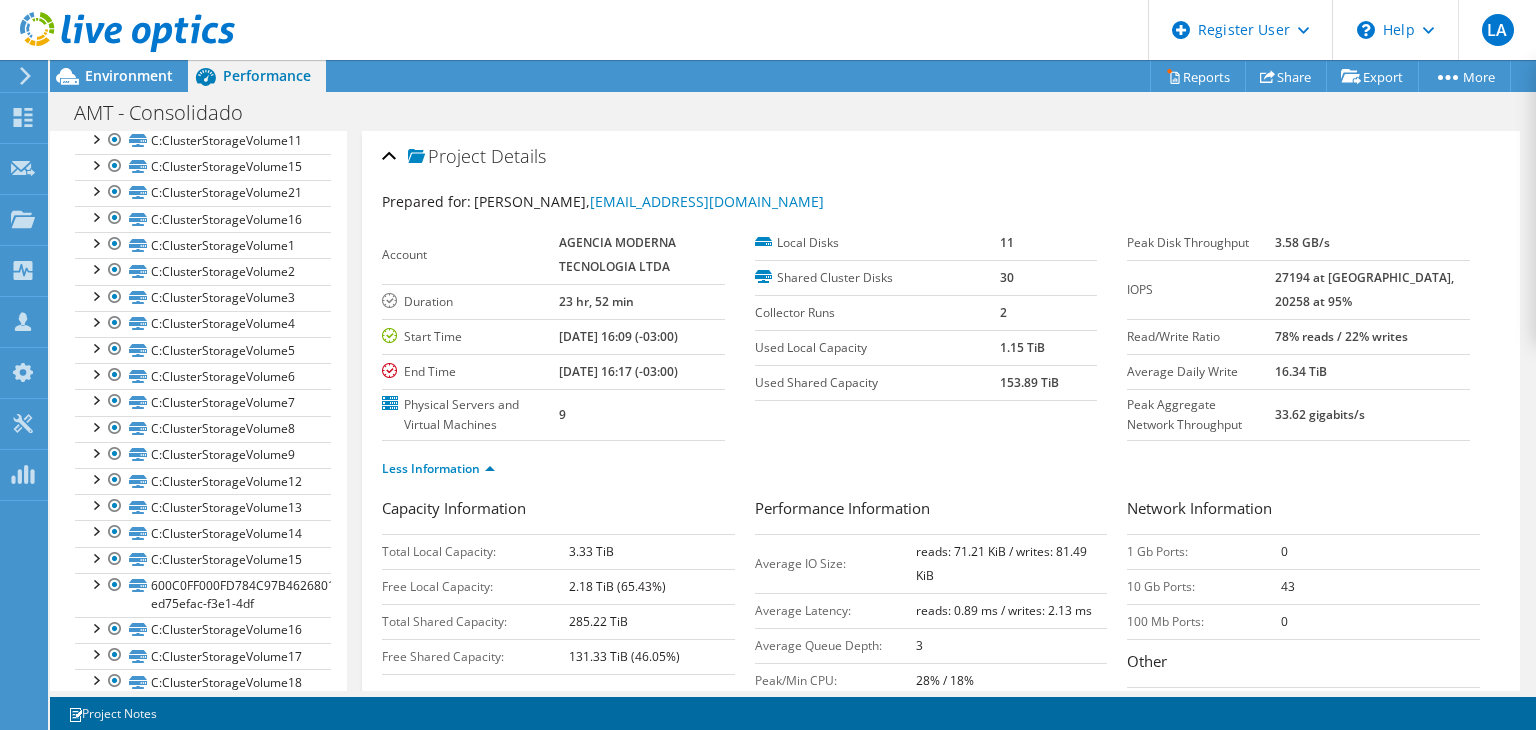 scroll, scrollTop: 692, scrollLeft: 0, axis: vertical 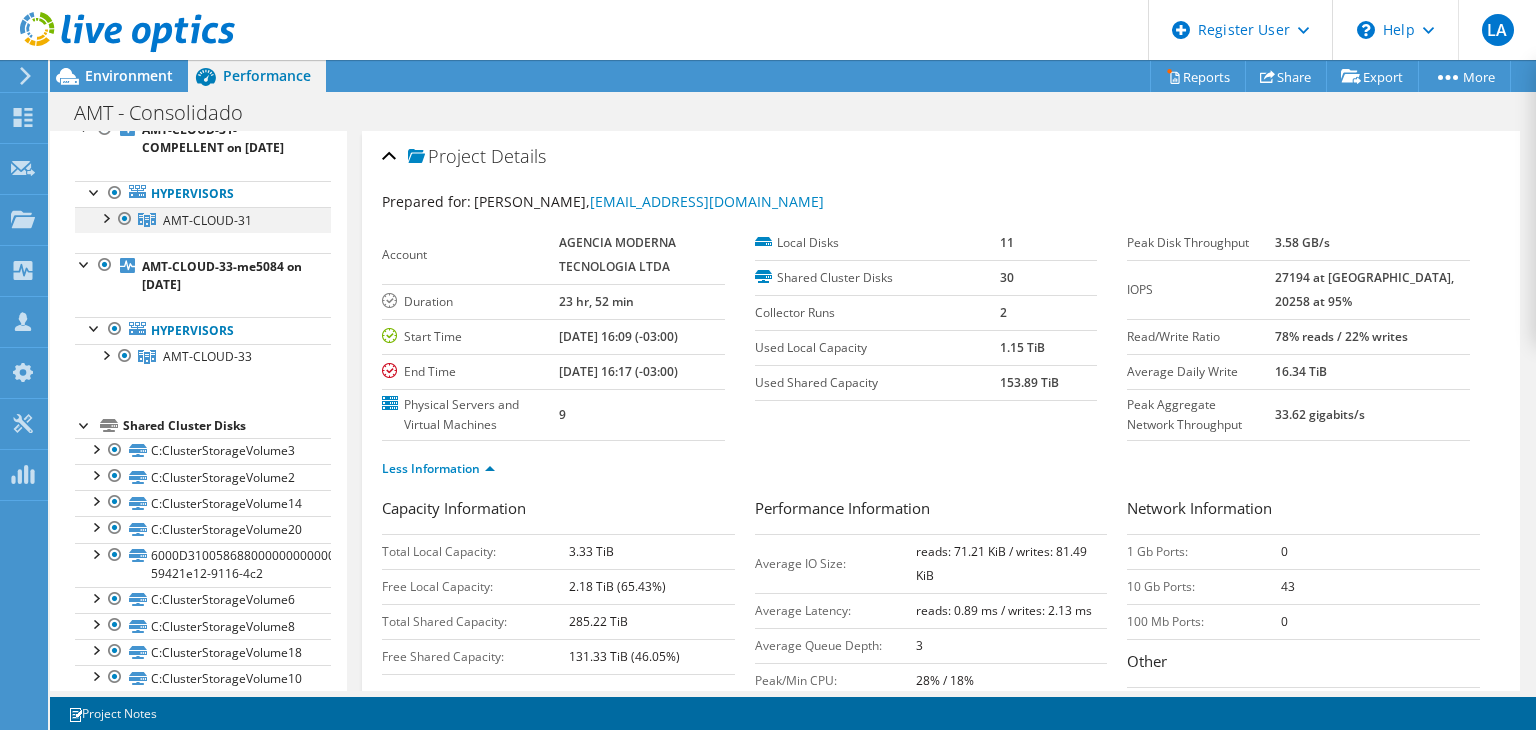 click at bounding box center [105, 217] 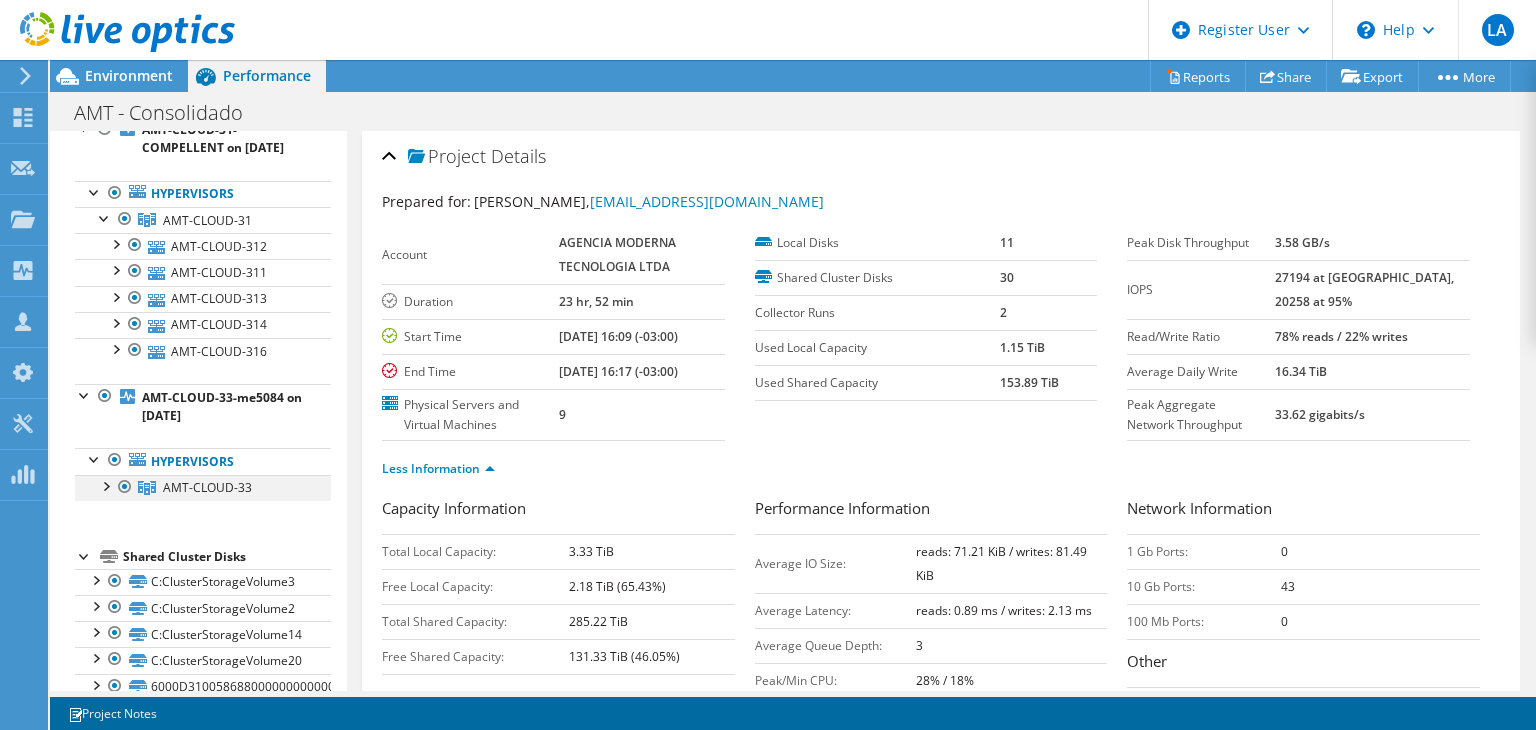 click at bounding box center (105, 485) 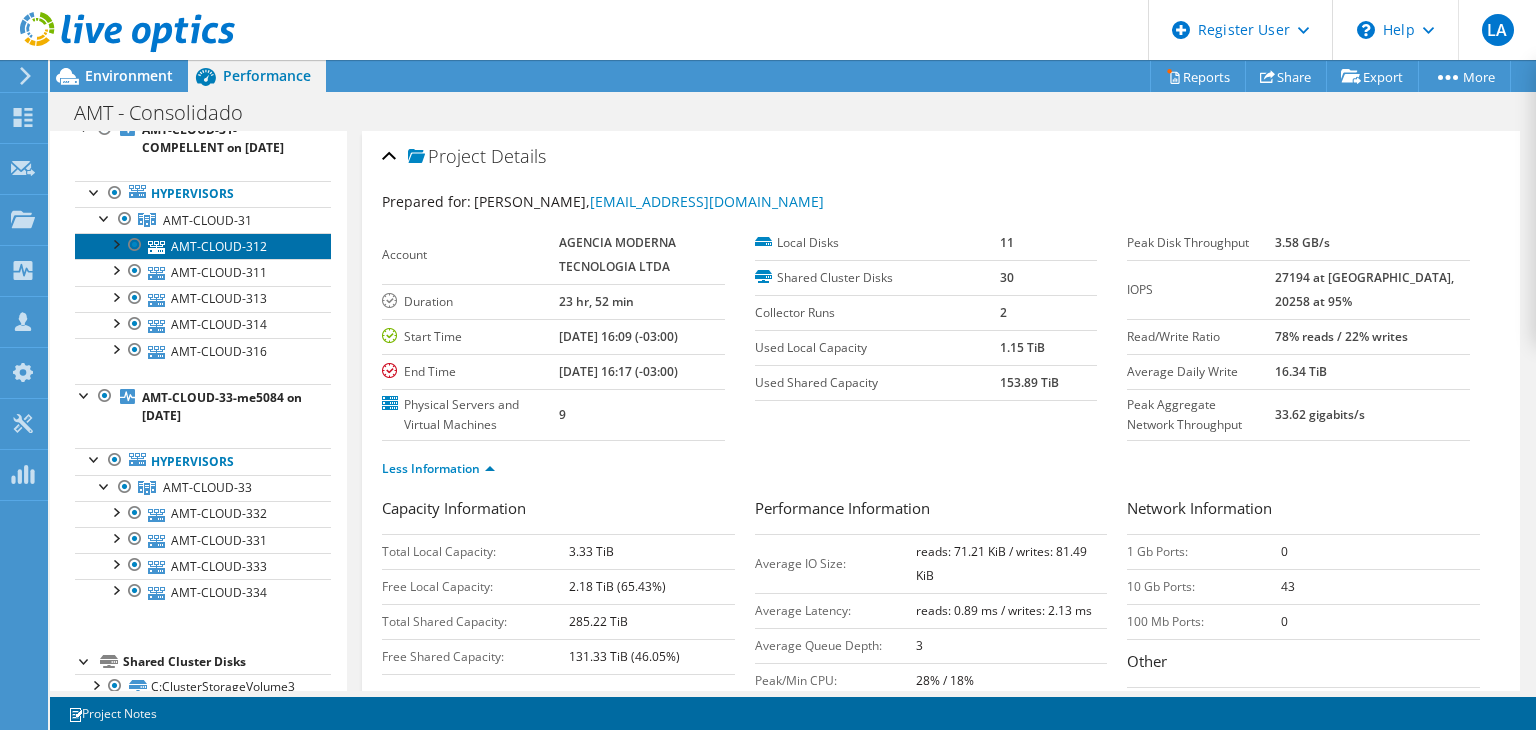 click on "AMT-CLOUD-312" at bounding box center [203, 246] 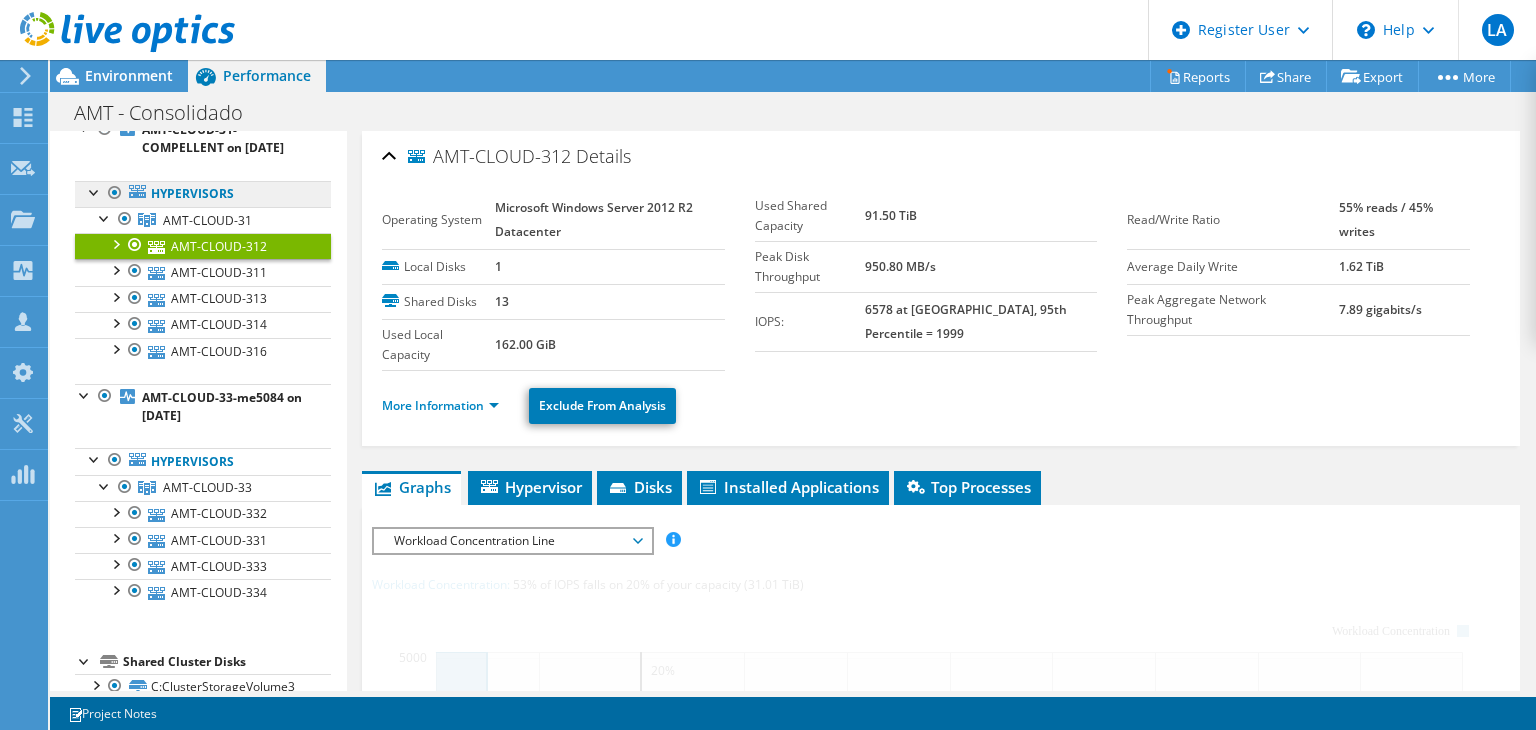 click on "Hypervisors" at bounding box center [203, 194] 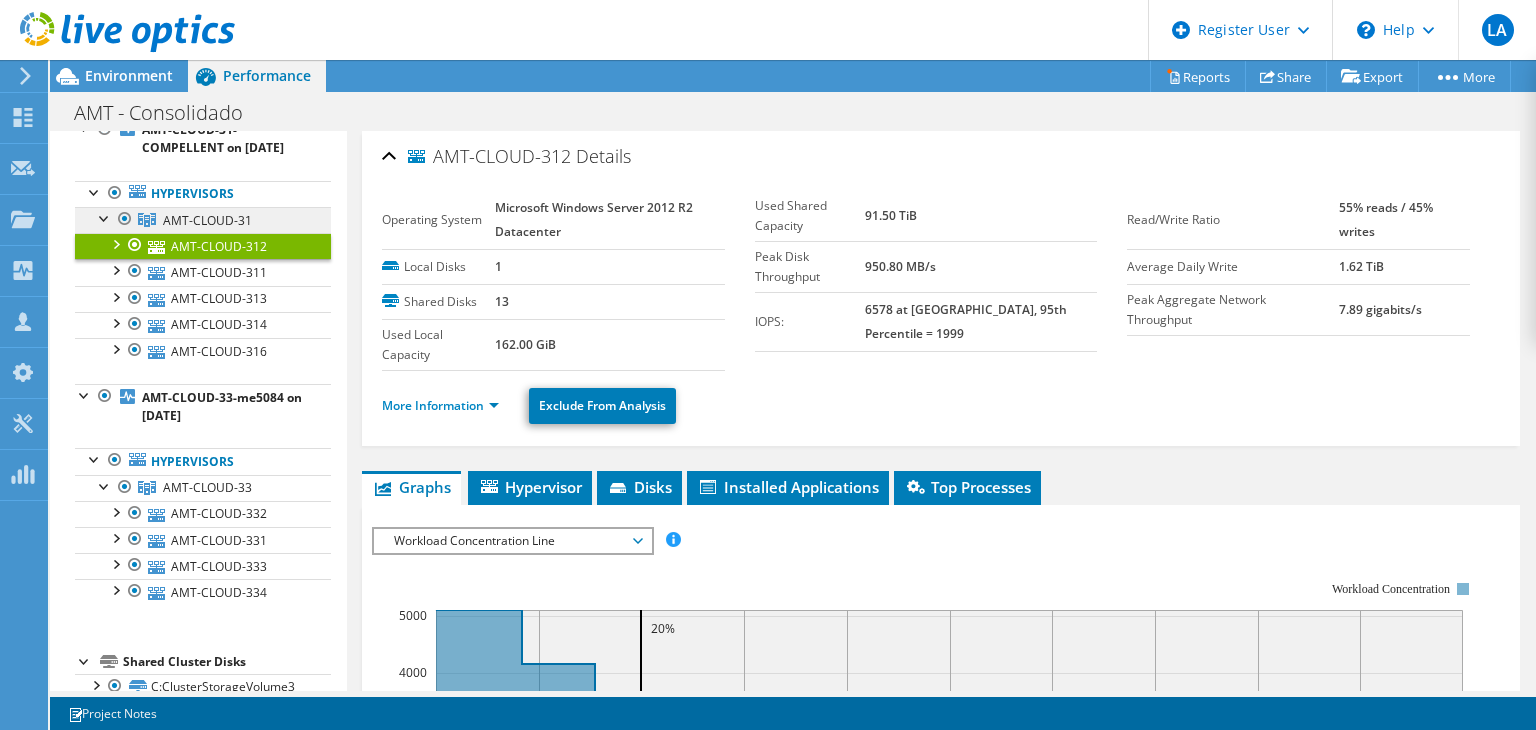click on "AMT-CLOUD-31" at bounding box center (203, 220) 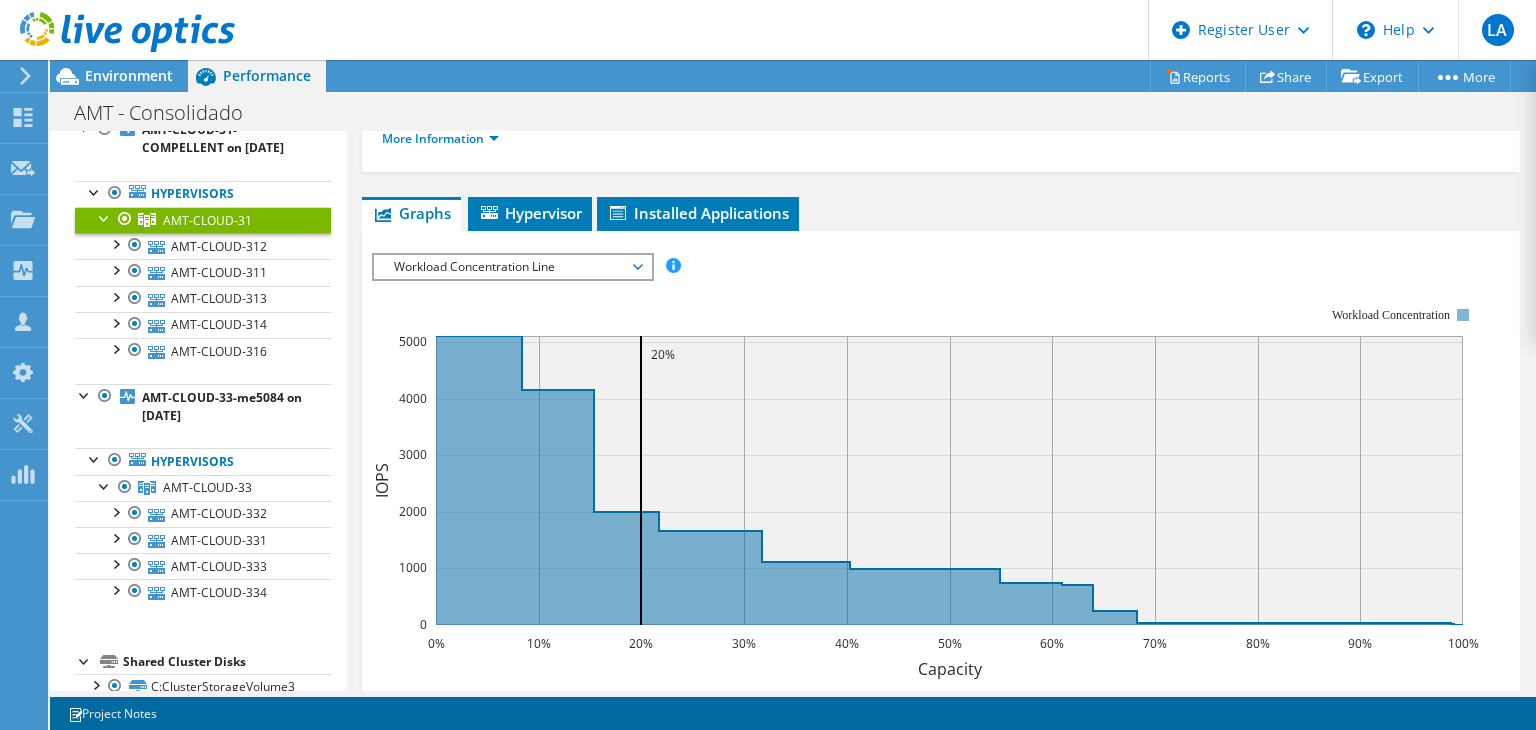 scroll, scrollTop: 244, scrollLeft: 0, axis: vertical 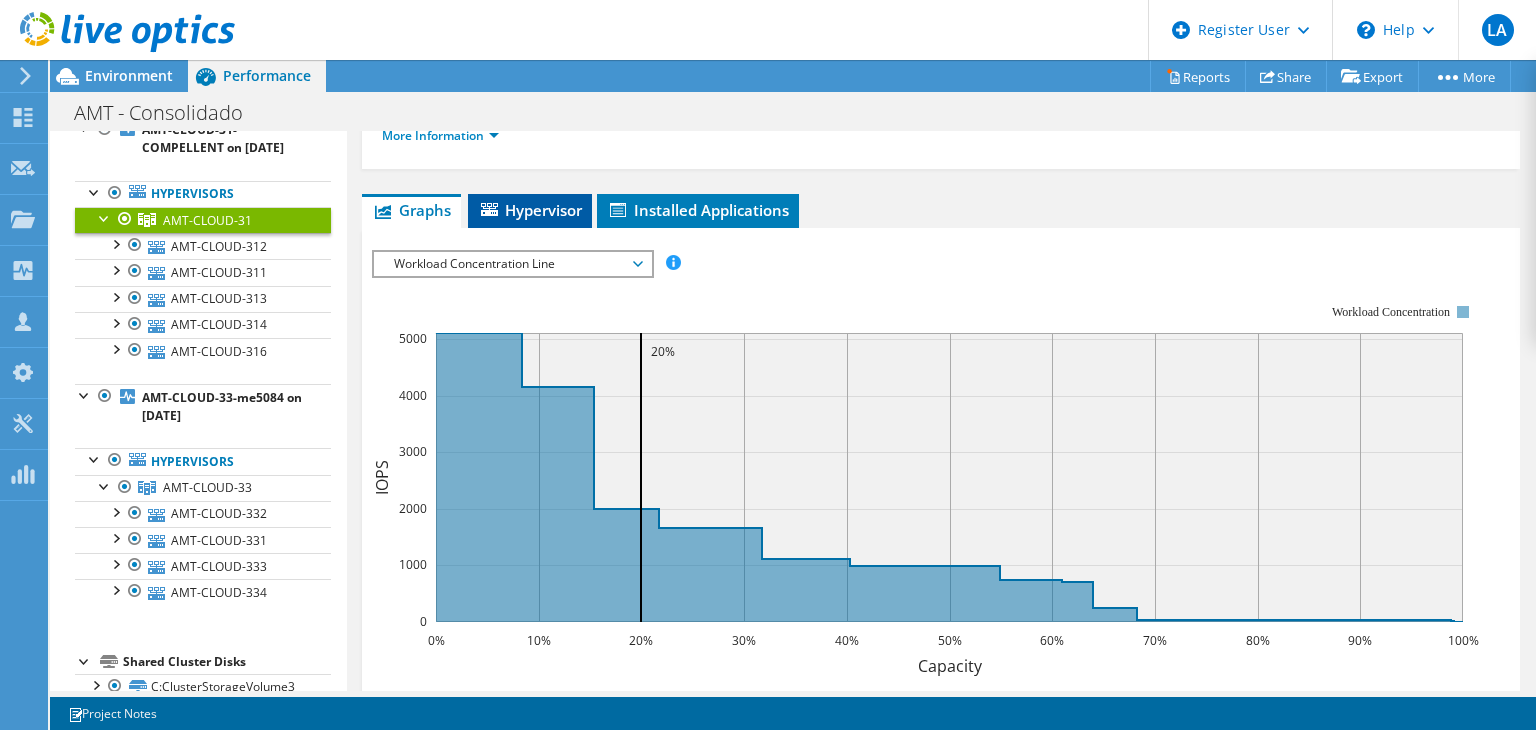 click on "Hypervisor" at bounding box center [530, 210] 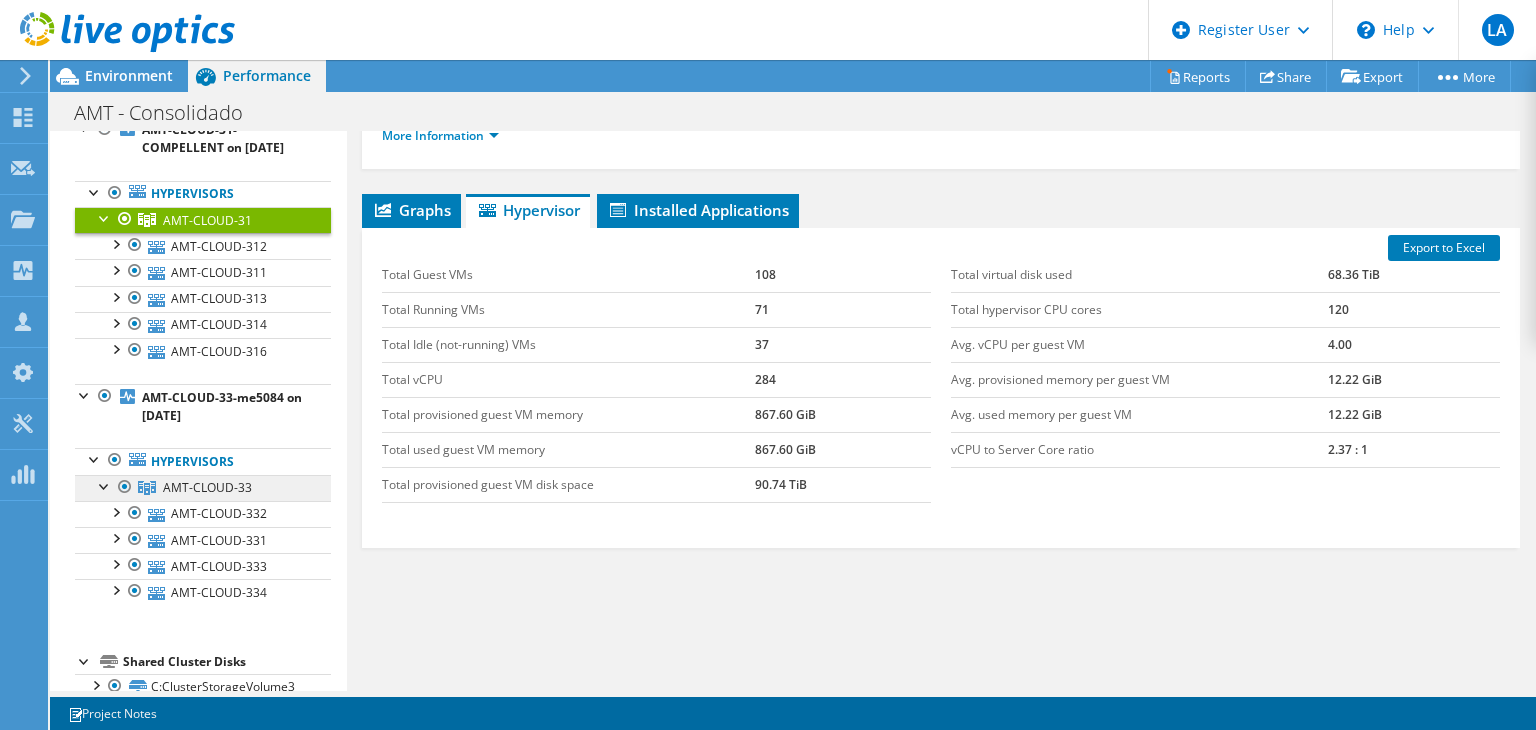 click on "AMT-CLOUD-33" at bounding box center (207, 220) 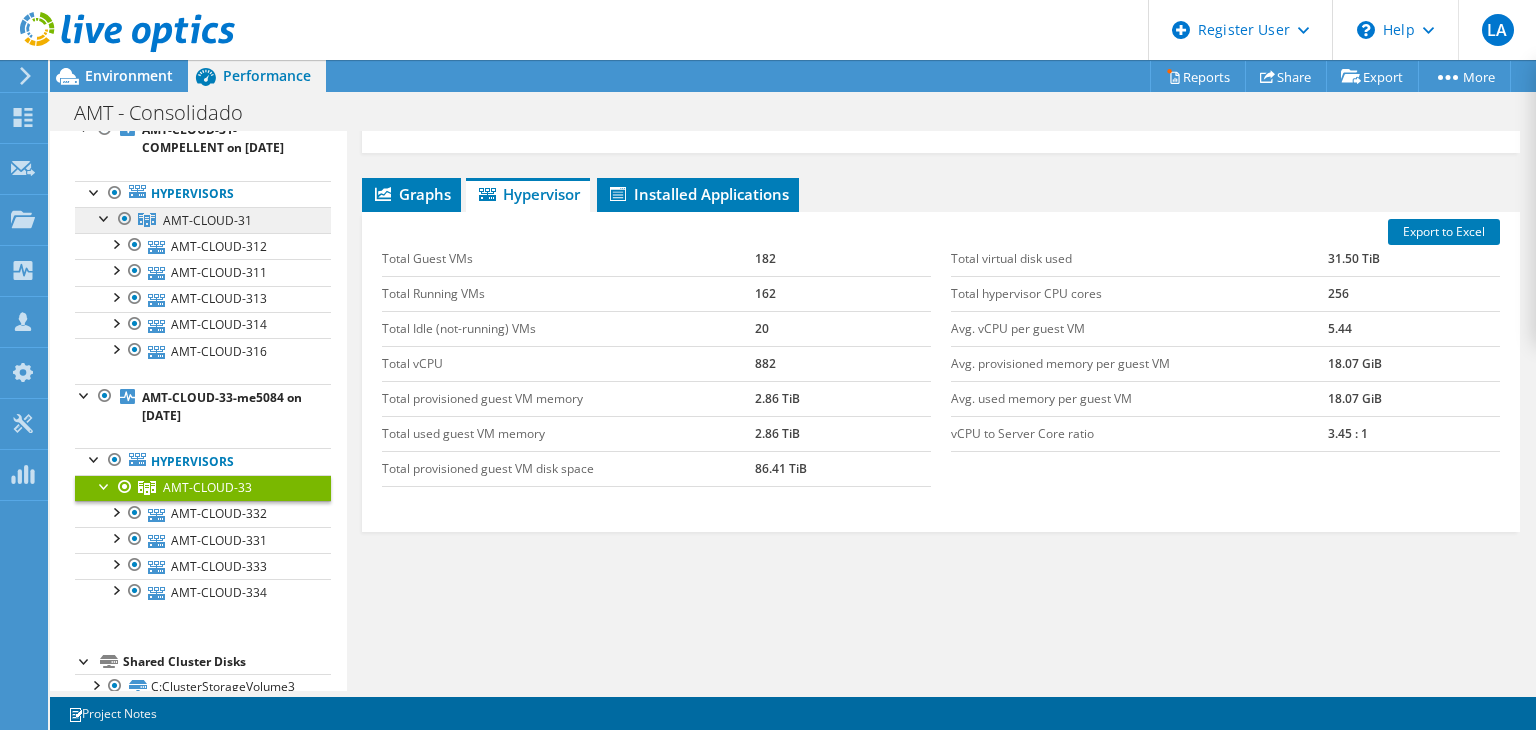 click on "AMT-CLOUD-31" at bounding box center [203, 220] 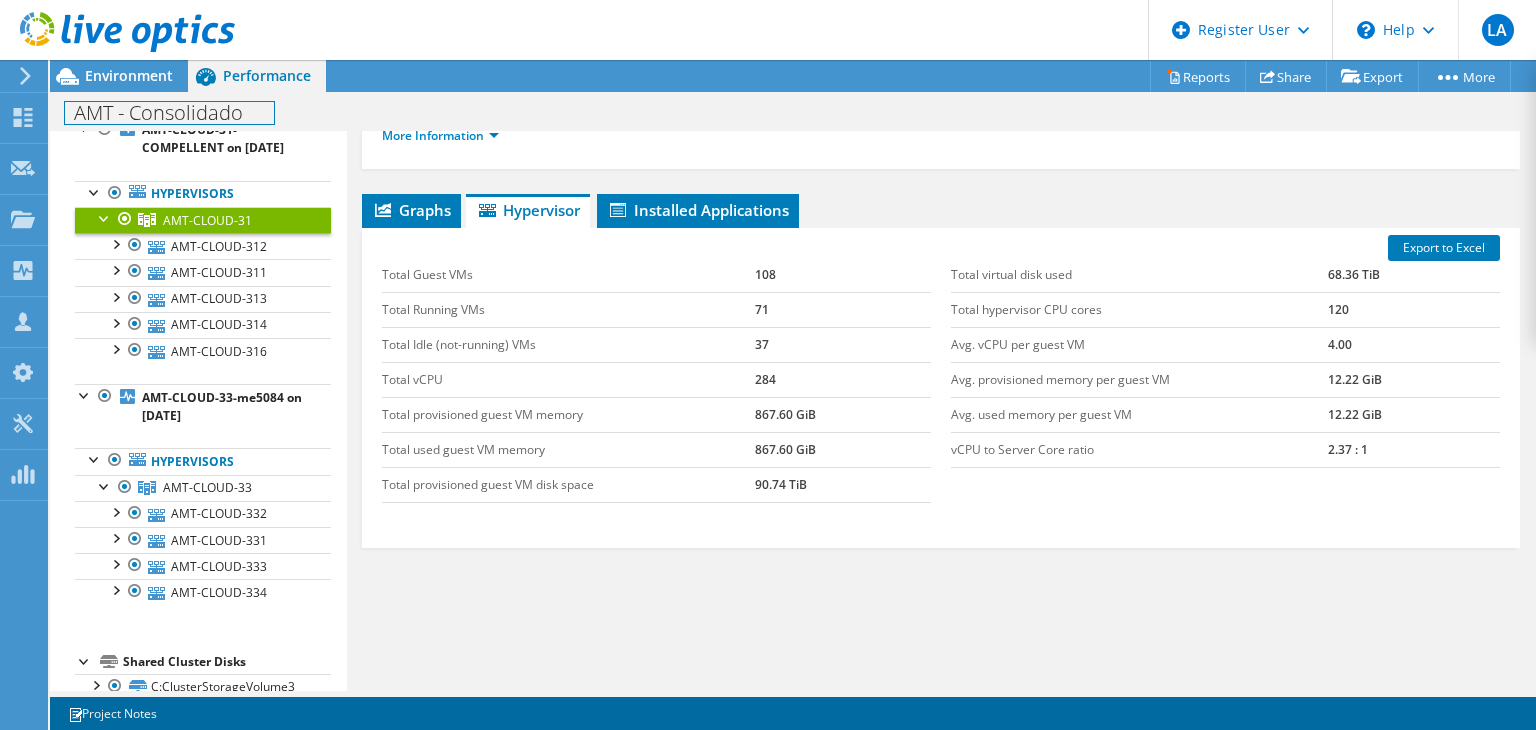click on "AMT - Consolidado
Print" at bounding box center [793, 112] 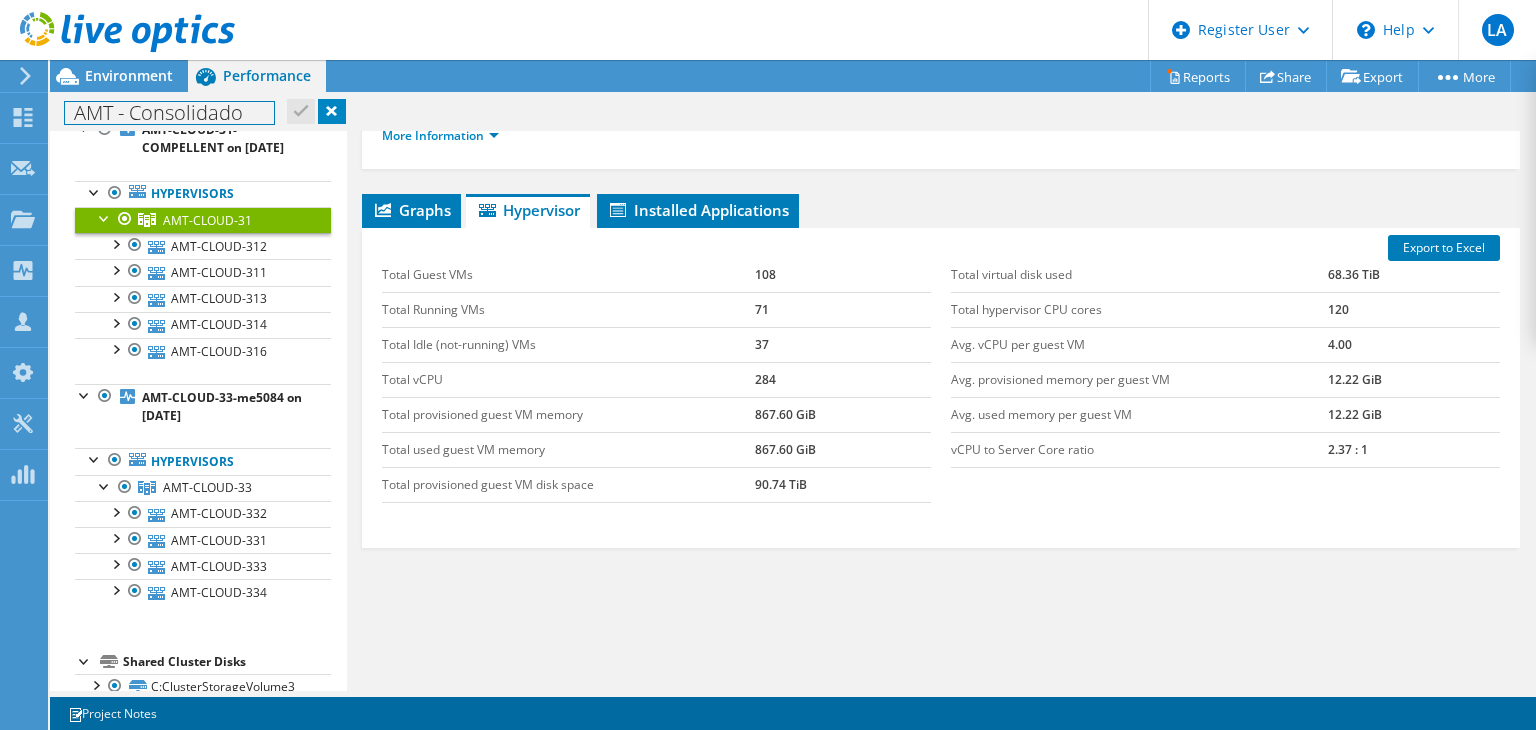 scroll, scrollTop: 0, scrollLeft: 0, axis: both 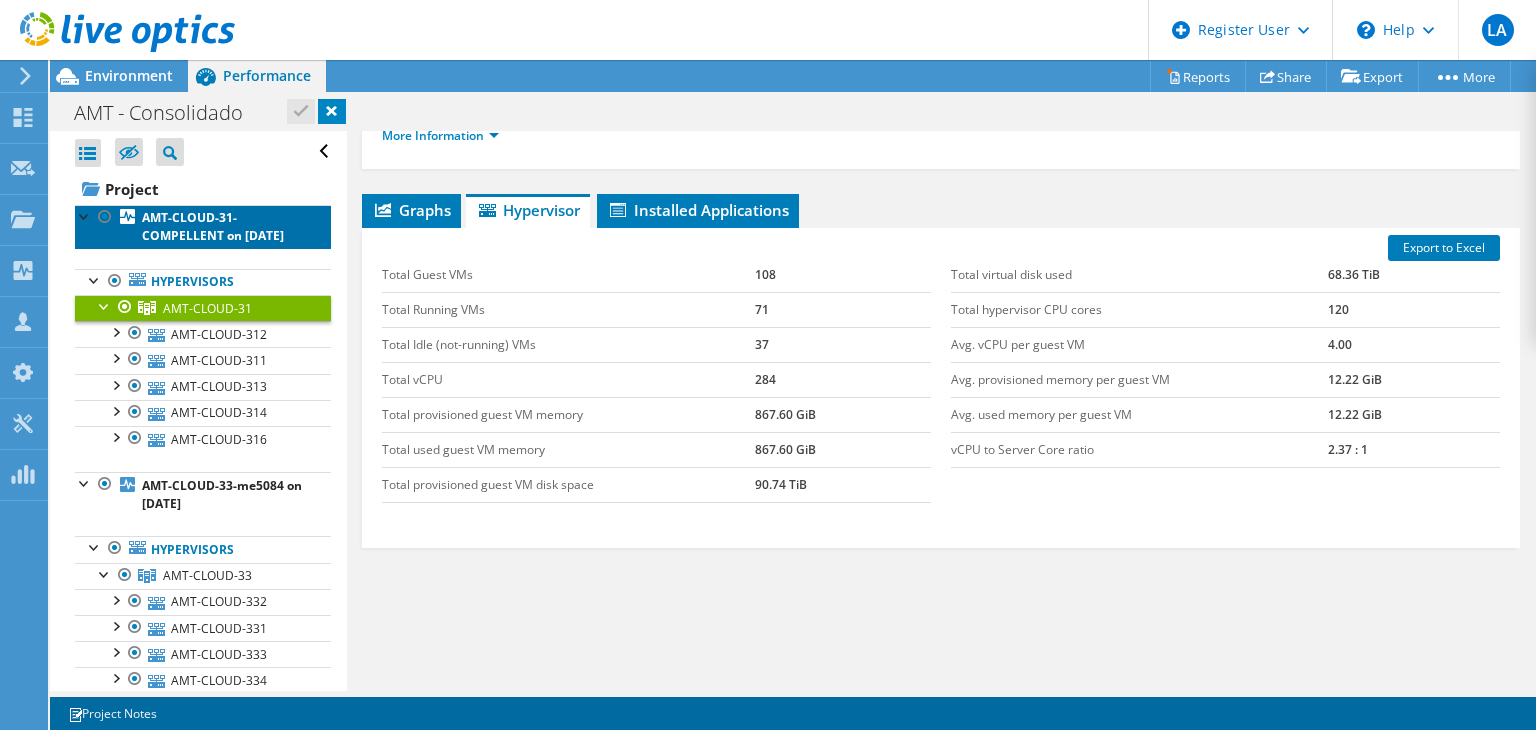 click on "AMT-CLOUD-31-COMPELLENT on [DATE]" at bounding box center (213, 226) 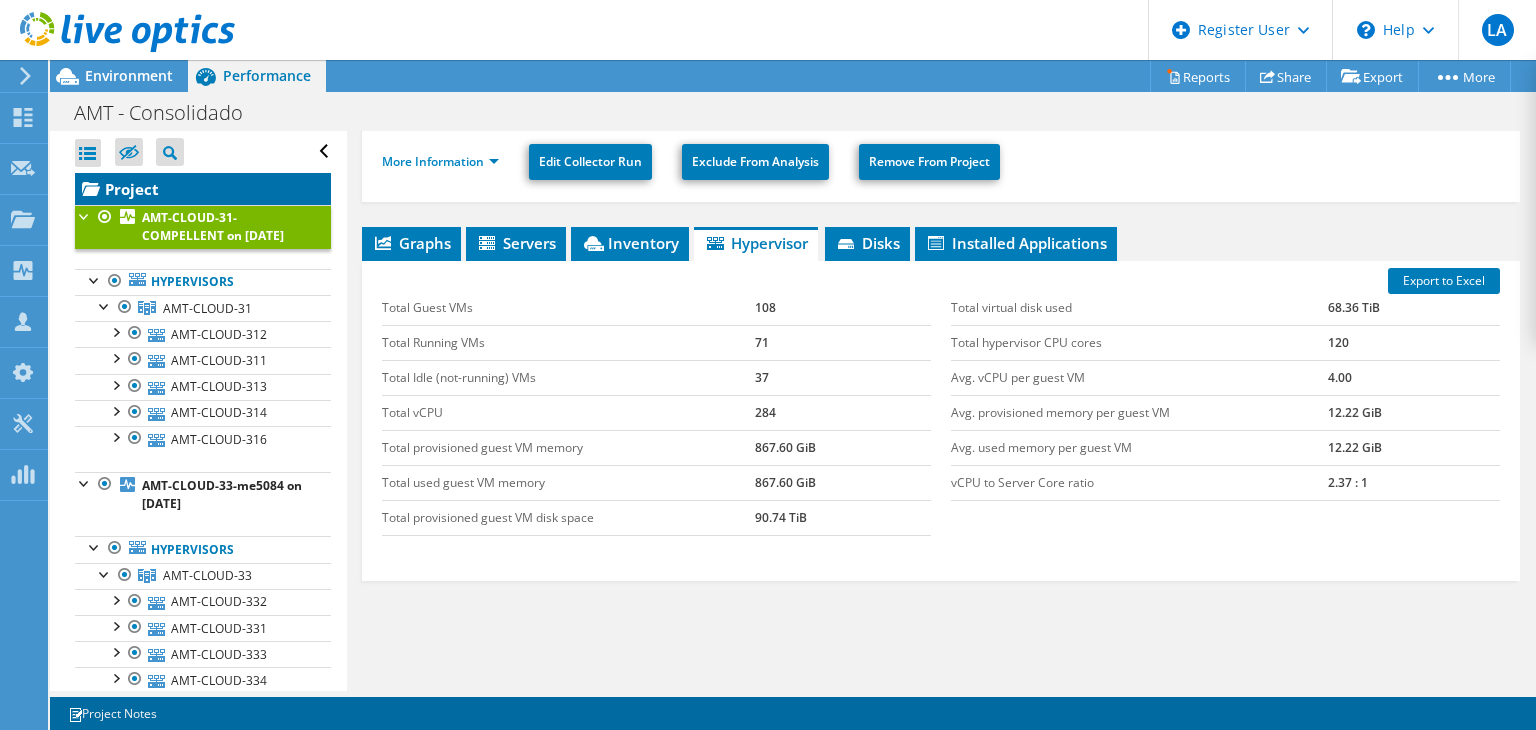 click on "Project" at bounding box center (203, 189) 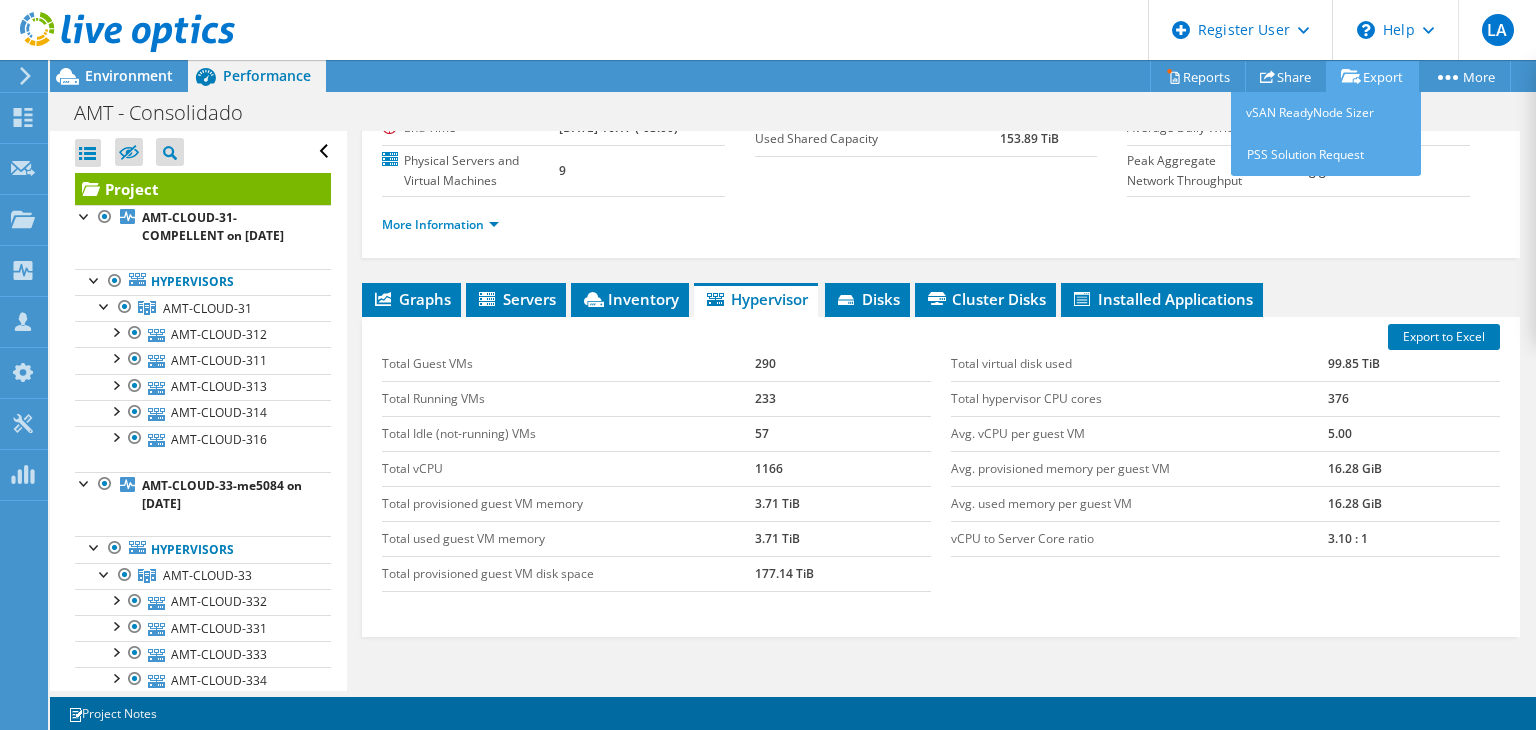 click on "Export" at bounding box center (1372, 76) 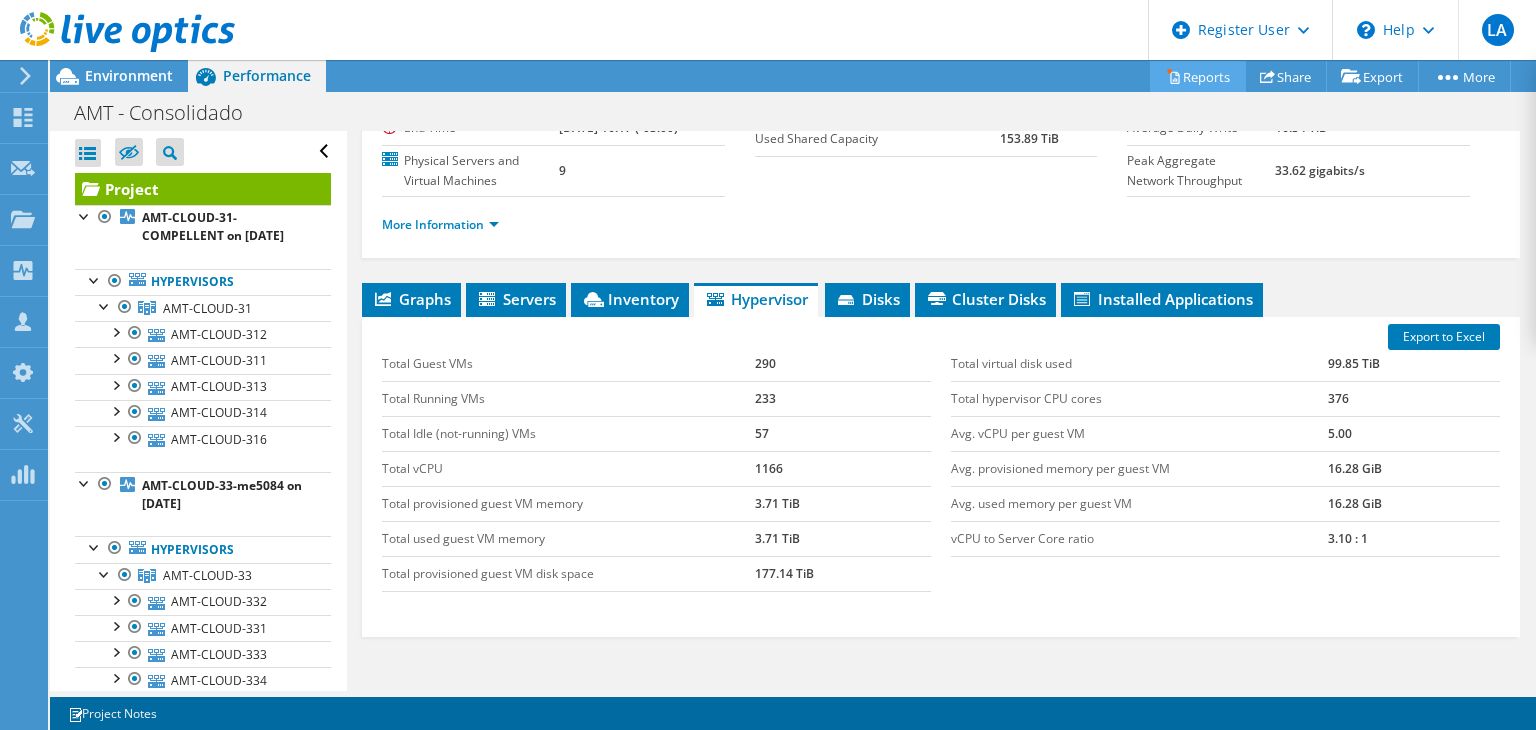 click on "Reports" at bounding box center (1198, 76) 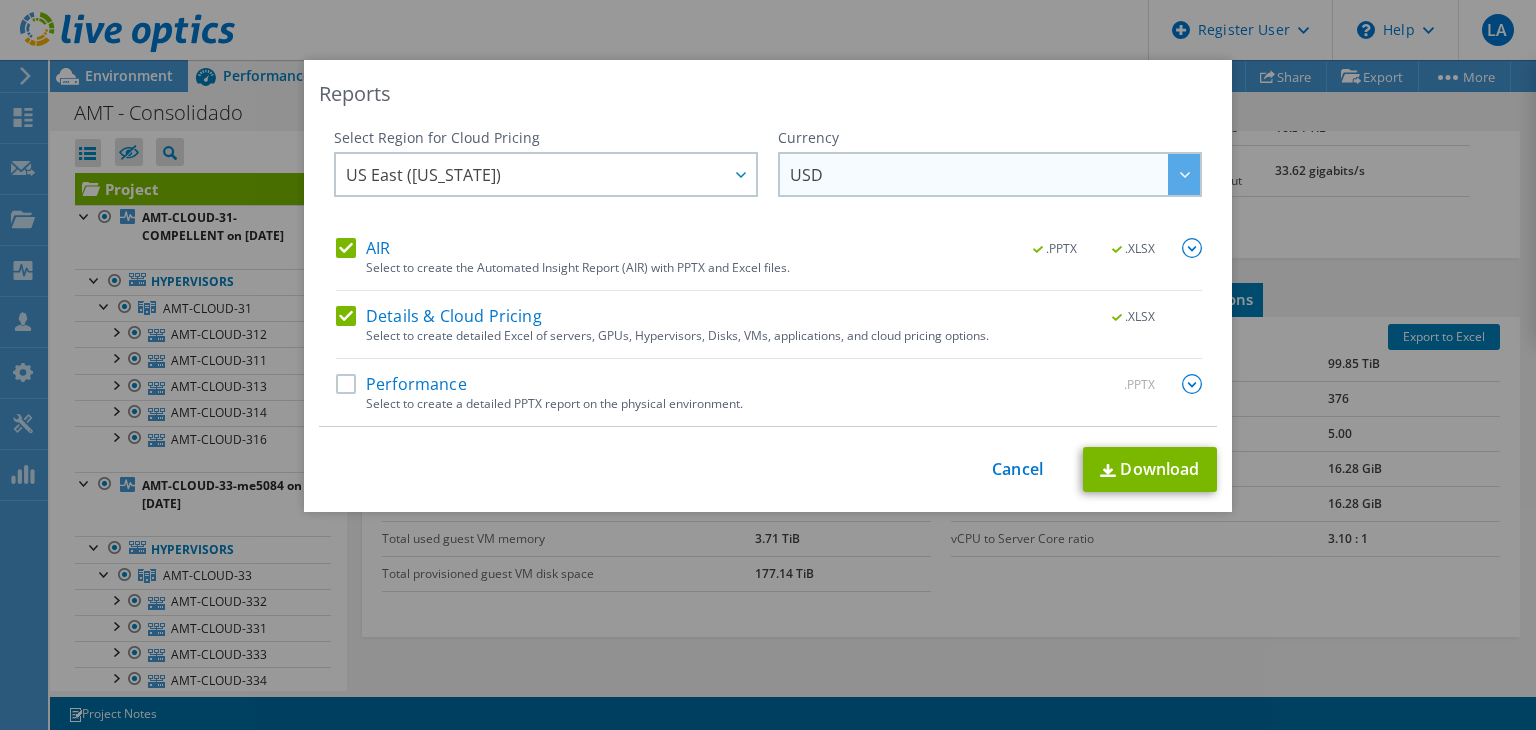 click on "USD" at bounding box center [995, 174] 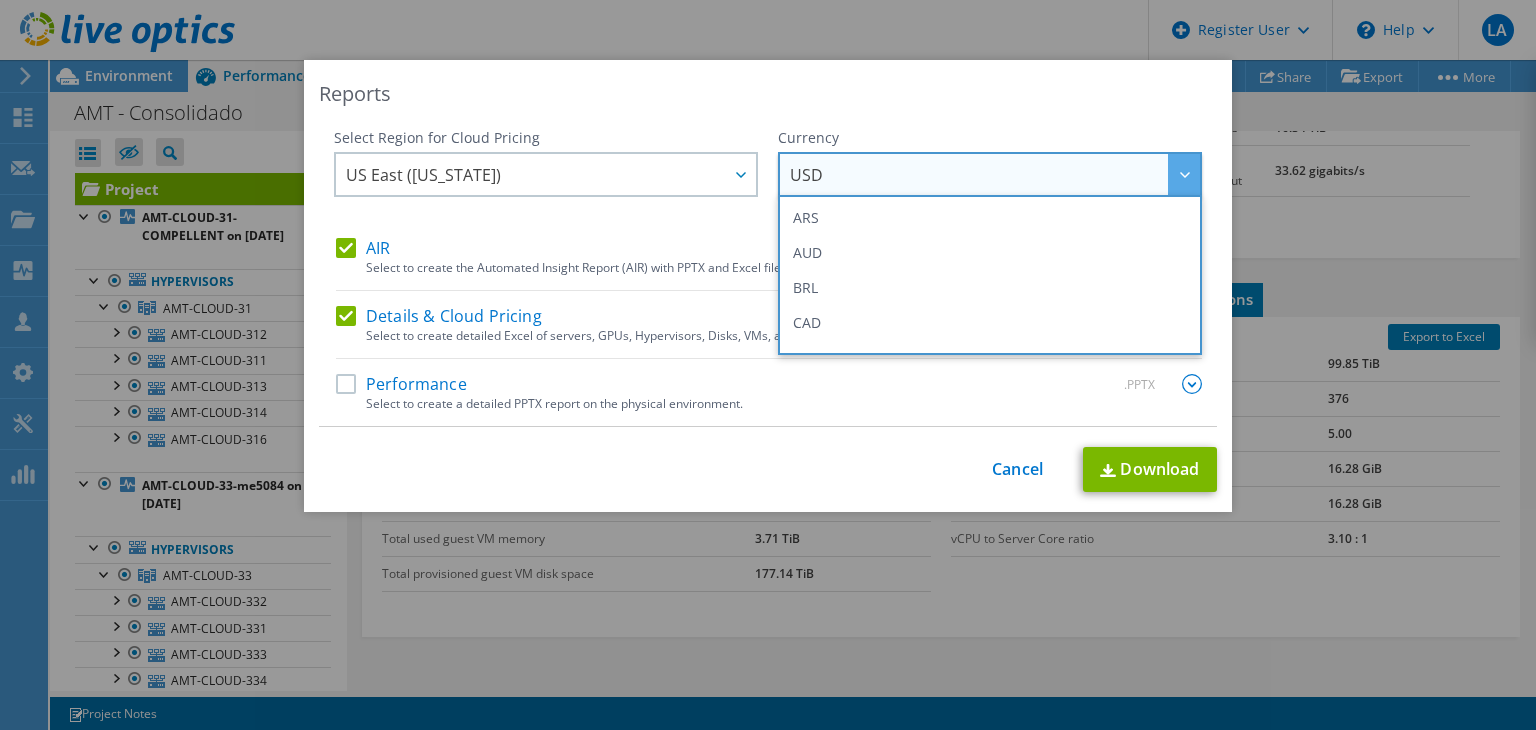 click on "USD" at bounding box center [995, 174] 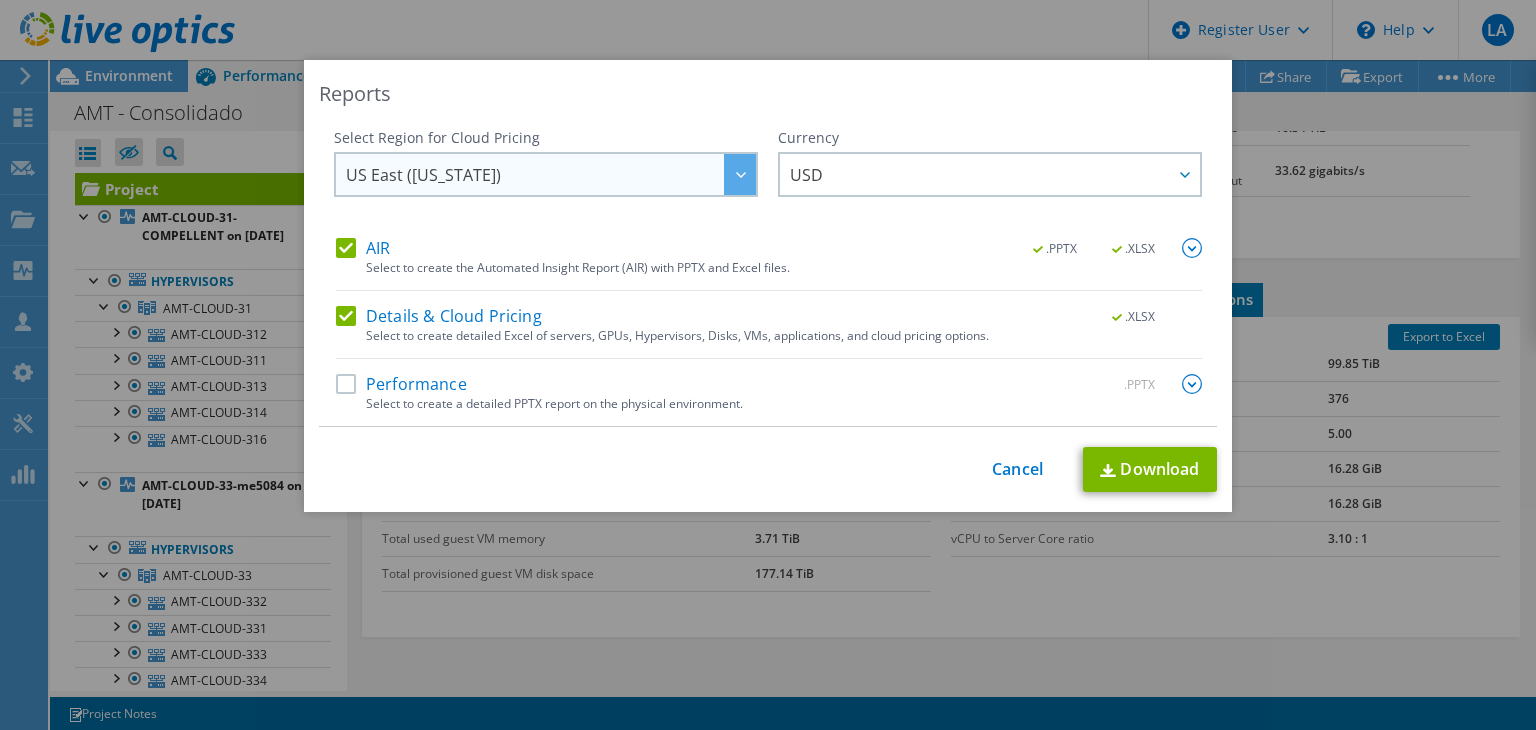 click on "US East ([US_STATE])" at bounding box center (551, 174) 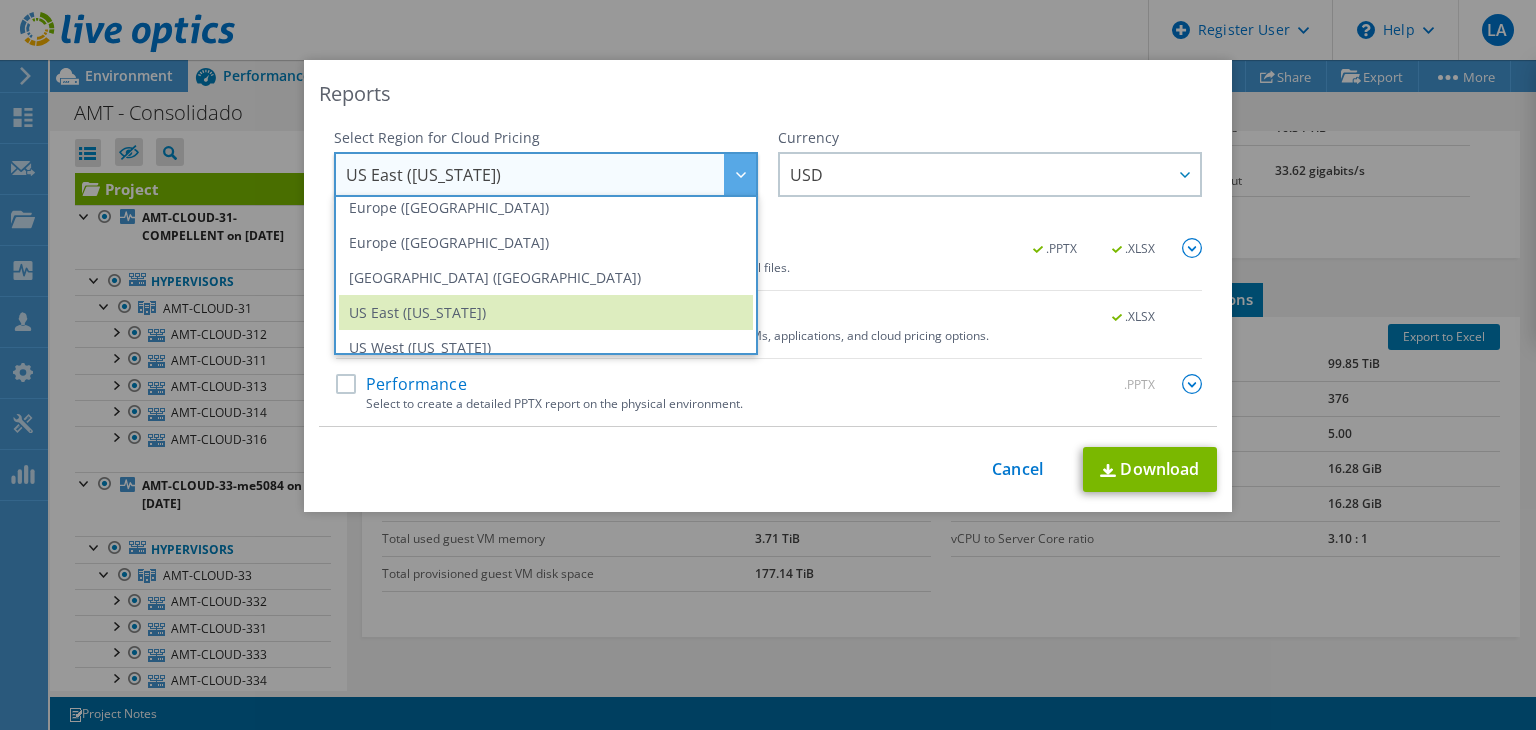 scroll, scrollTop: 270, scrollLeft: 0, axis: vertical 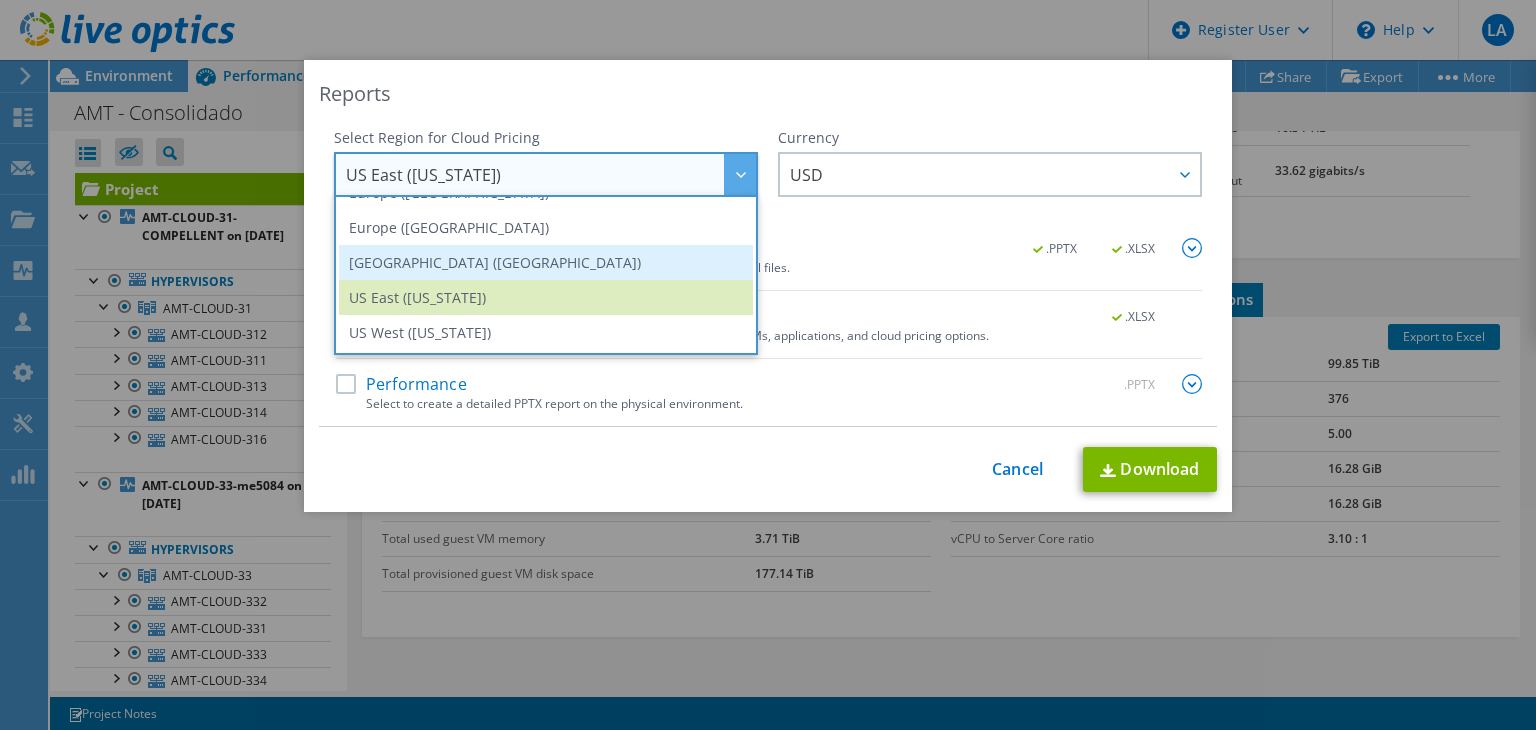 click on "[GEOGRAPHIC_DATA] ([GEOGRAPHIC_DATA])" at bounding box center [546, 262] 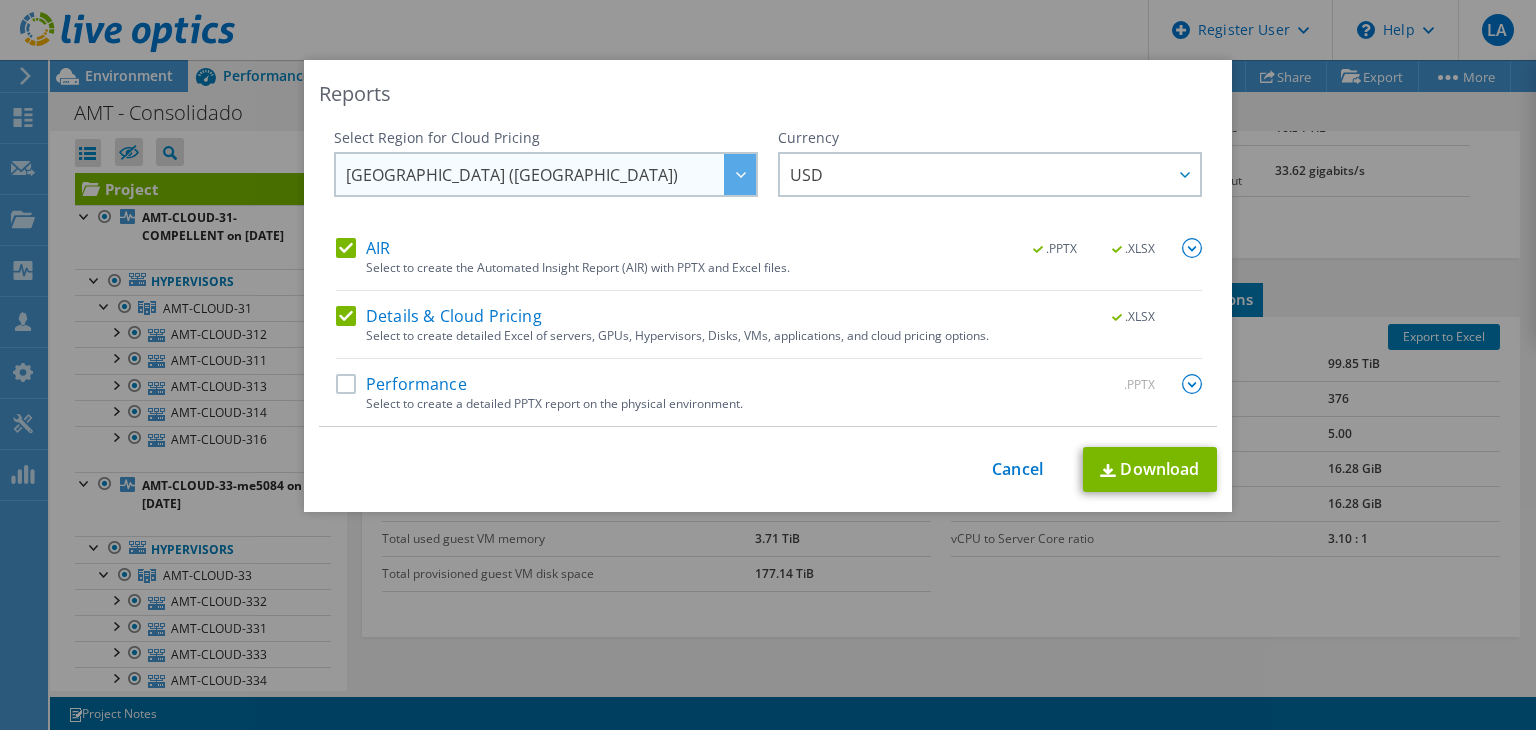scroll, scrollTop: 269, scrollLeft: 0, axis: vertical 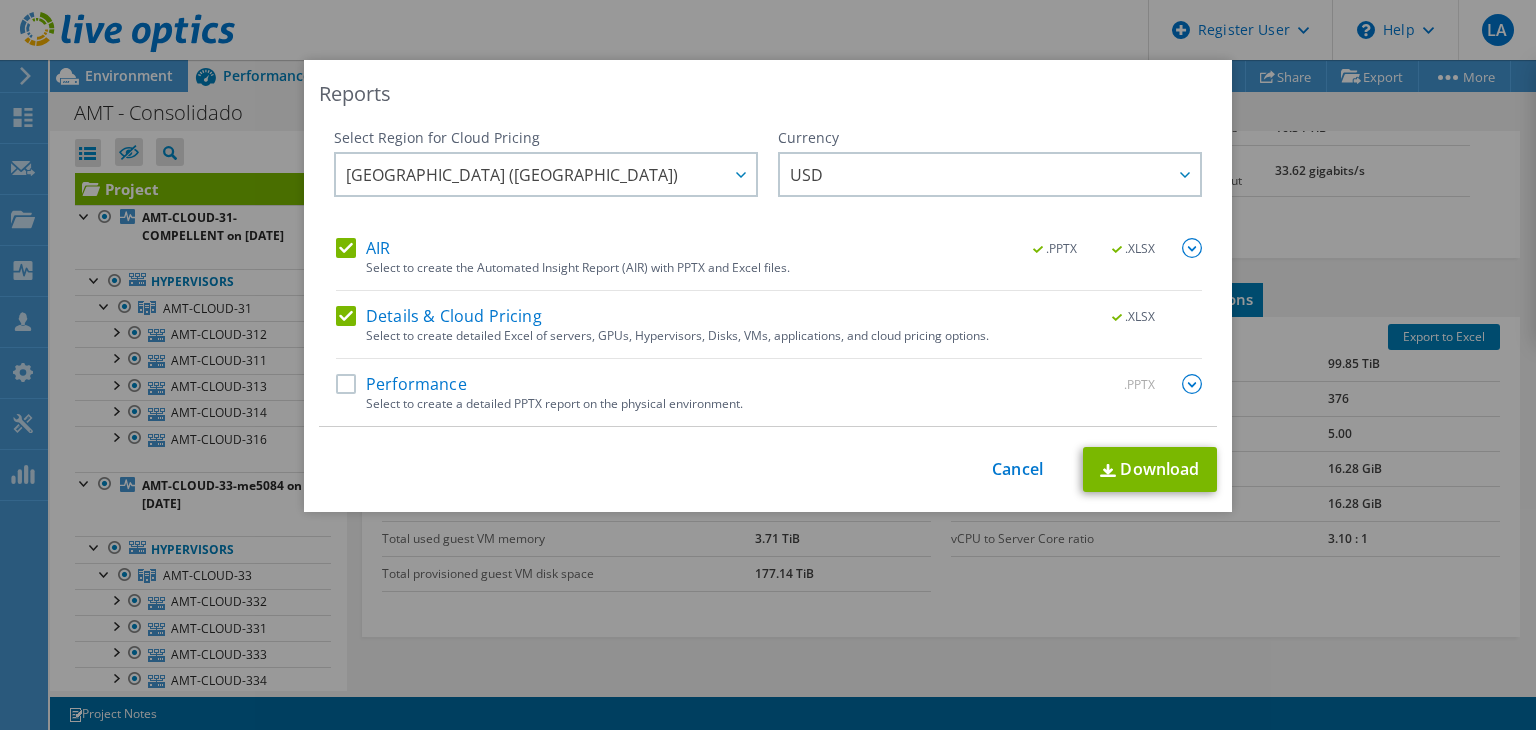 click on "Details & Cloud Pricing" at bounding box center [439, 316] 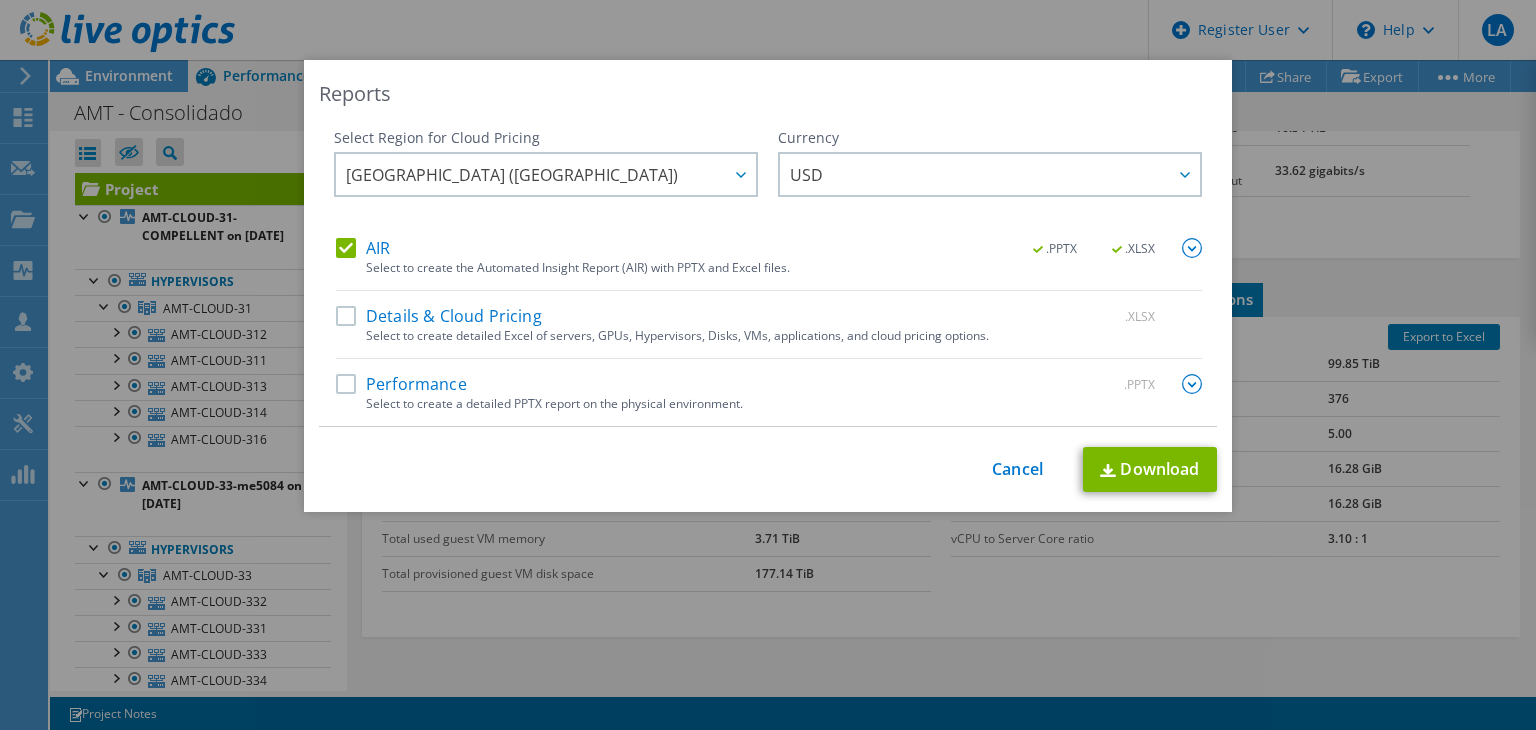 click on "Performance" at bounding box center [401, 384] 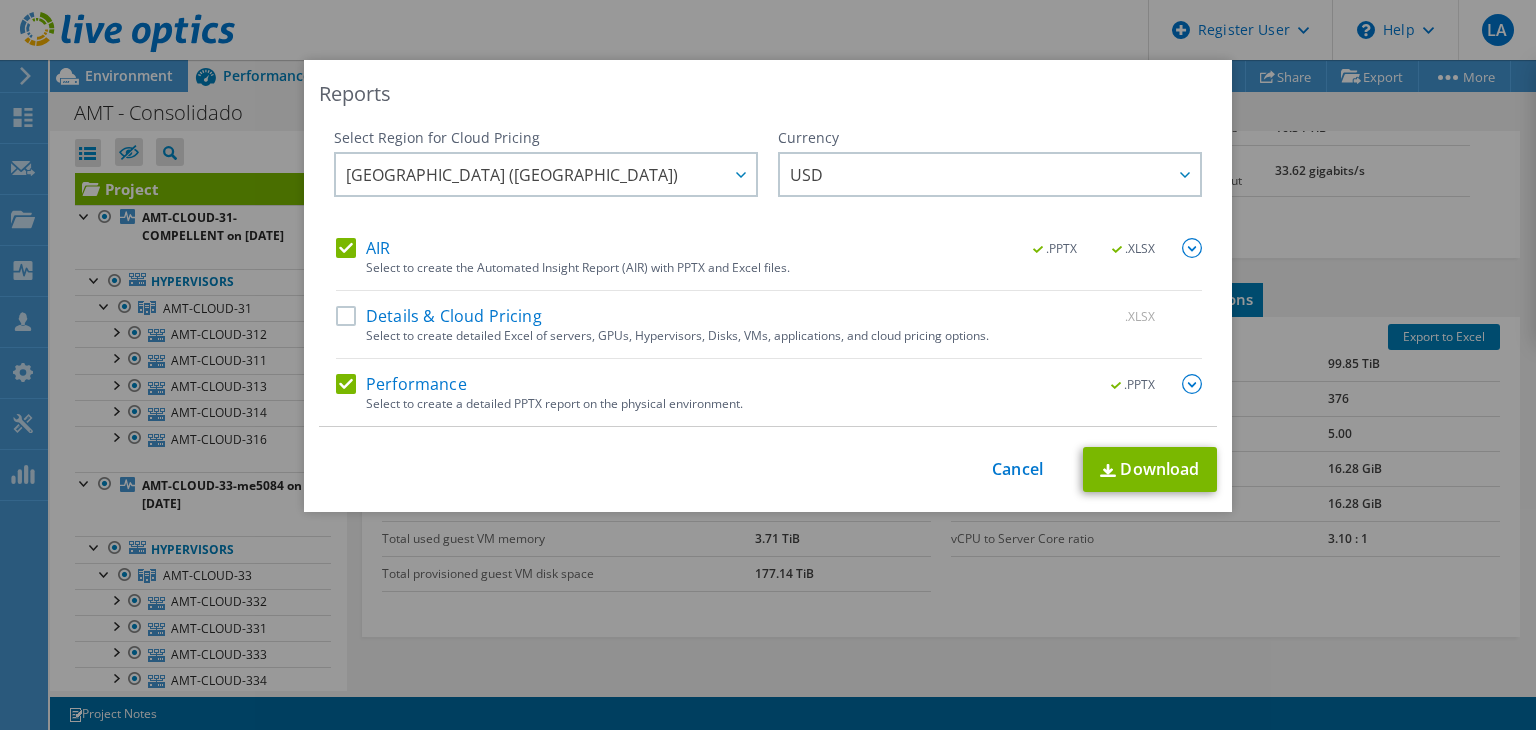 click at bounding box center (1192, 384) 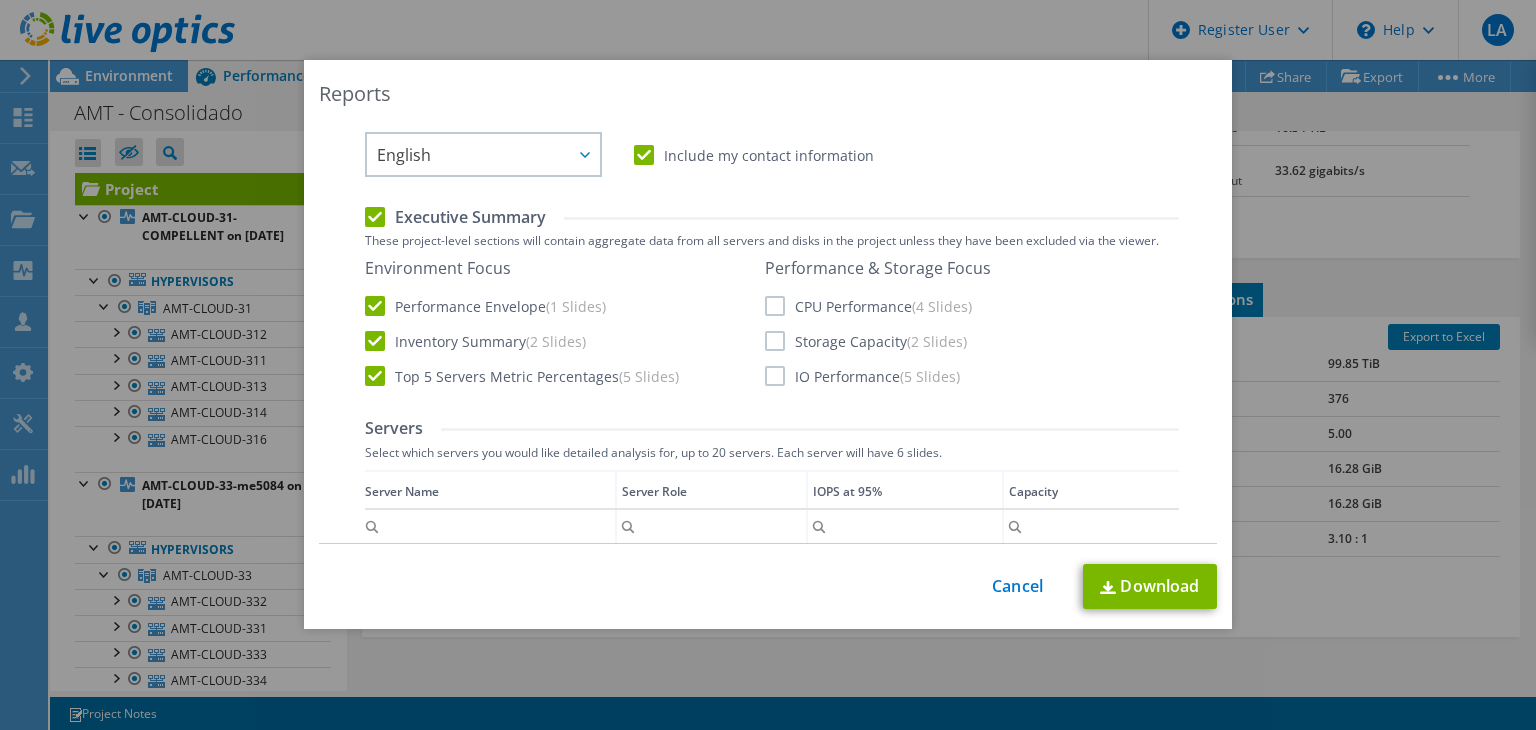 scroll, scrollTop: 340, scrollLeft: 0, axis: vertical 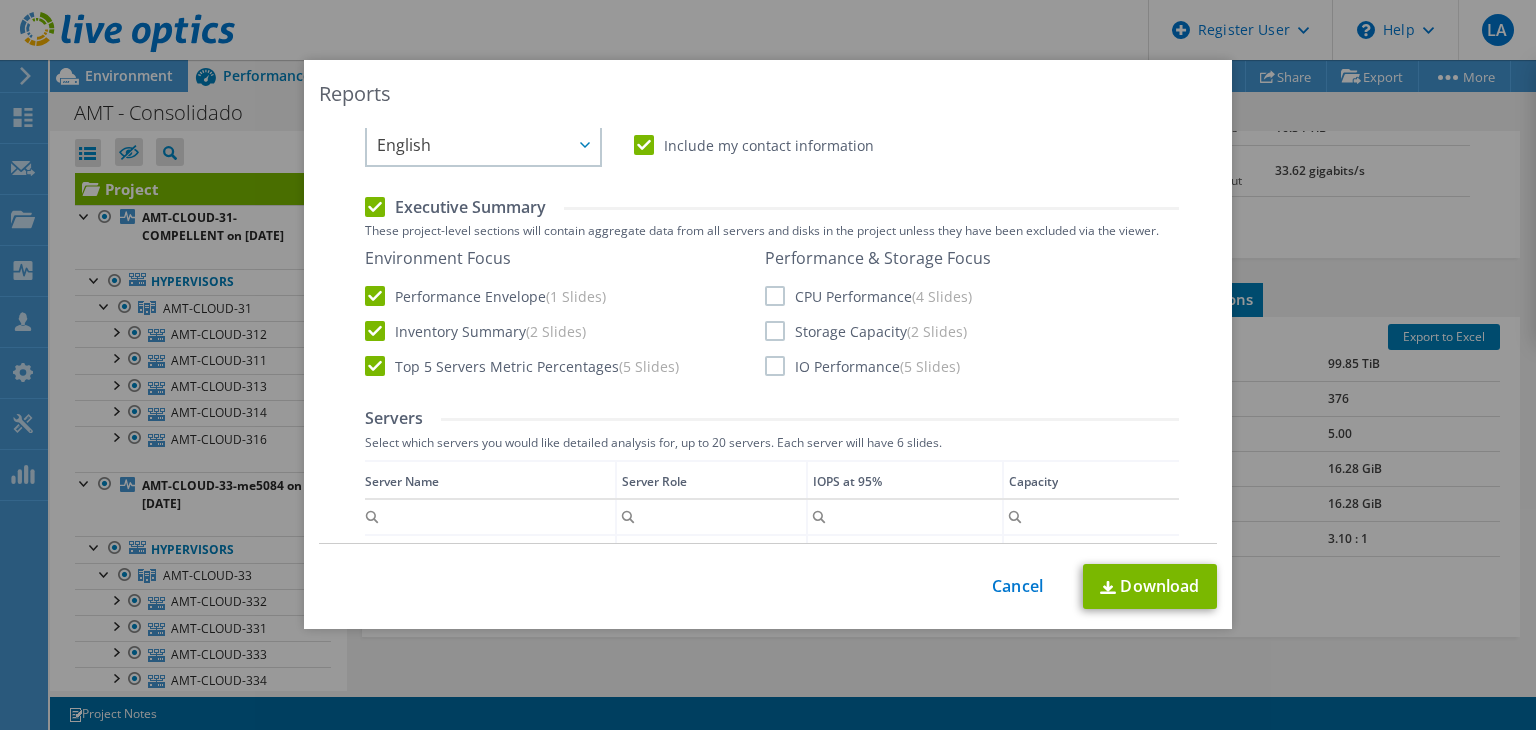 click on "Storage Capacity  (2 Slides)" at bounding box center (866, 331) 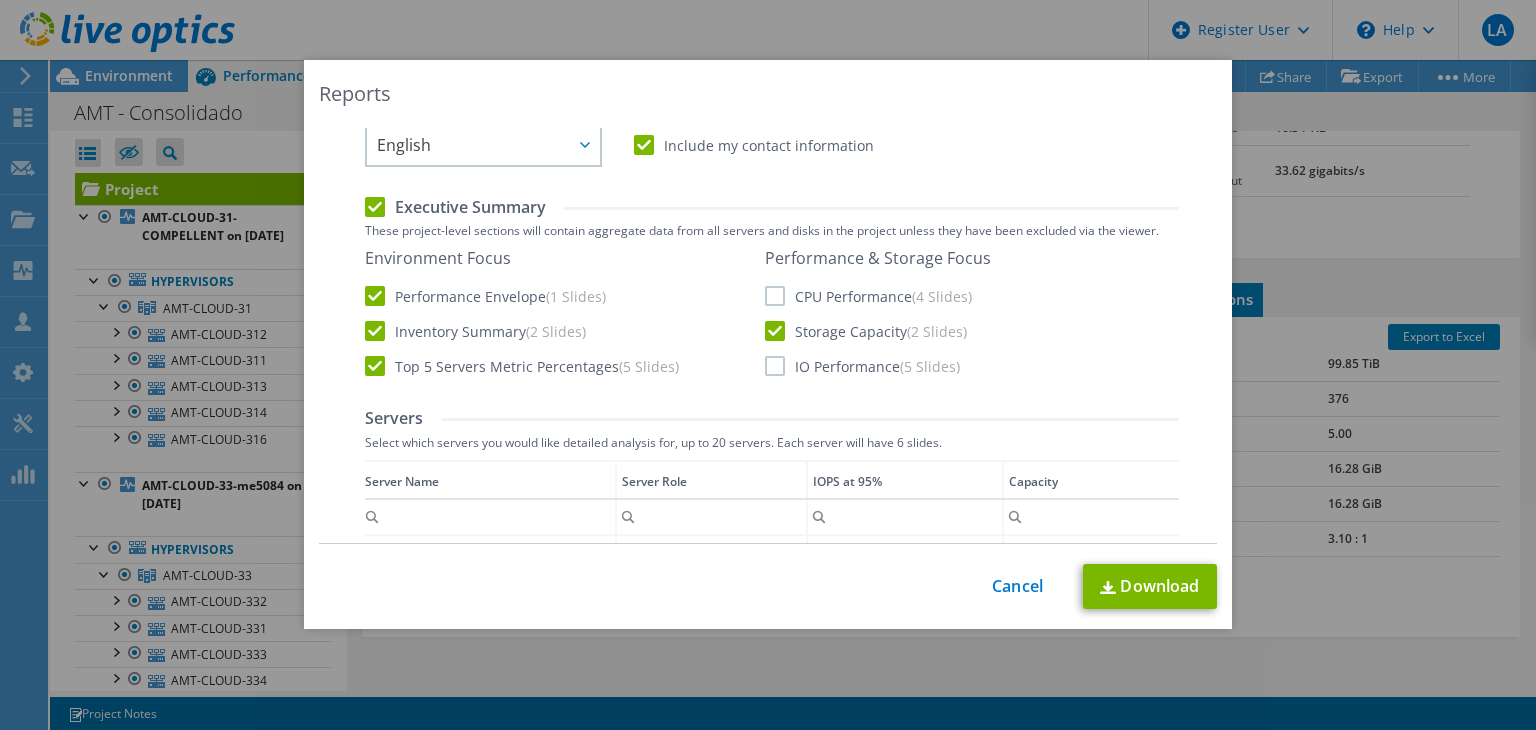 click on "IO Performance  (5 Slides)" at bounding box center (862, 366) 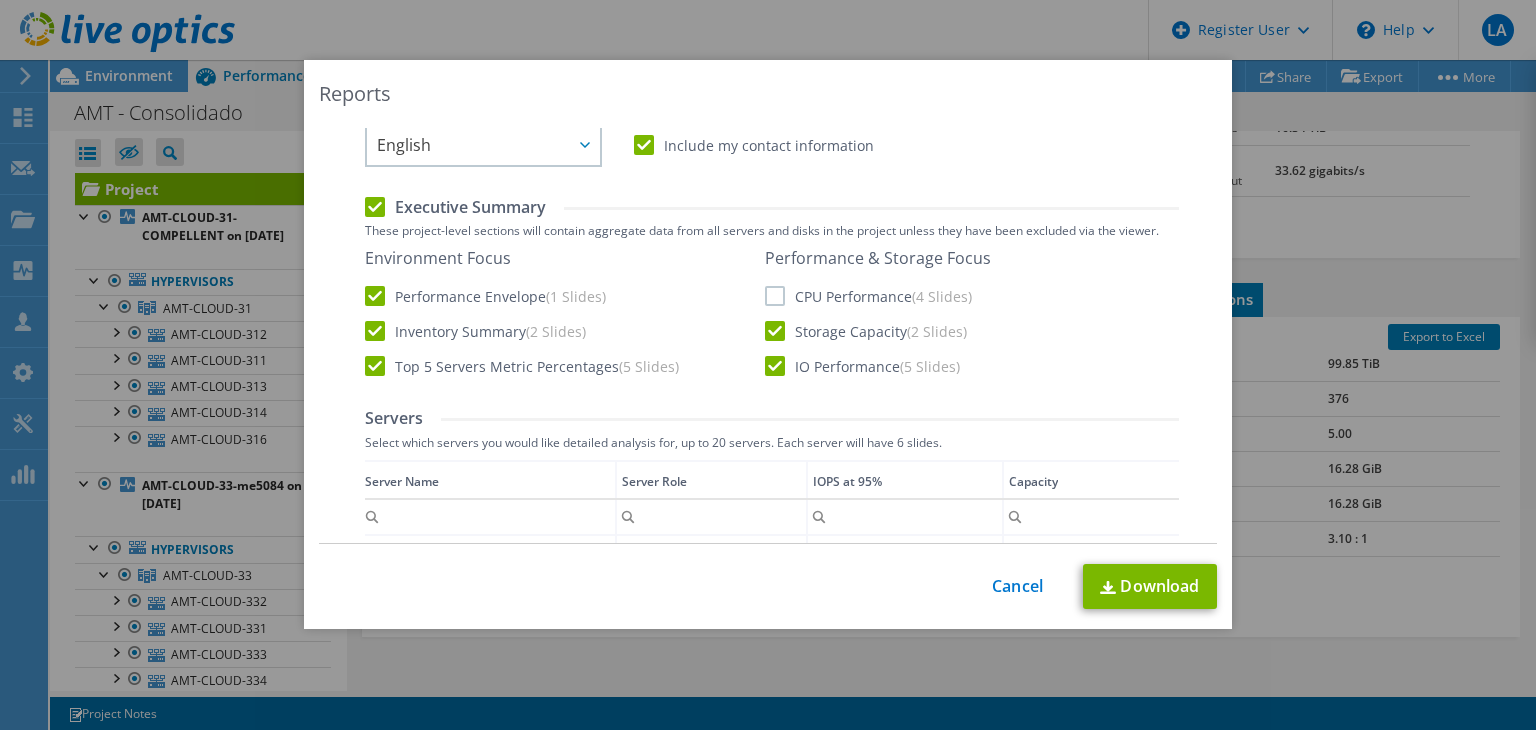 click on "Top 5 Servers Metric Percentages  (5 Slides)" at bounding box center (522, 366) 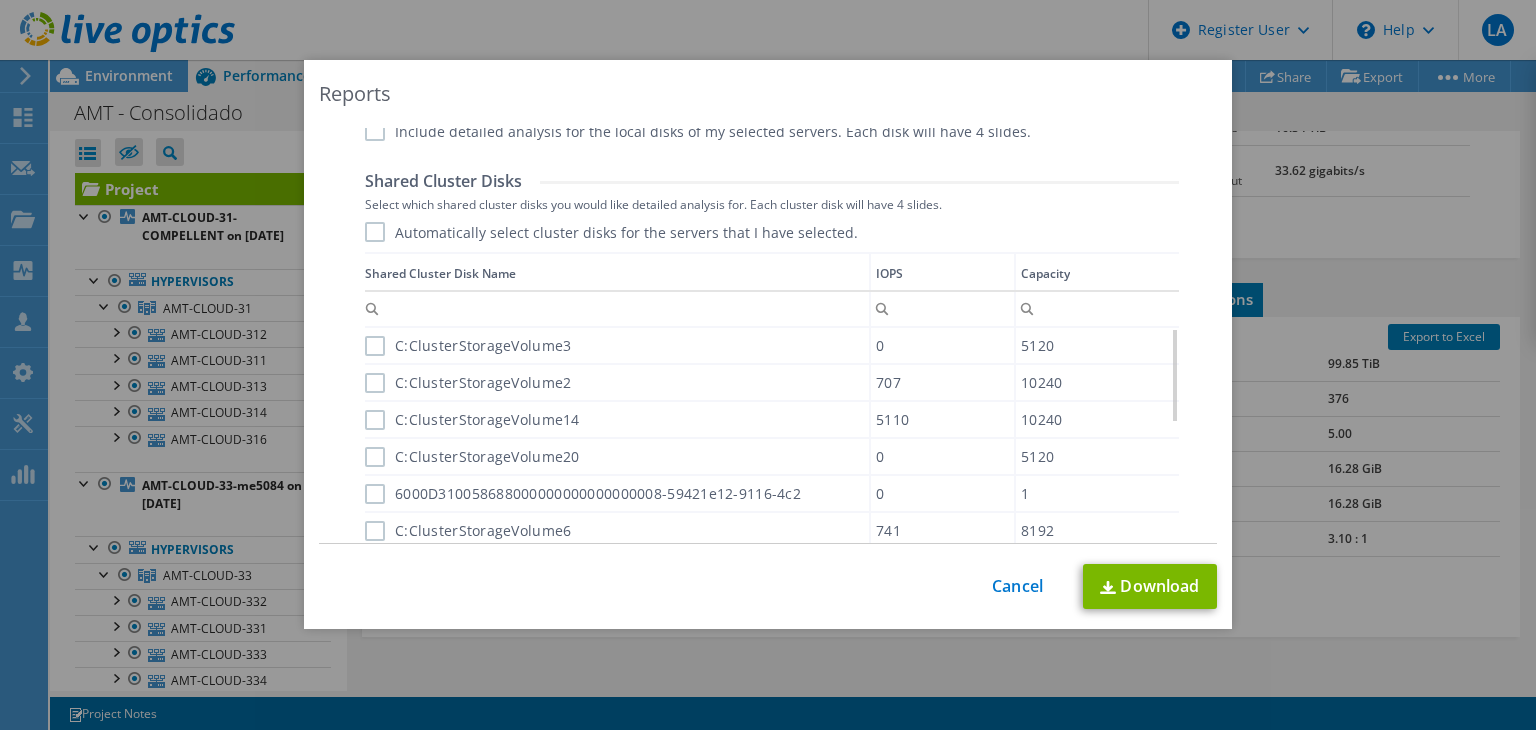 scroll, scrollTop: 1146, scrollLeft: 0, axis: vertical 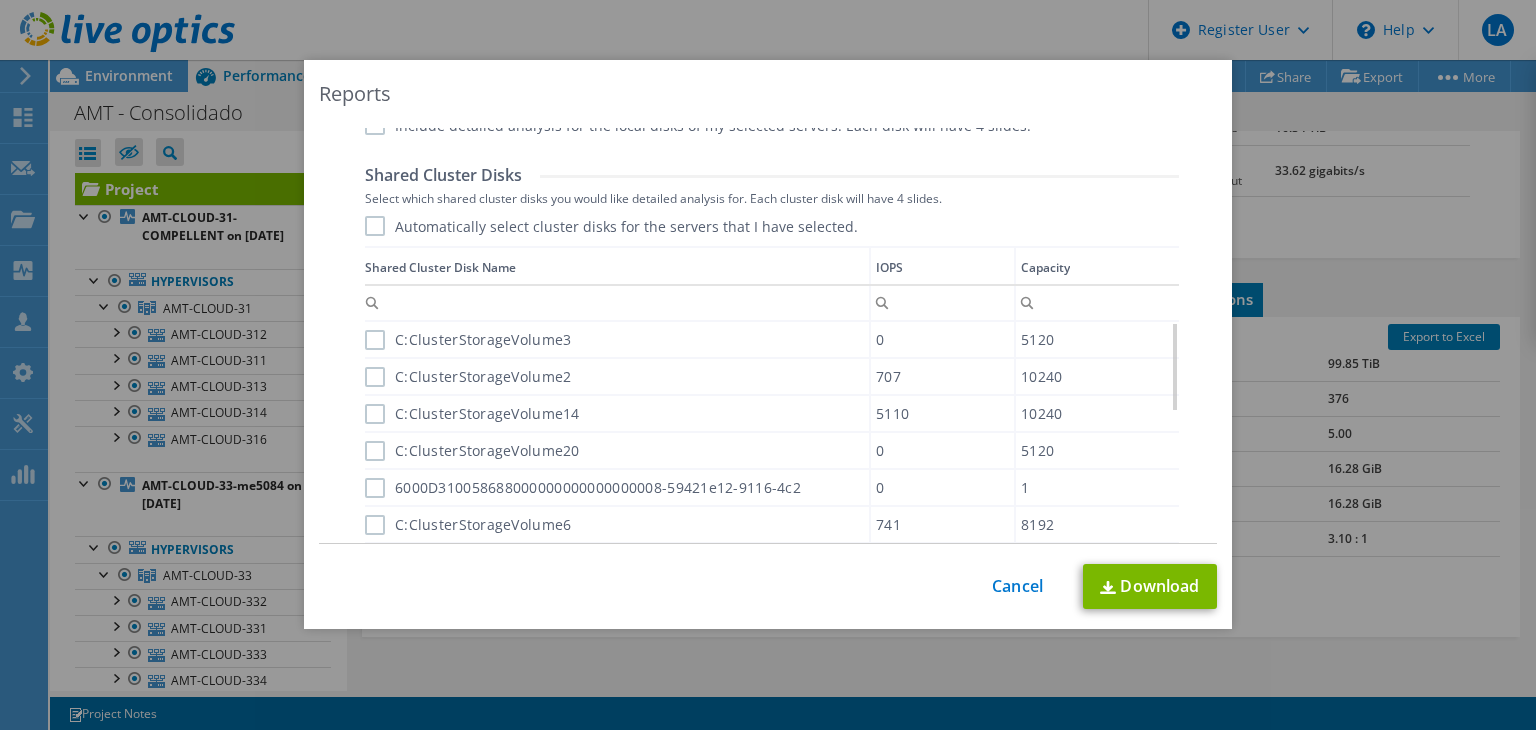 click on "C:ClusterStorageVolume3" at bounding box center (468, 340) 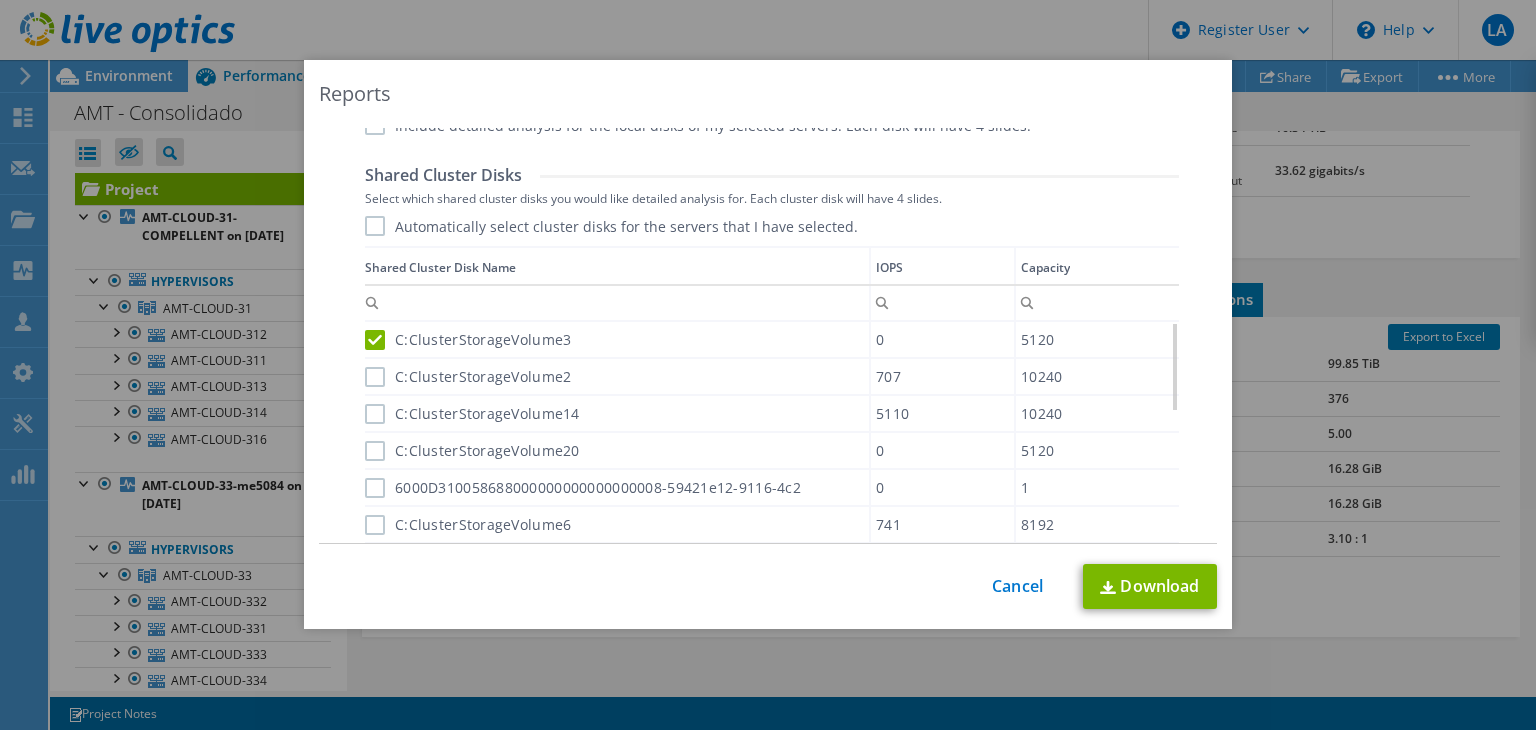 click on "C:ClusterStorageVolume2" at bounding box center [617, 376] 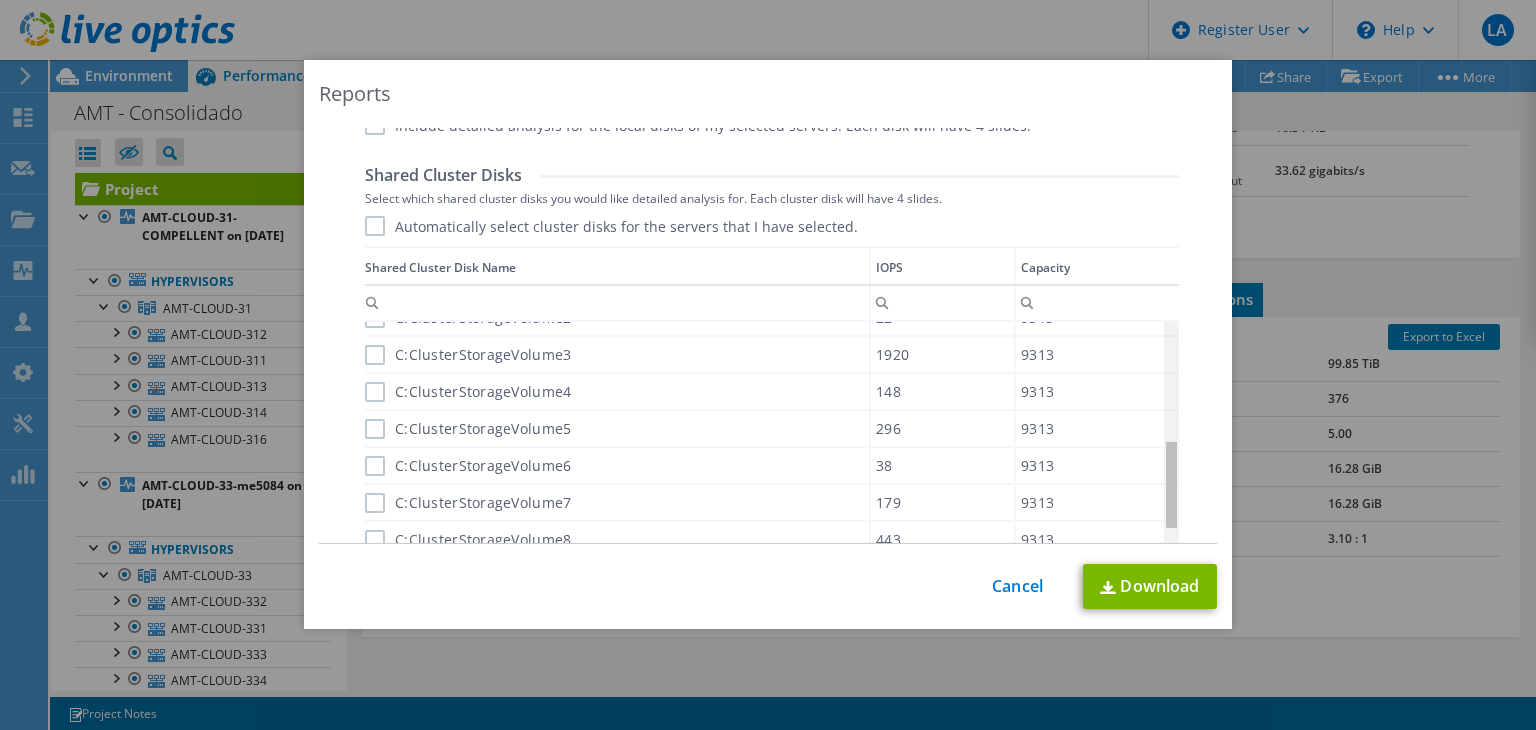 scroll, scrollTop: 788, scrollLeft: 0, axis: vertical 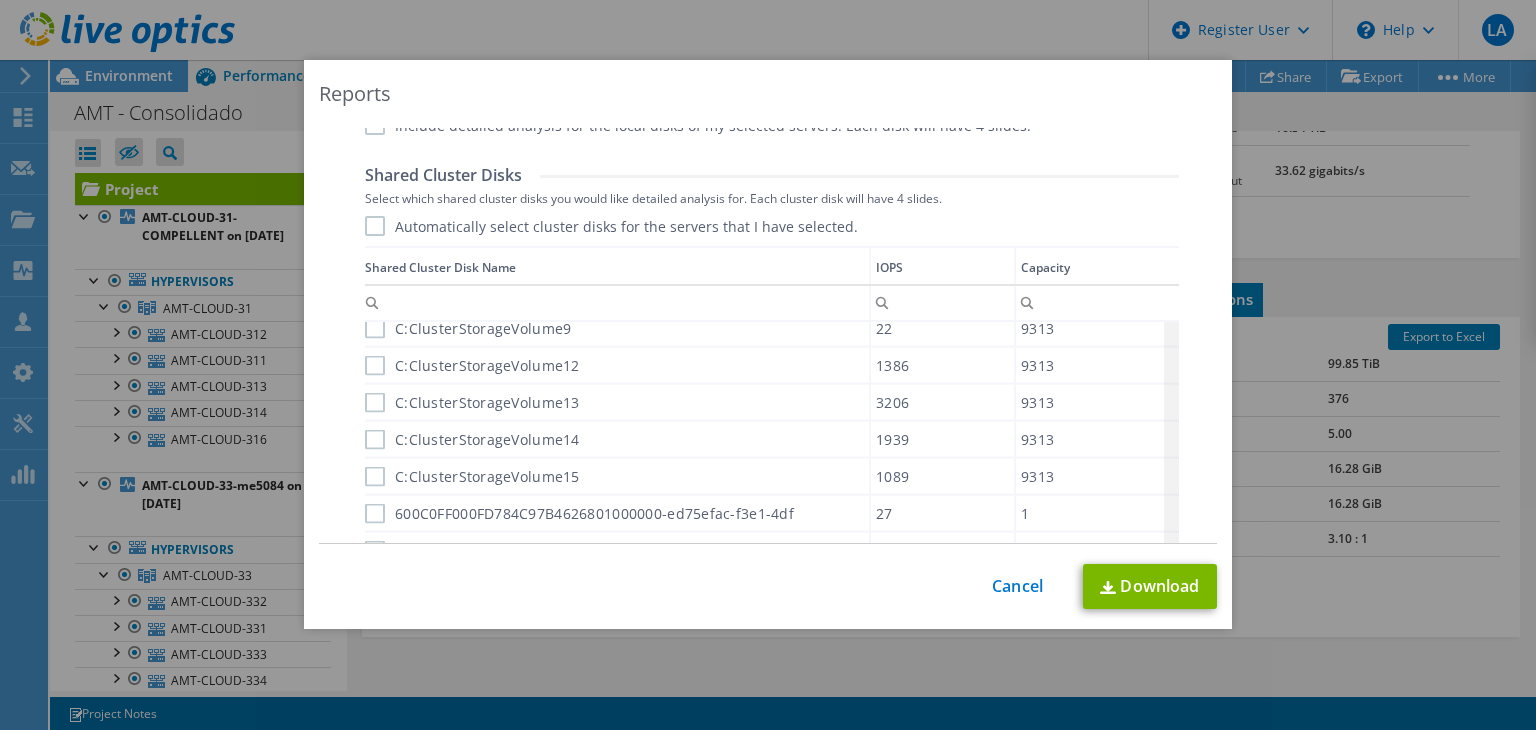 drag, startPoint x: 1168, startPoint y: 380, endPoint x: 1148, endPoint y: 768, distance: 388.51514 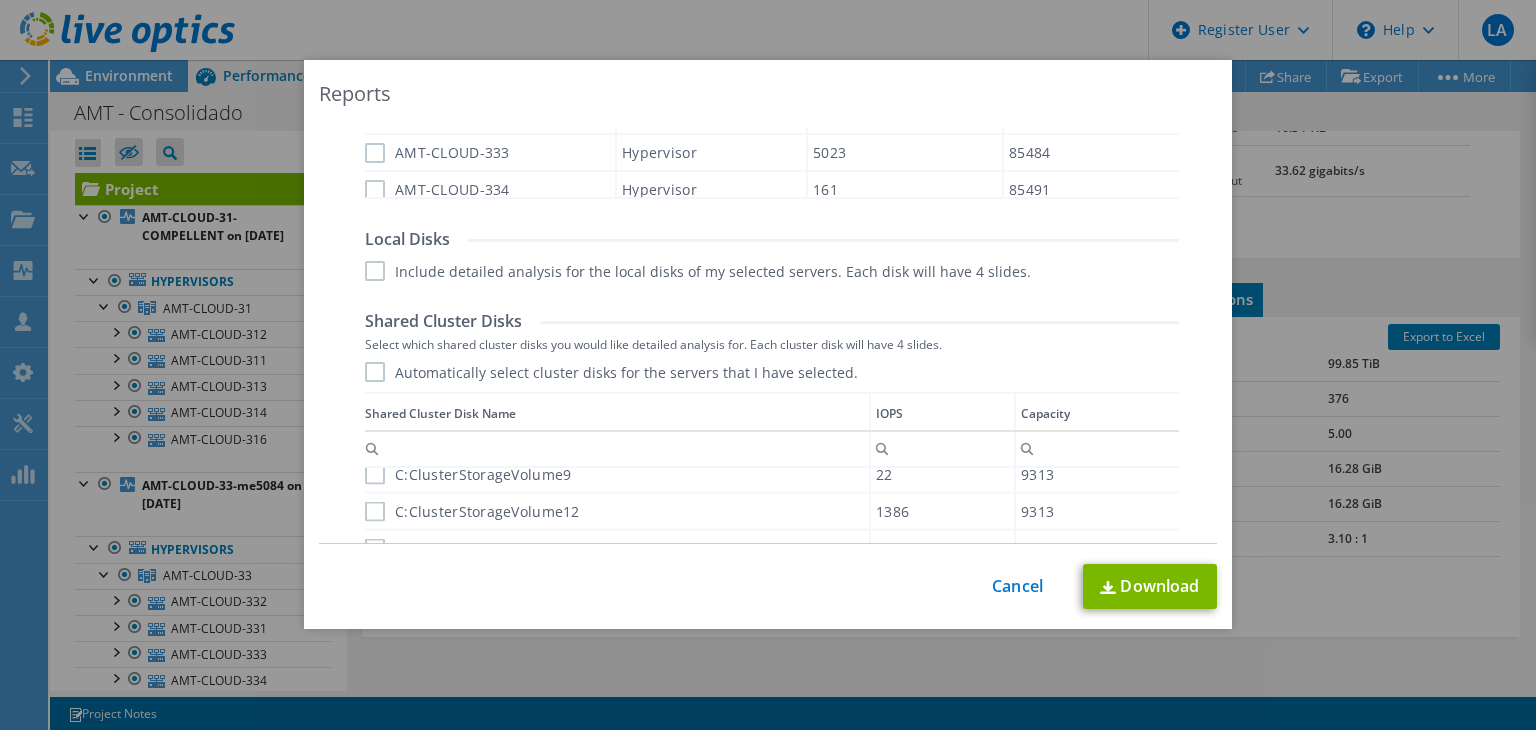 scroll, scrollTop: 1328, scrollLeft: 0, axis: vertical 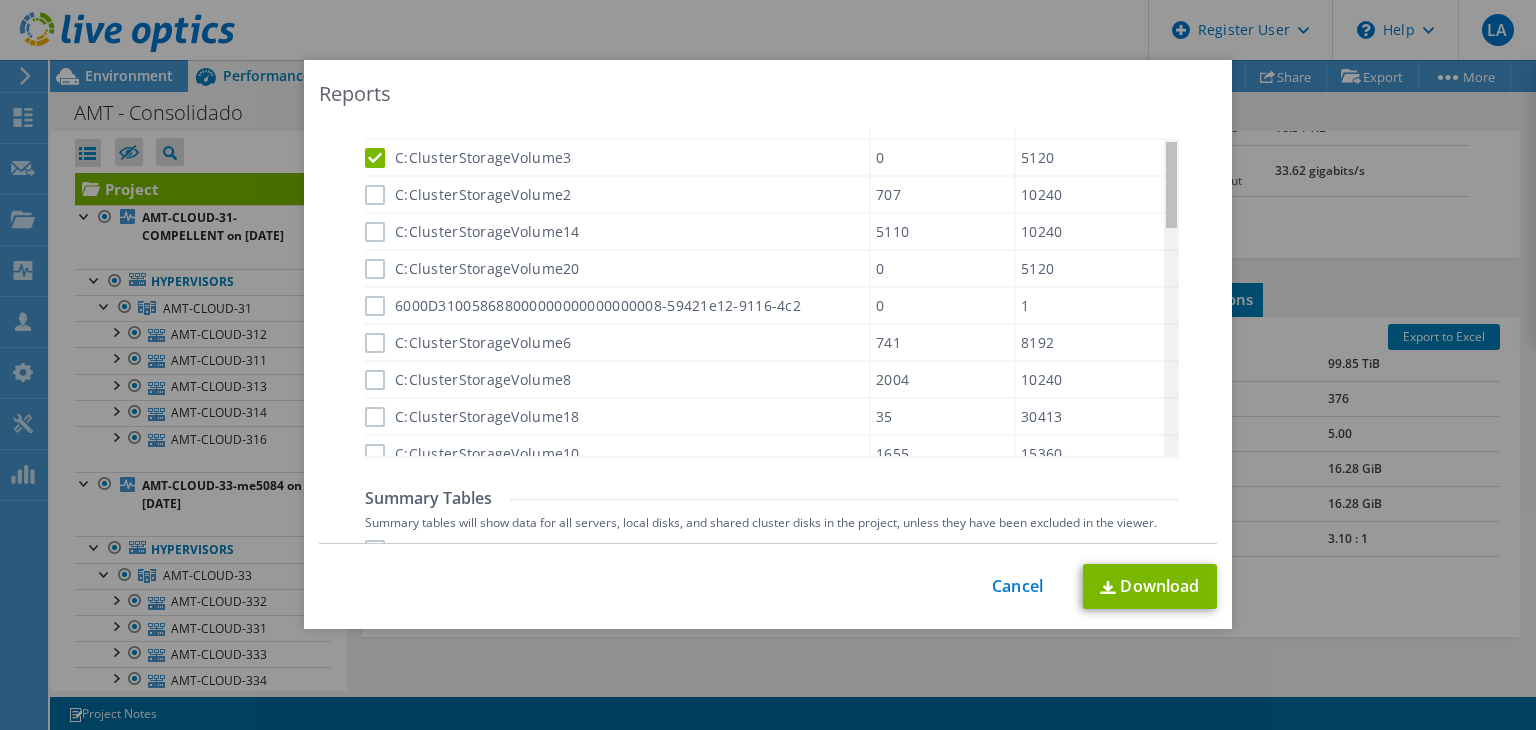 drag, startPoint x: 1166, startPoint y: 423, endPoint x: 1176, endPoint y: 181, distance: 242.20653 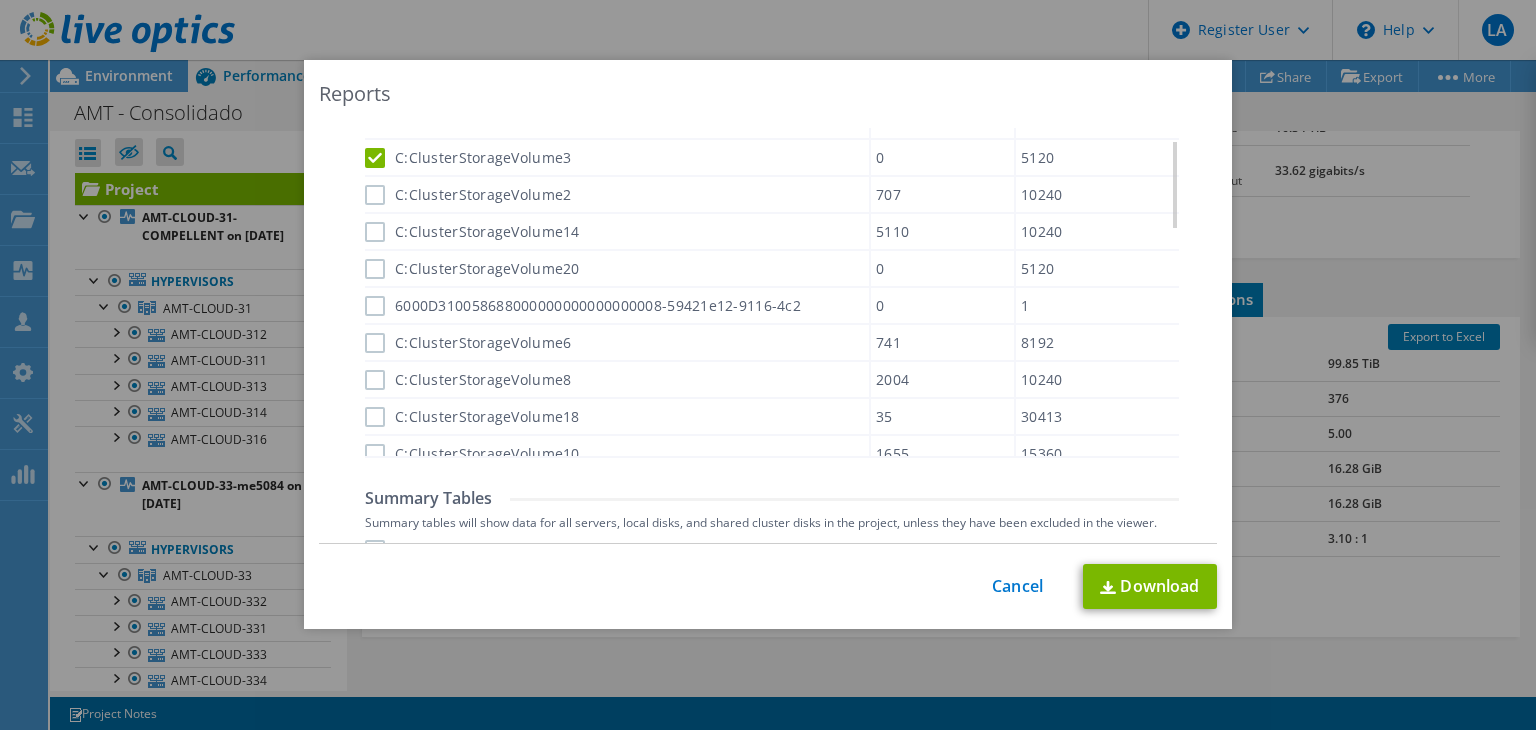 click on "C:ClusterStorageVolume3" at bounding box center [468, 158] 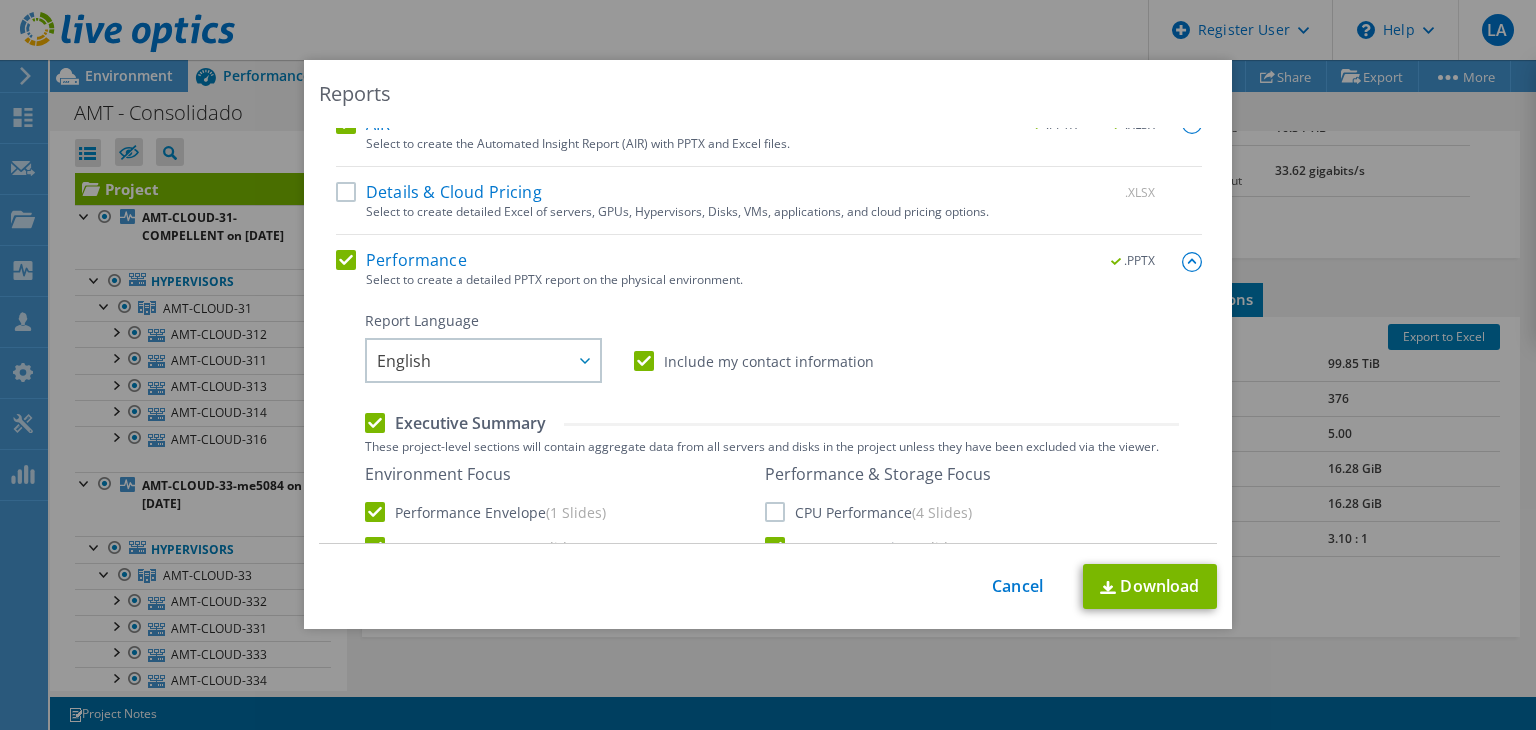scroll, scrollTop: 50, scrollLeft: 0, axis: vertical 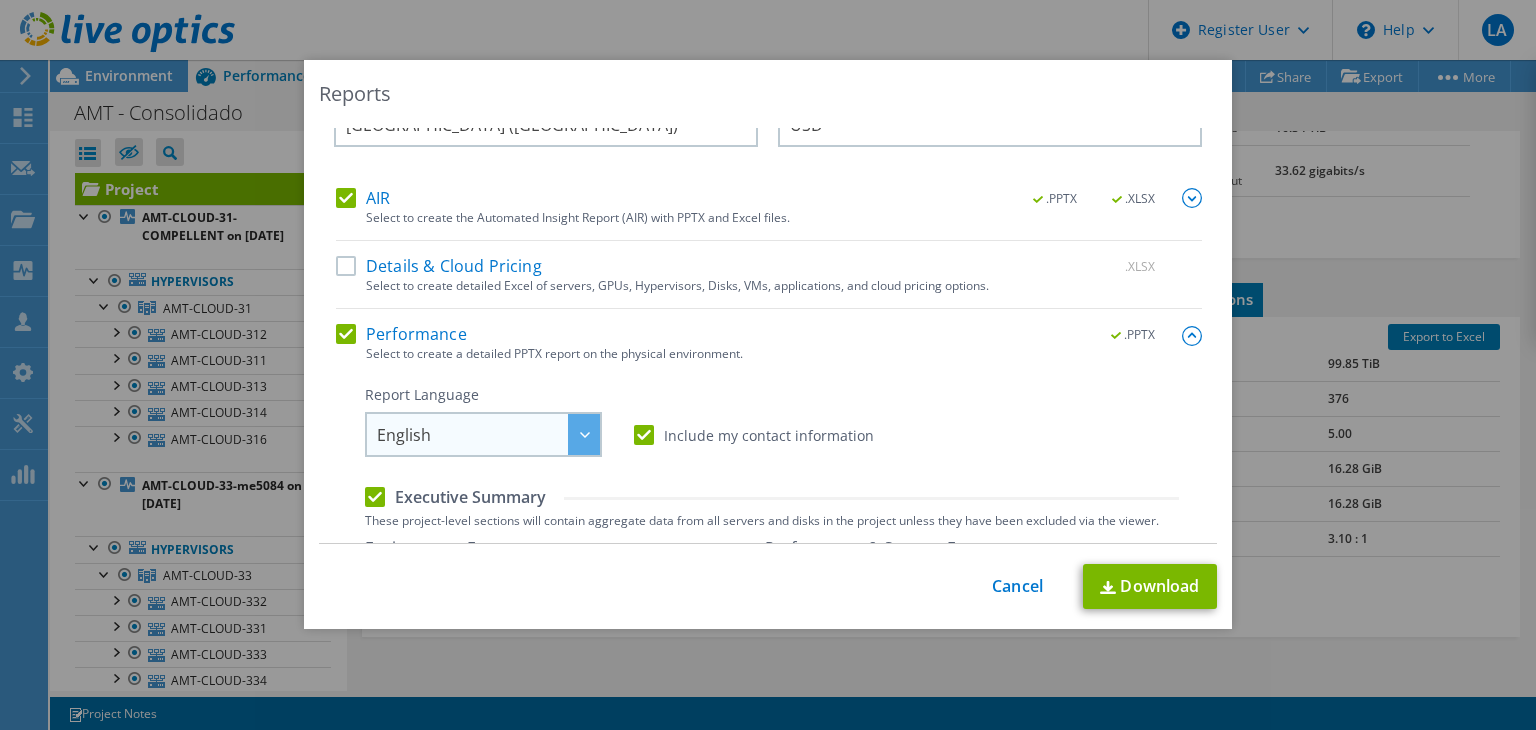 click on "English" at bounding box center (488, 434) 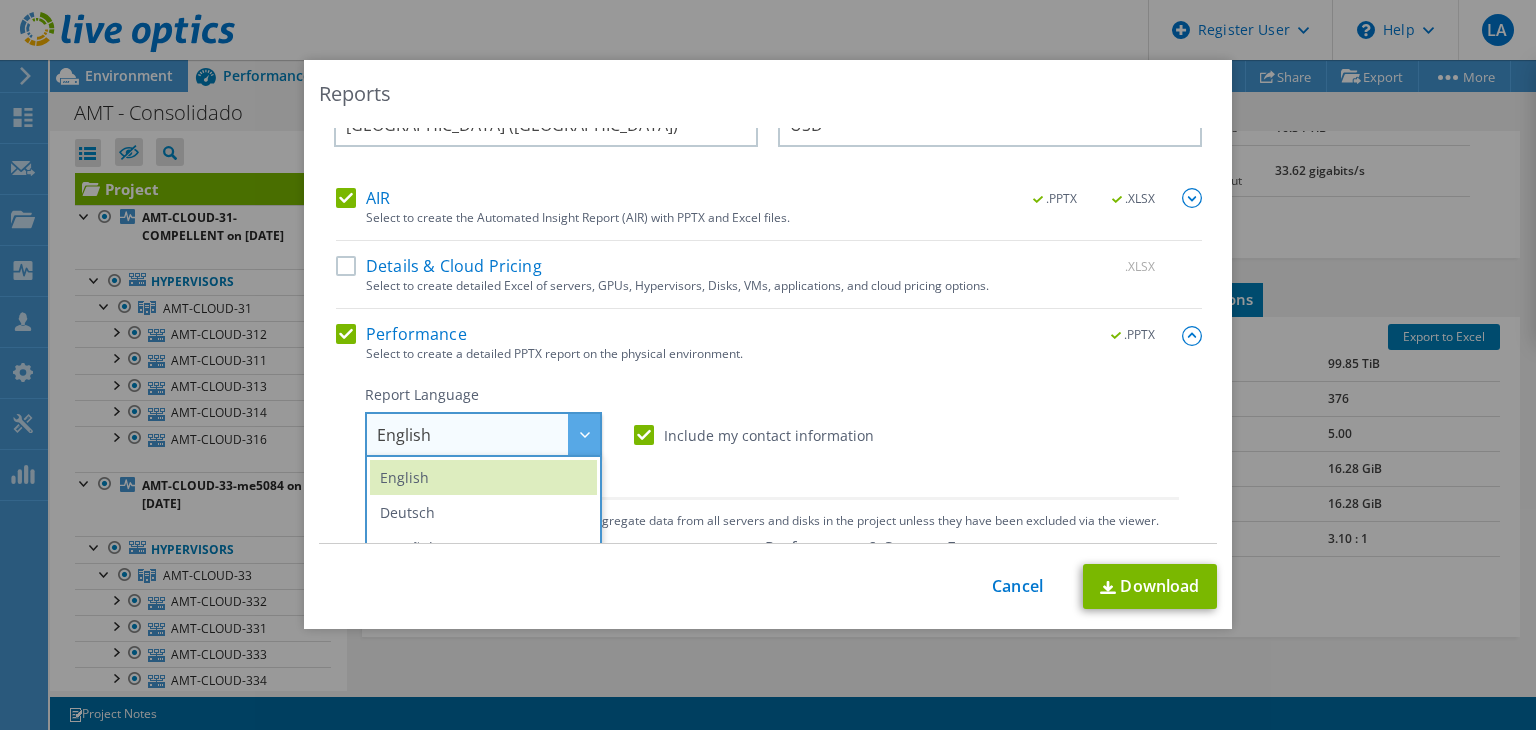 click on "English" at bounding box center (488, 434) 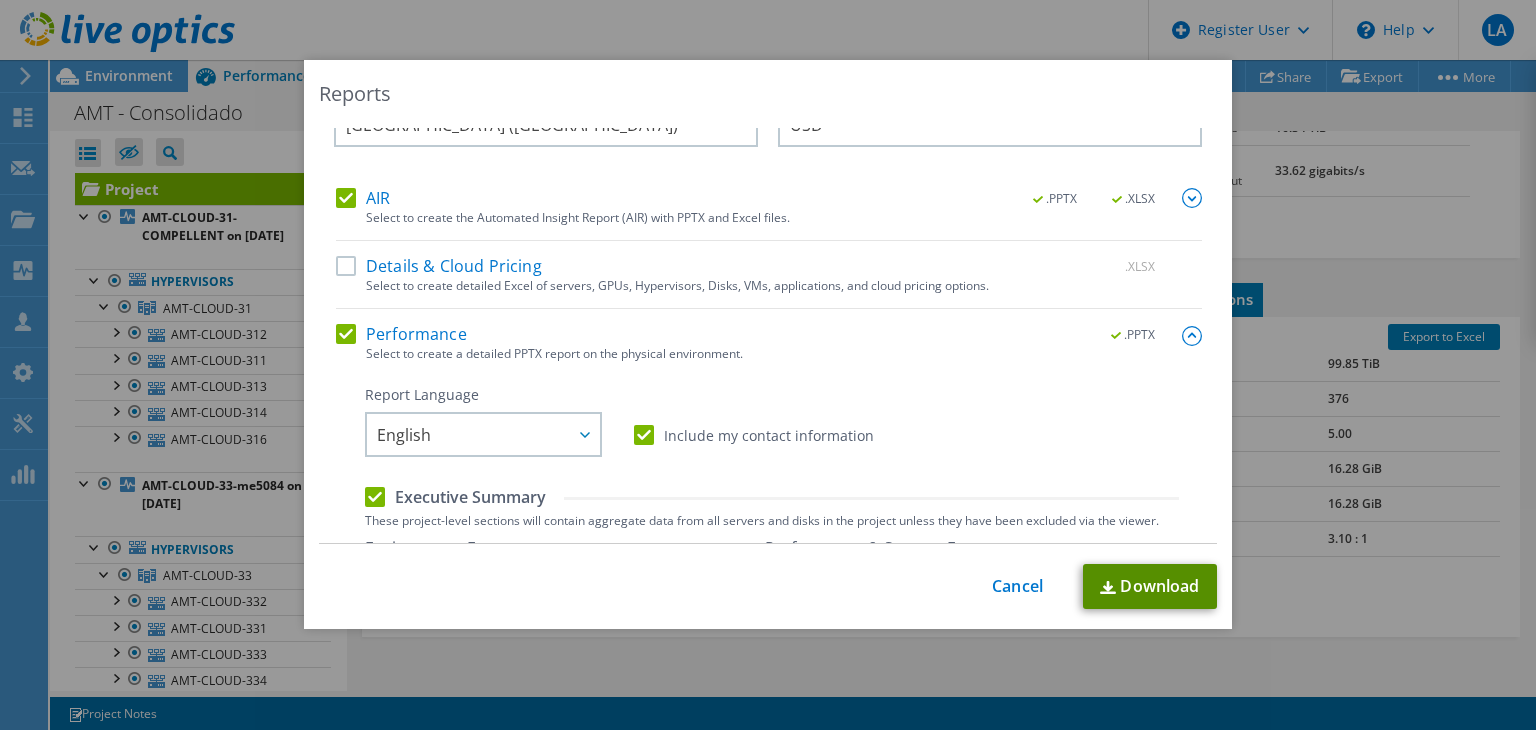 click on "Download" at bounding box center [1150, 586] 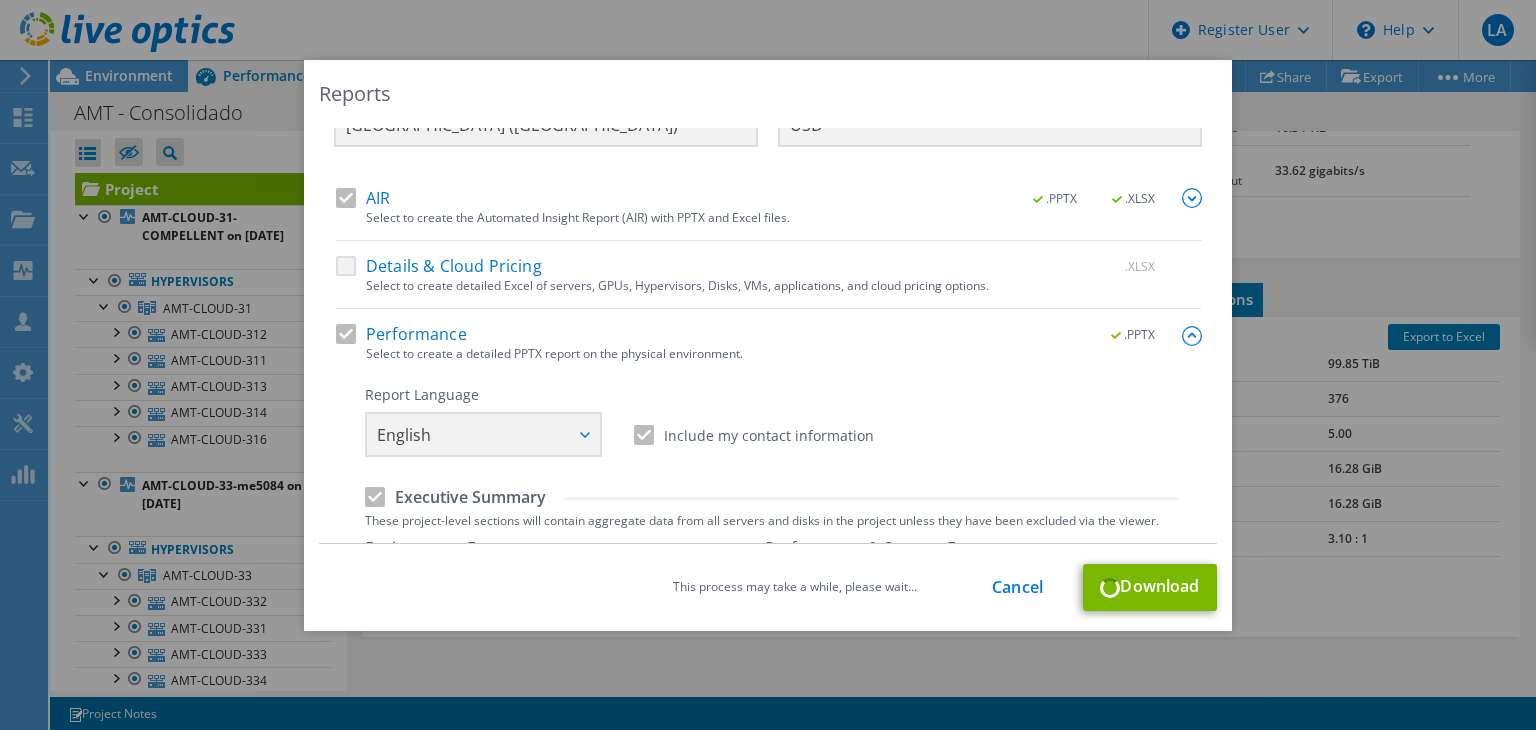 click on "This process may take a while, please wait...
Cancel
Download" at bounding box center (768, 587) 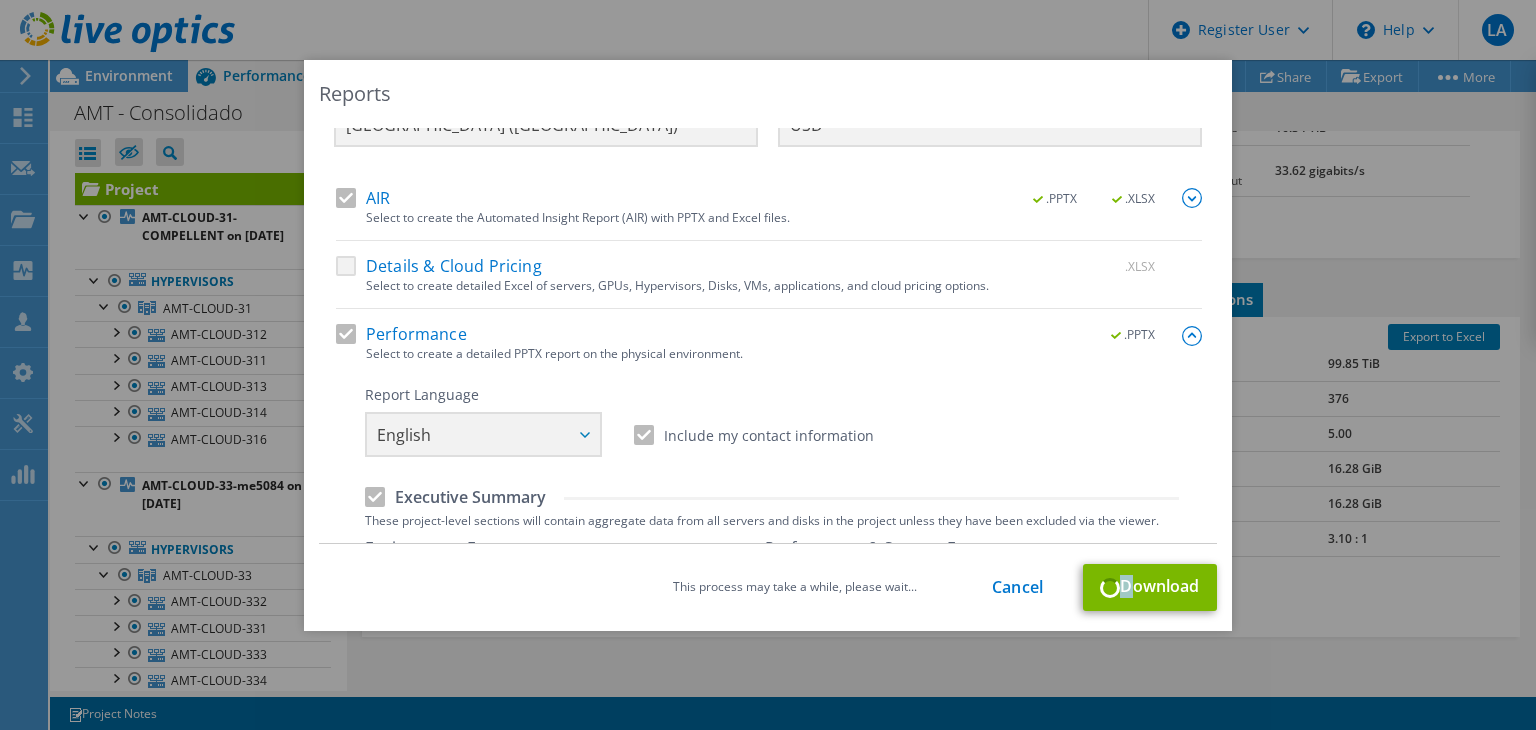 click on "This process may take a while, please wait...
Cancel
Download" at bounding box center (768, 587) 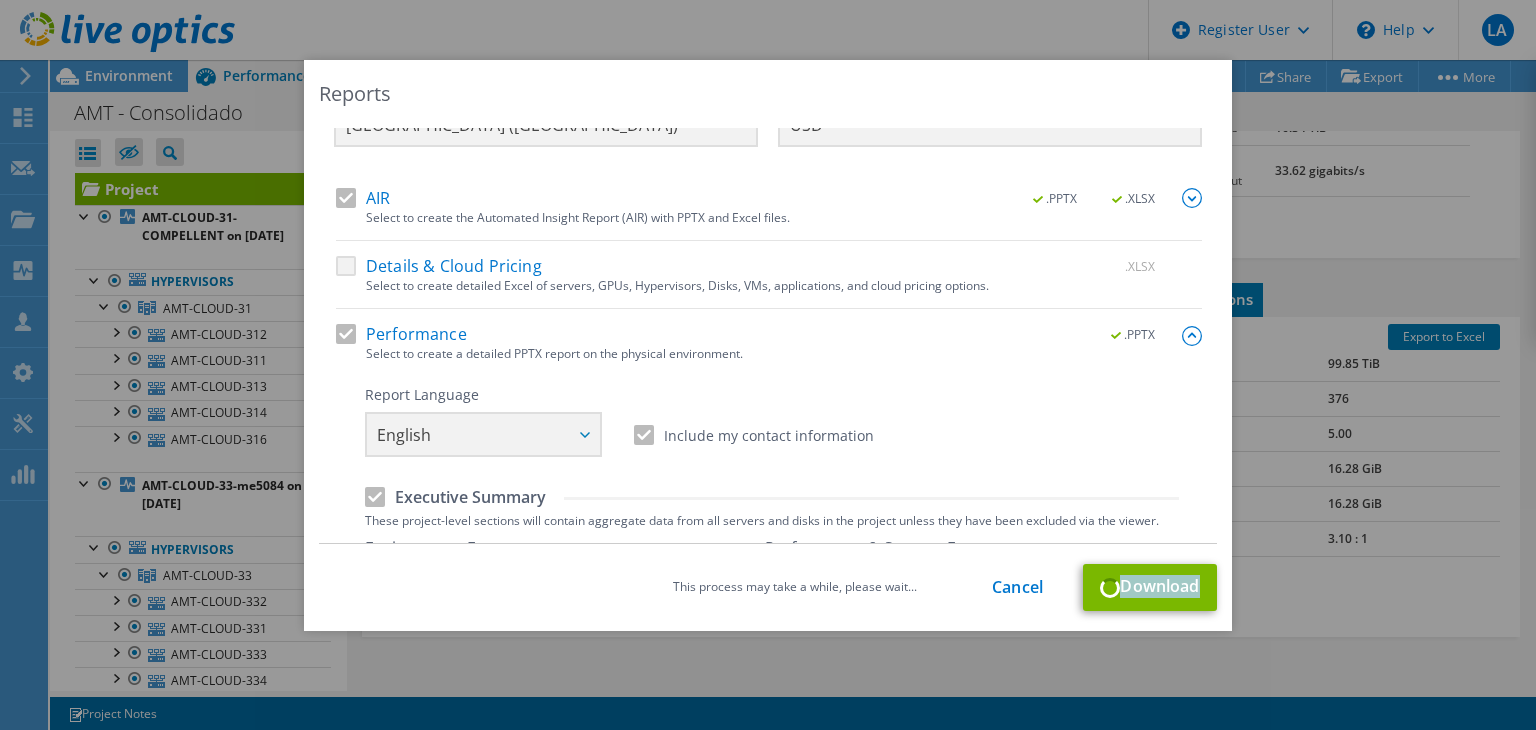click on "This process may take a while, please wait...
Cancel
Download" at bounding box center [768, 587] 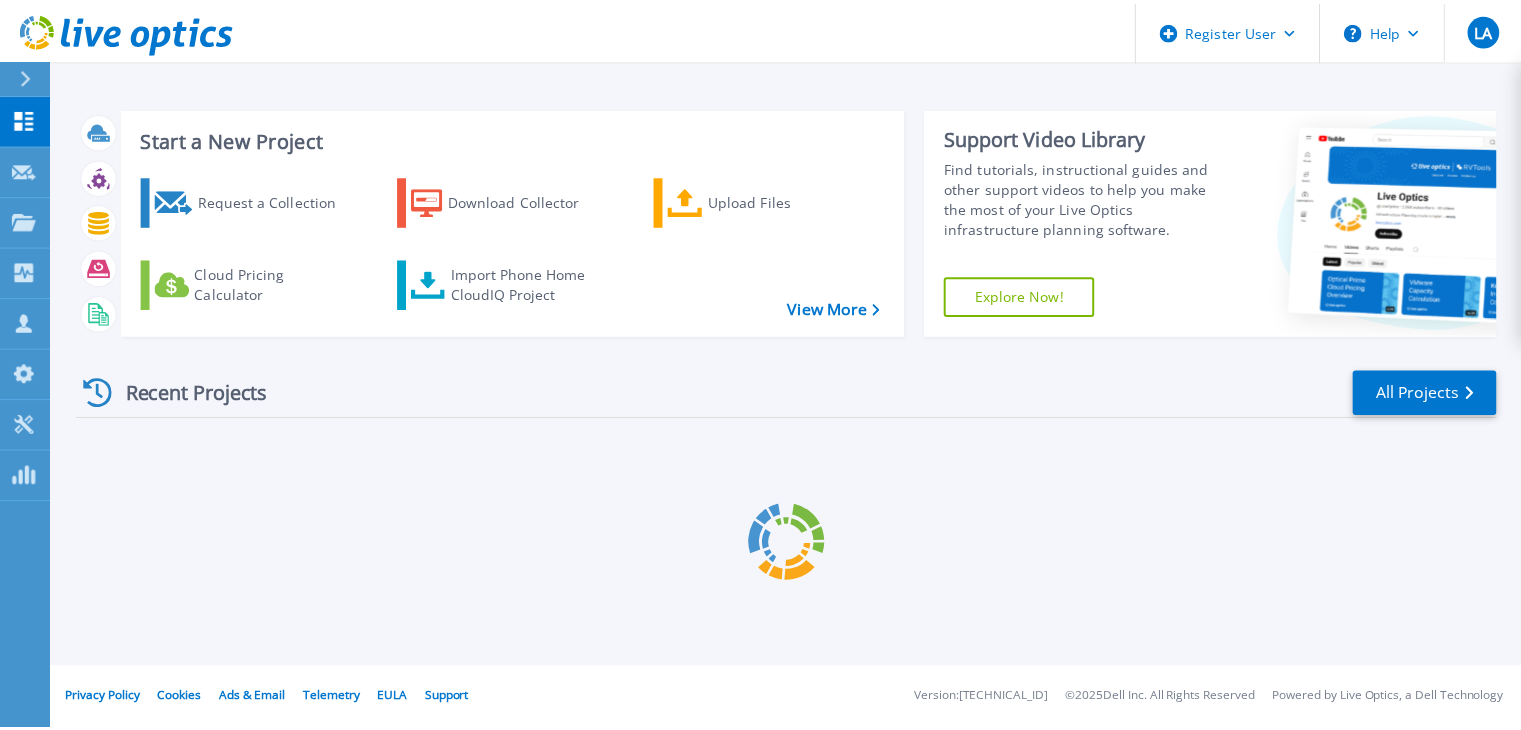scroll, scrollTop: 0, scrollLeft: 0, axis: both 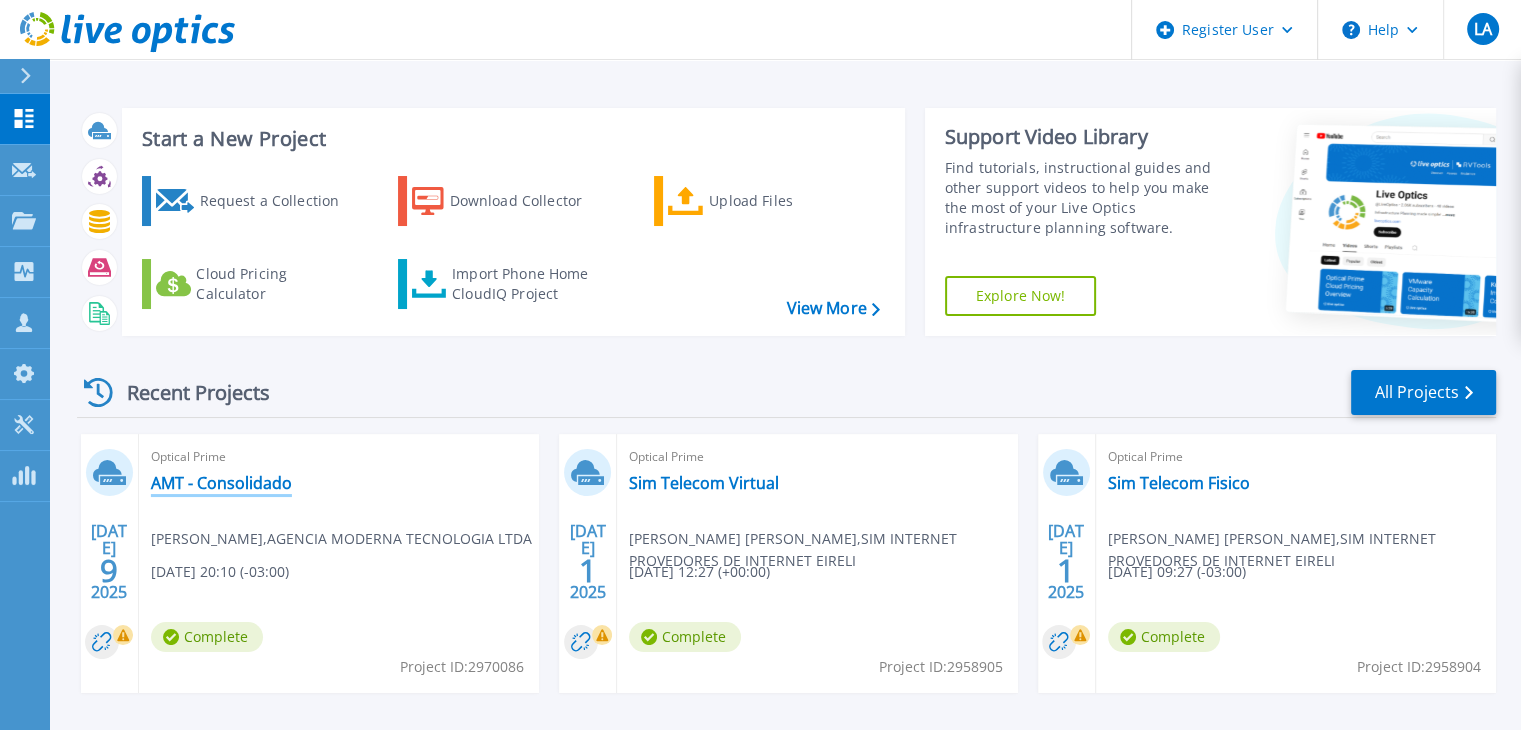 click on "AMT - Consolidado" at bounding box center [221, 483] 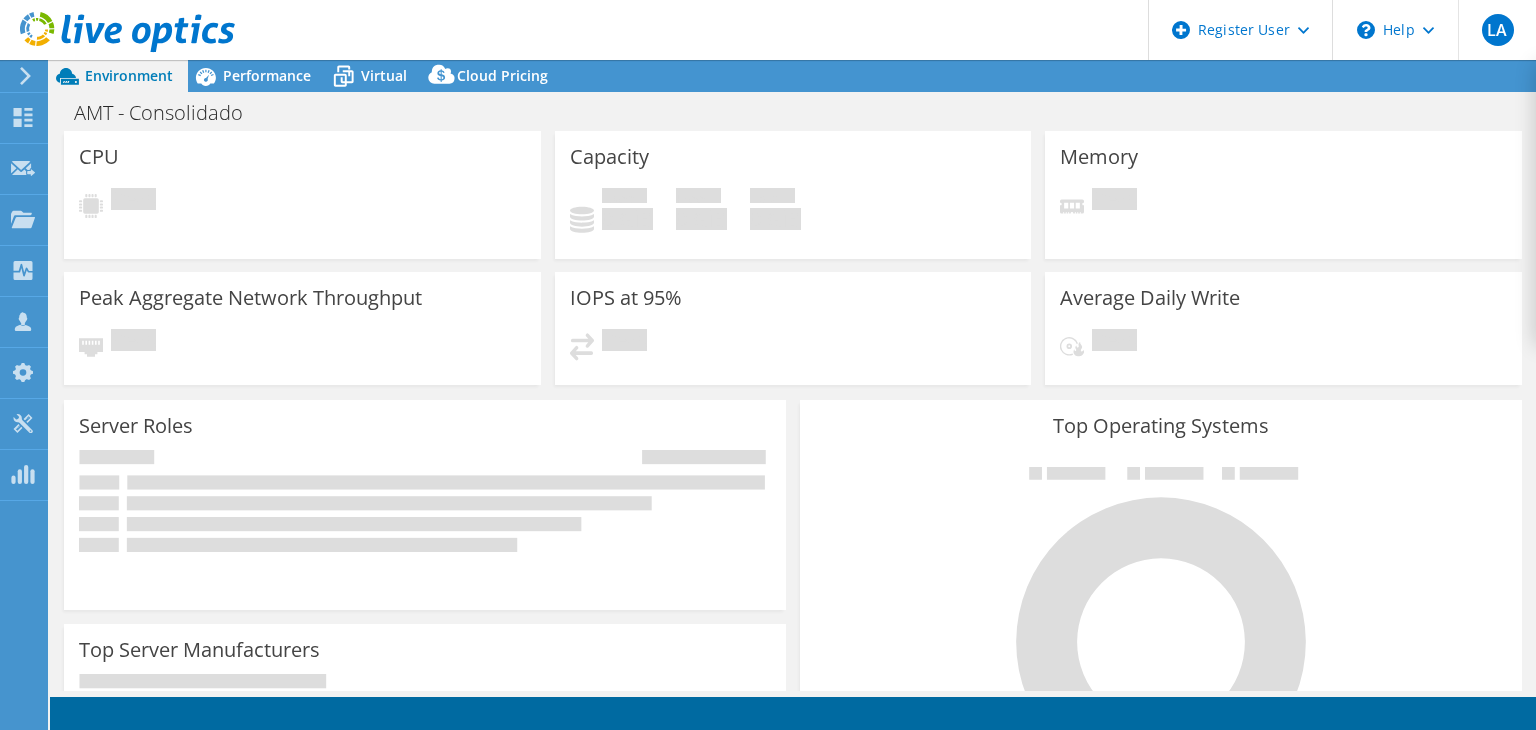 scroll, scrollTop: 0, scrollLeft: 0, axis: both 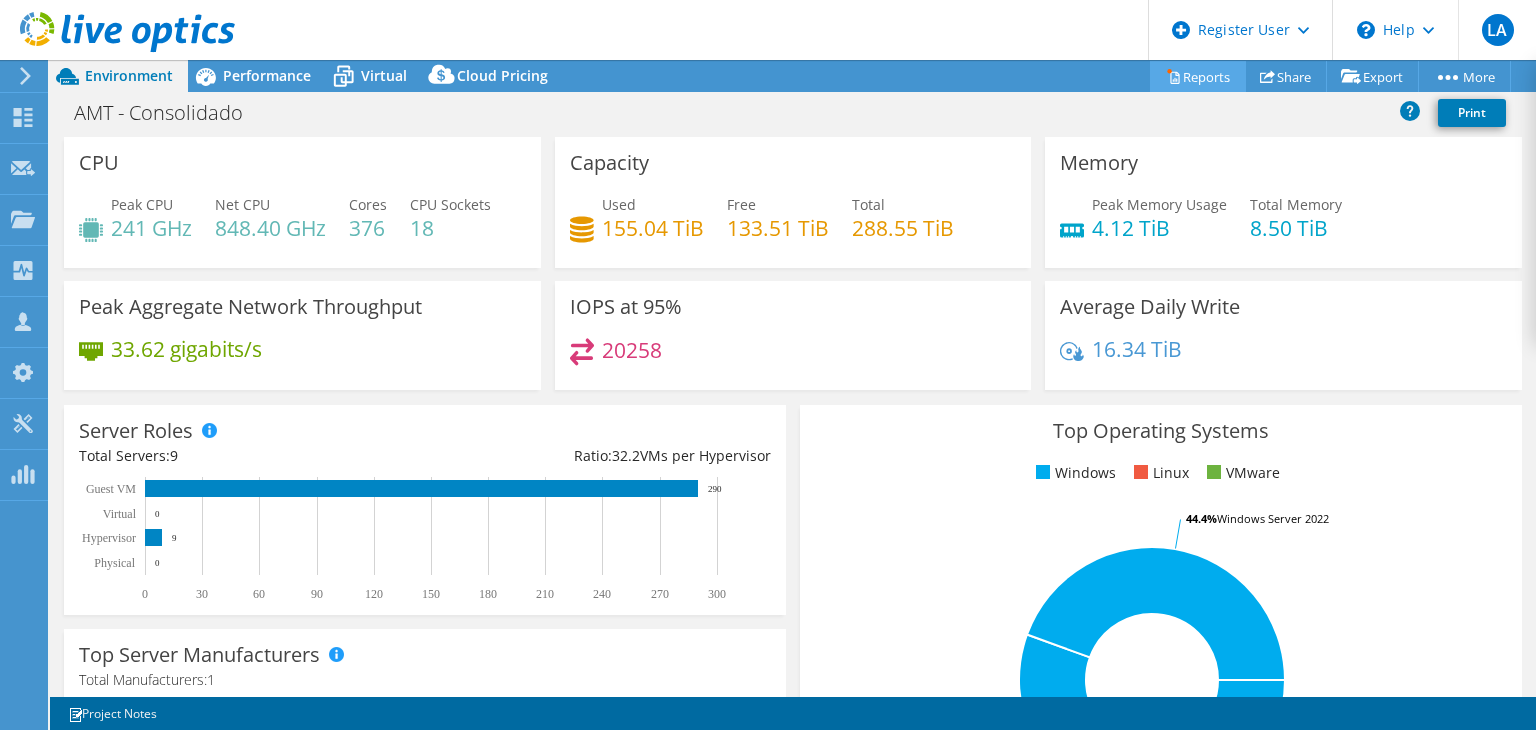 click on "Reports" at bounding box center (1198, 76) 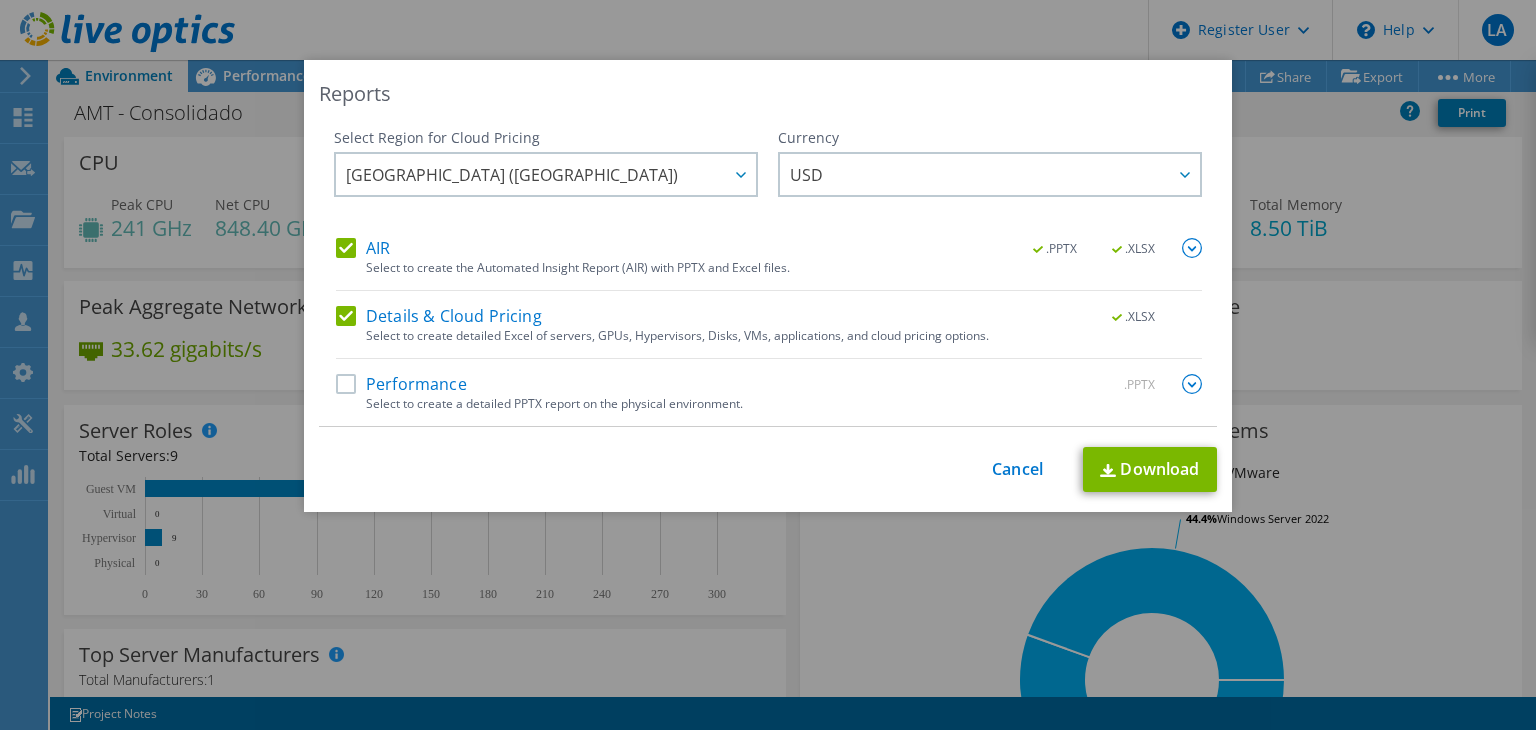 click on "Performance" at bounding box center (401, 384) 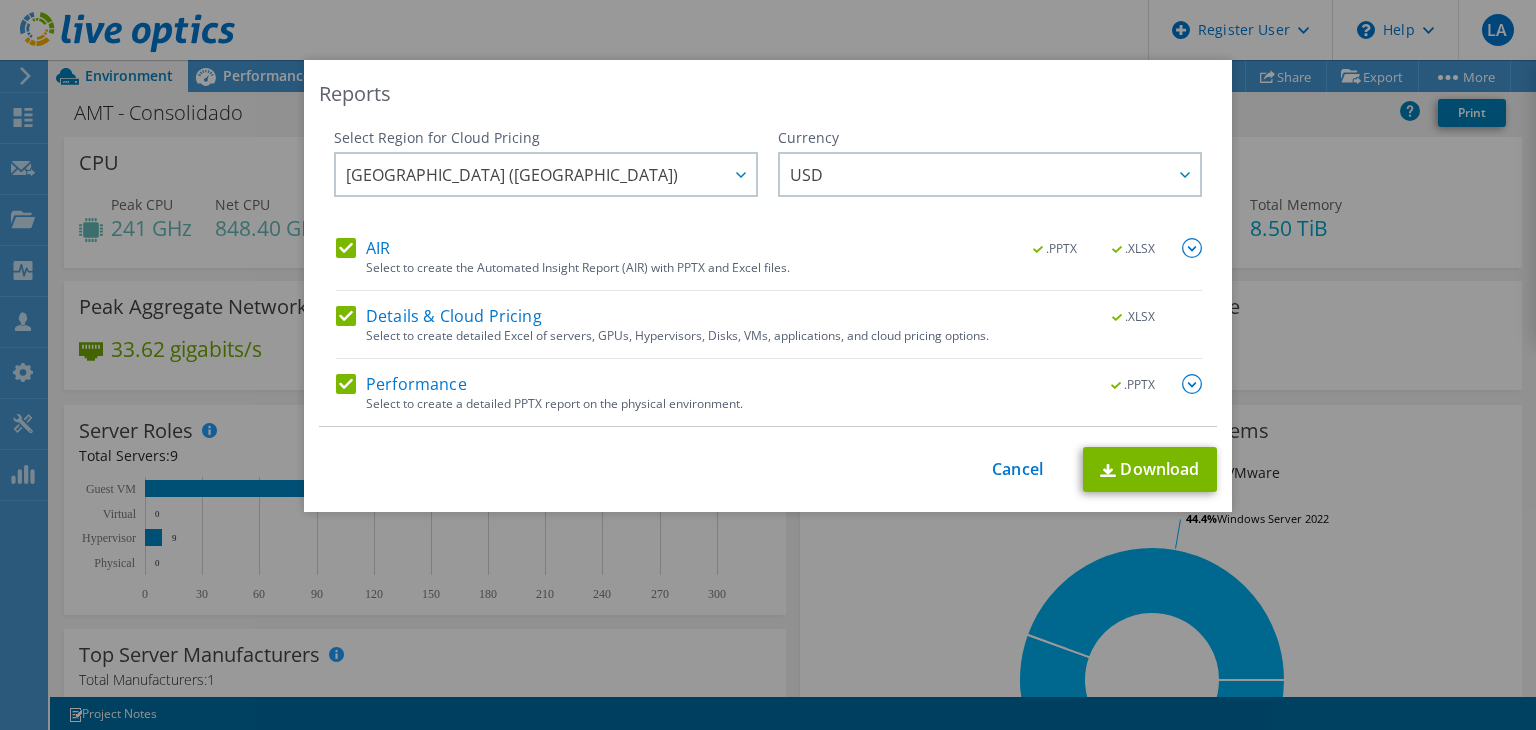 click on "Details & Cloud Pricing" at bounding box center [439, 316] 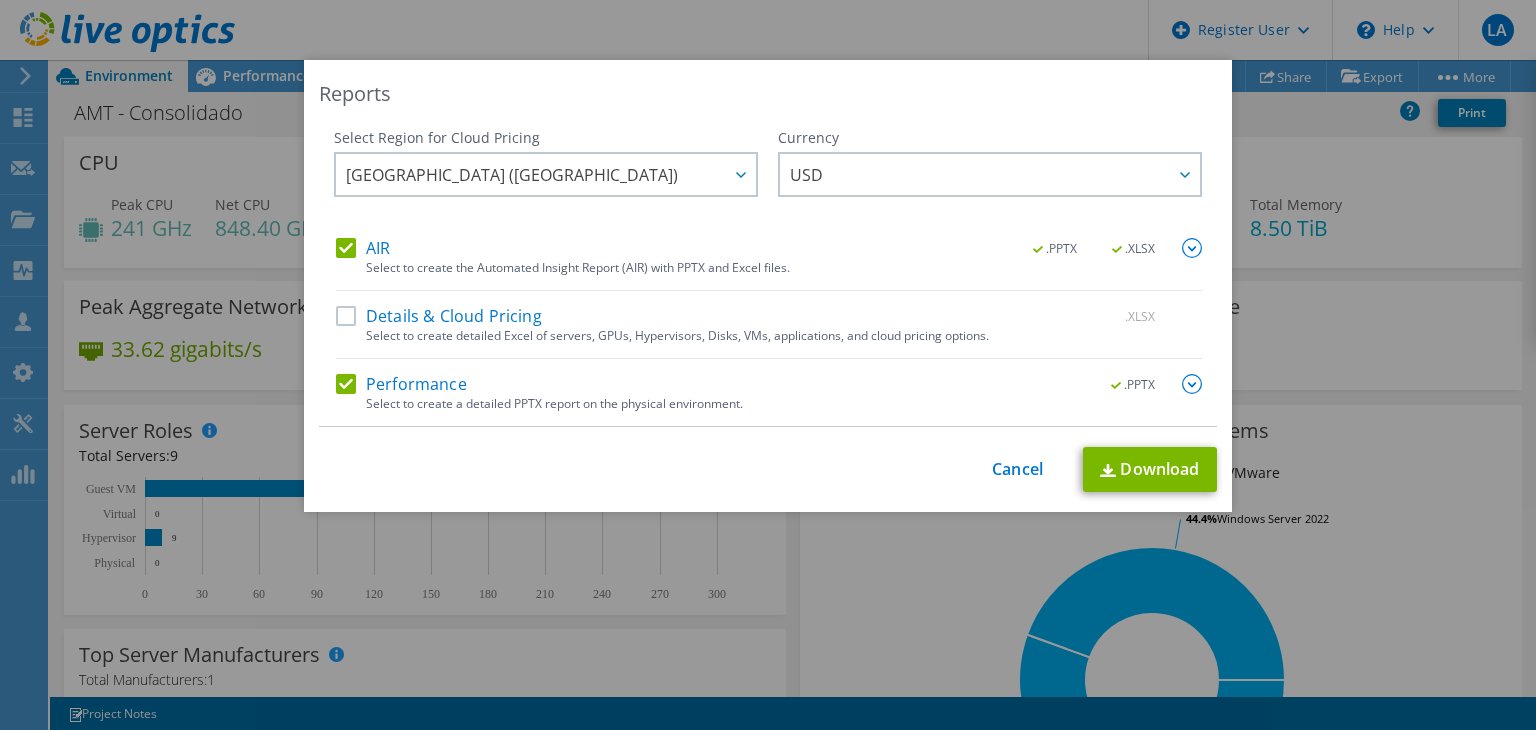 click at bounding box center [1192, 248] 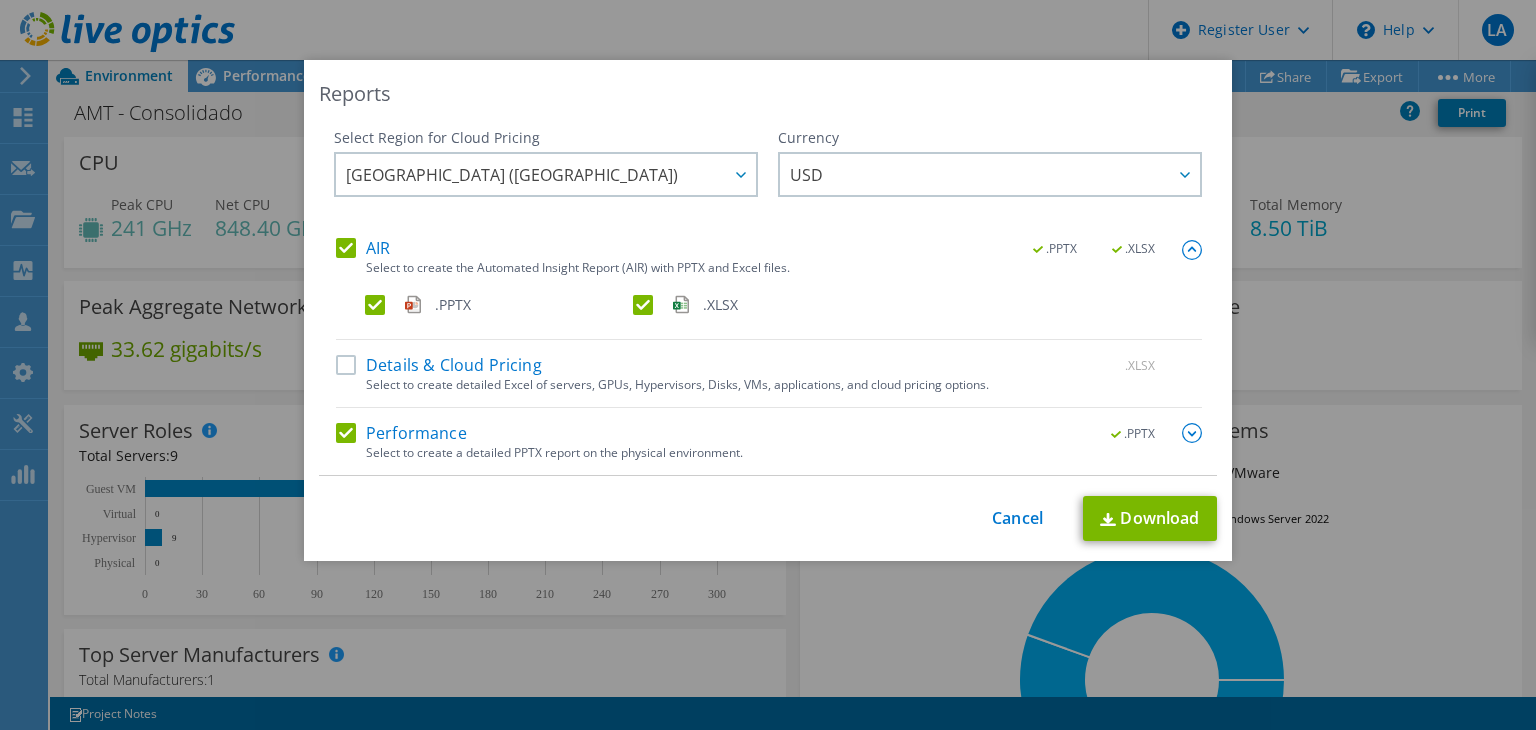 click on ".PPTX
.XLSX" at bounding box center (783, 309) 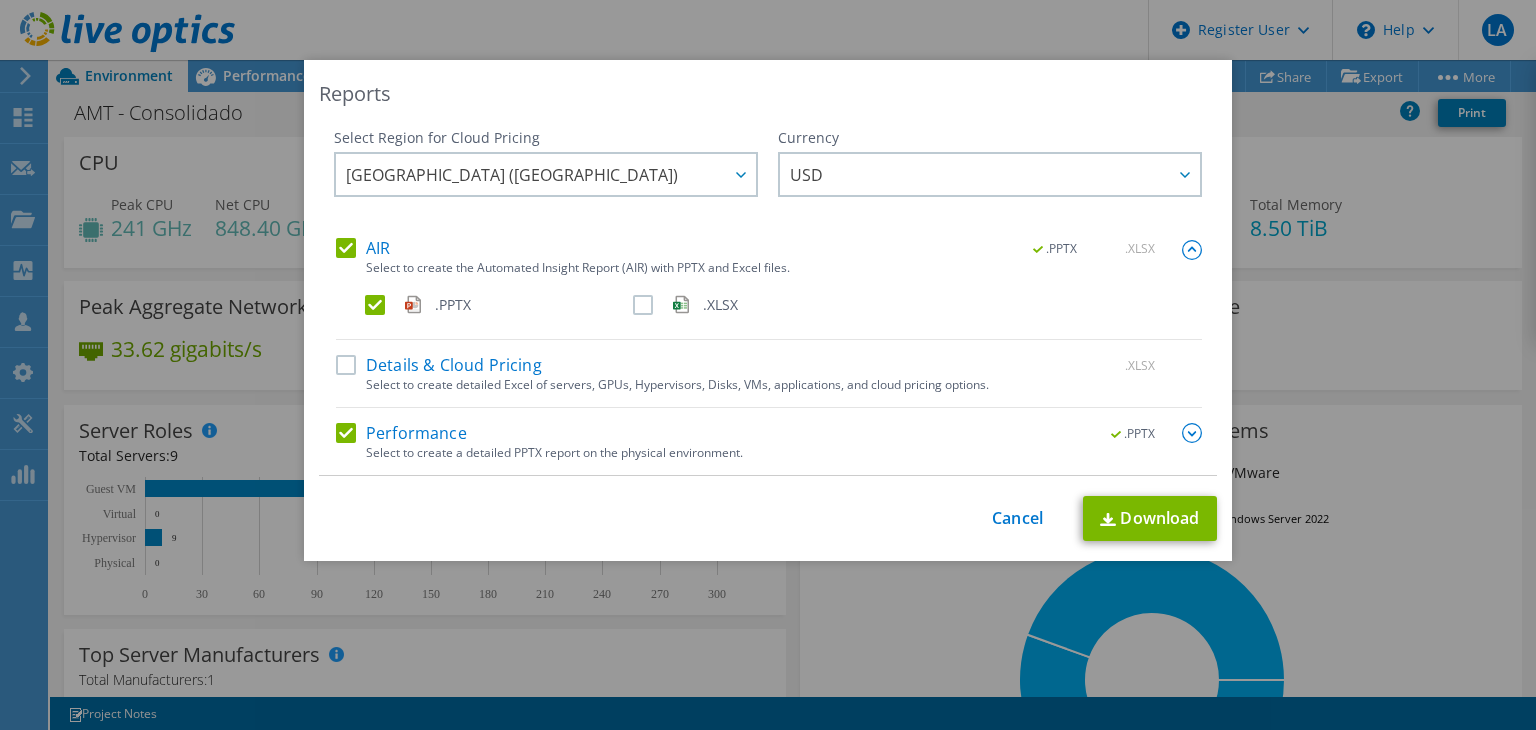 click at bounding box center (1192, 433) 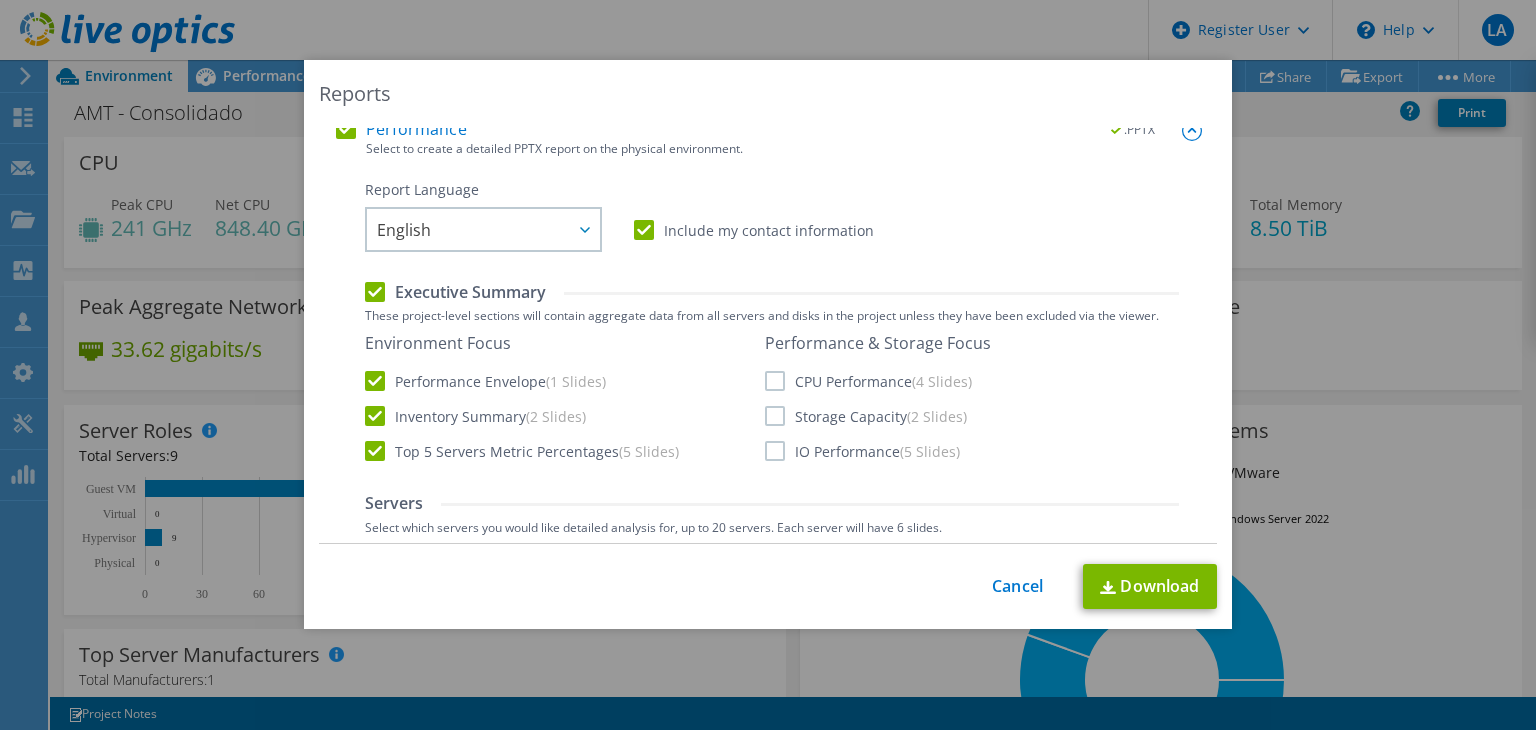scroll, scrollTop: 308, scrollLeft: 0, axis: vertical 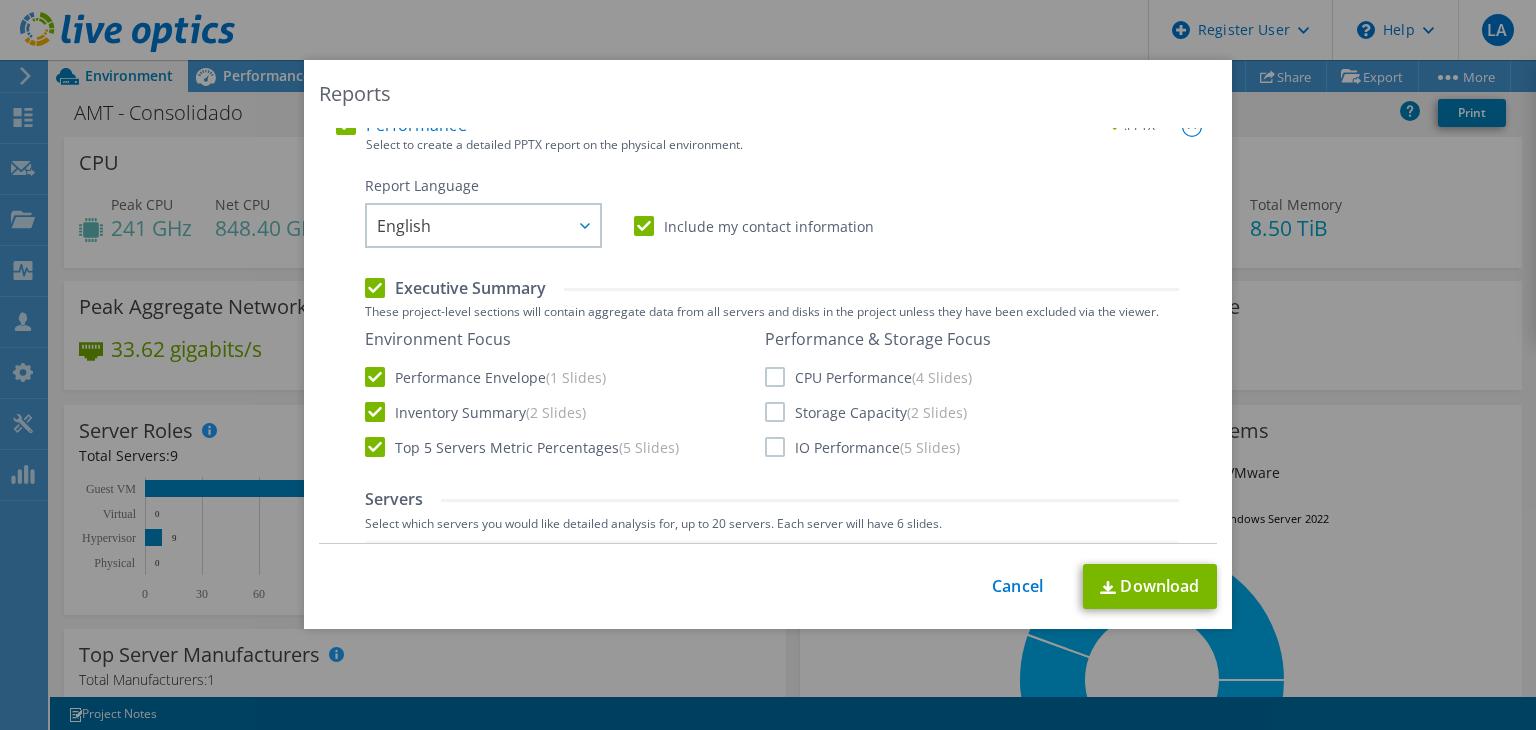 click on "IO Performance  (5 Slides)" at bounding box center (862, 447) 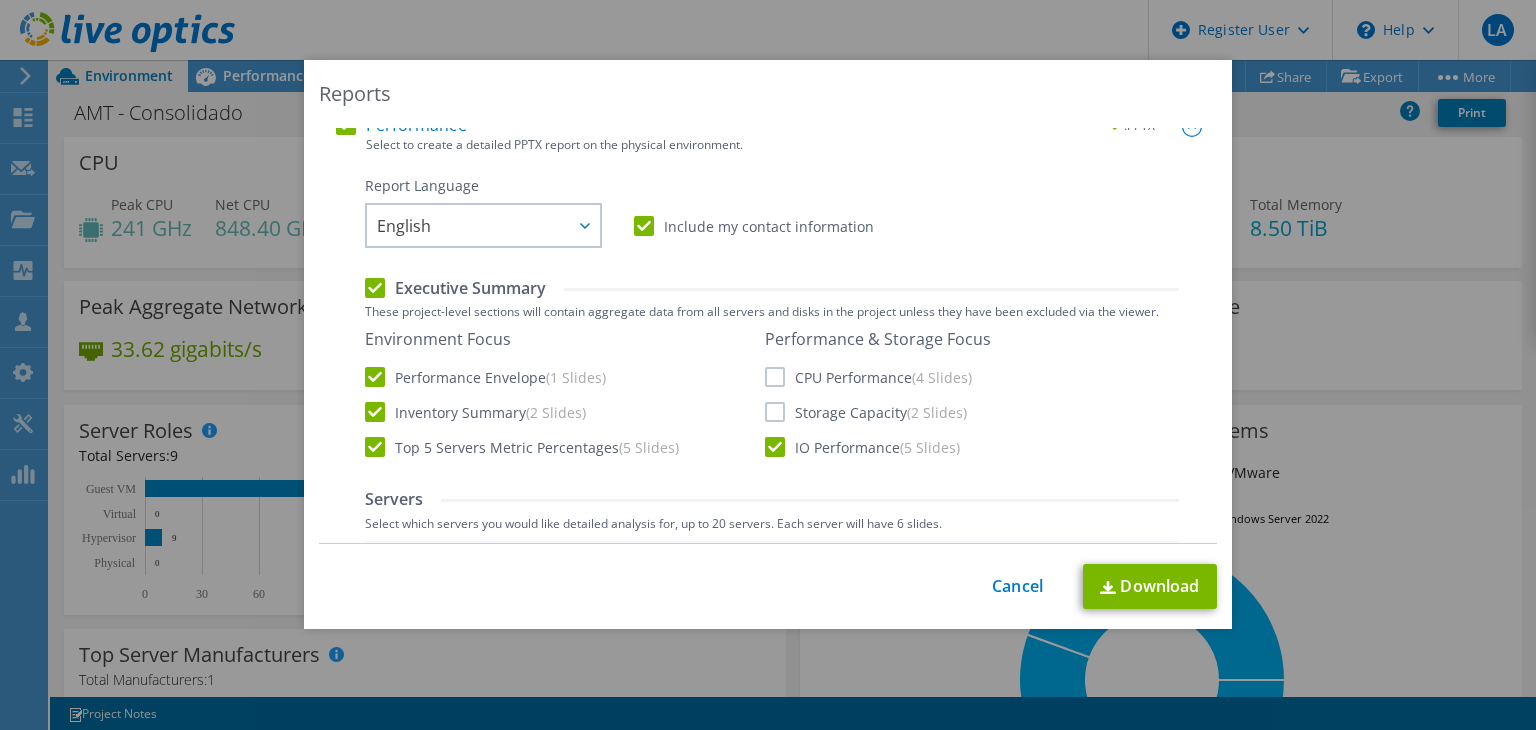 click on "Storage Capacity  (2 Slides)" at bounding box center [866, 412] 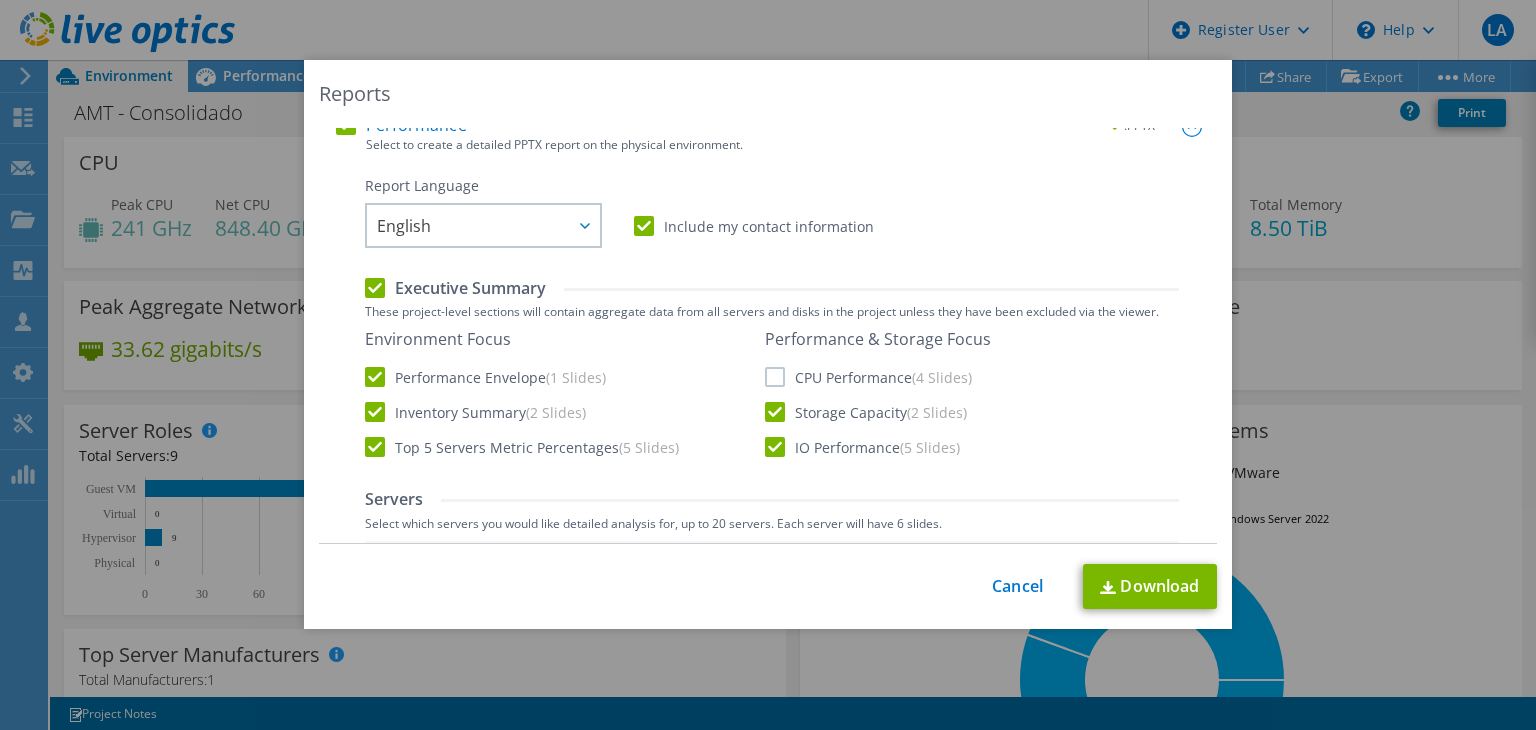 click on "Top 5 Servers Metric Percentages  (5 Slides)" at bounding box center [522, 447] 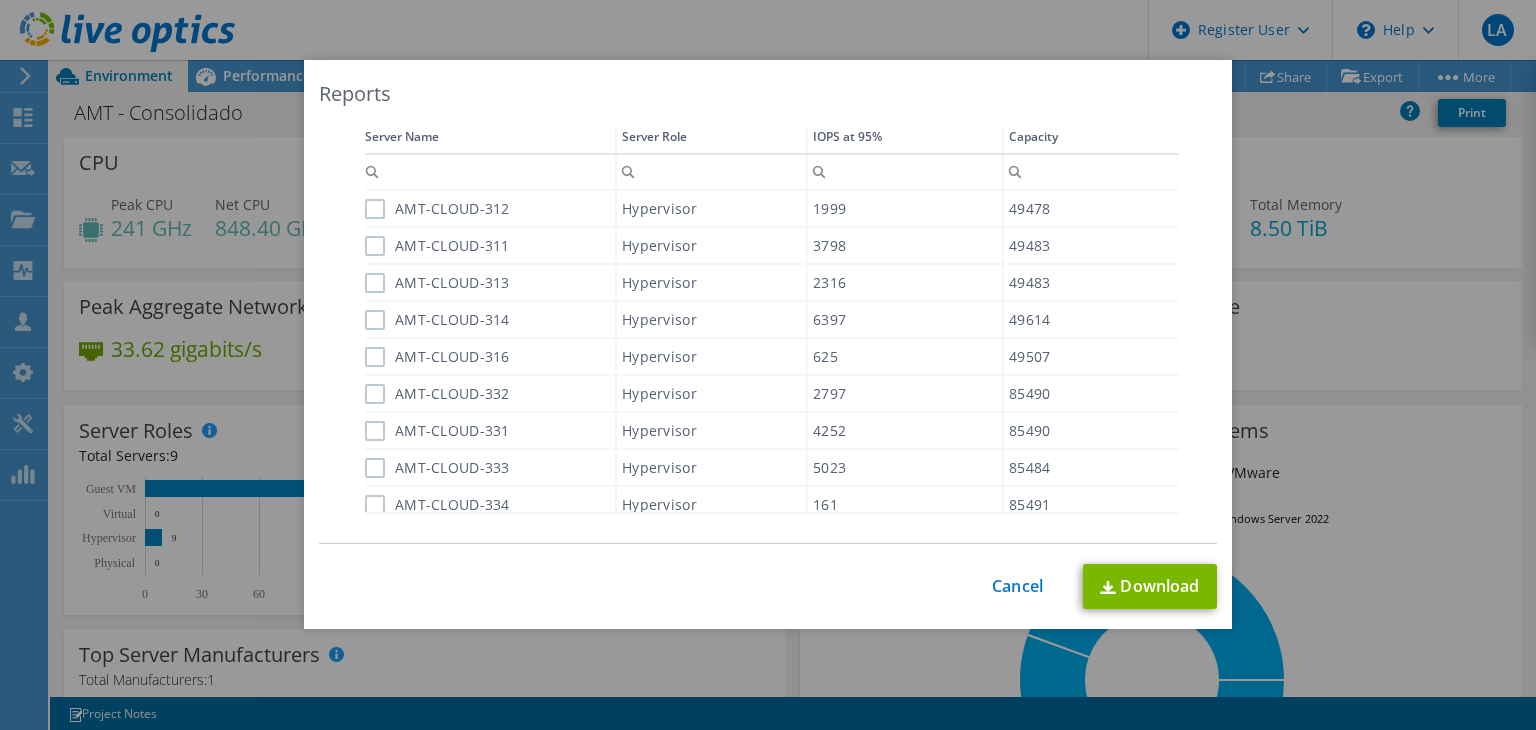 scroll, scrollTop: 735, scrollLeft: 0, axis: vertical 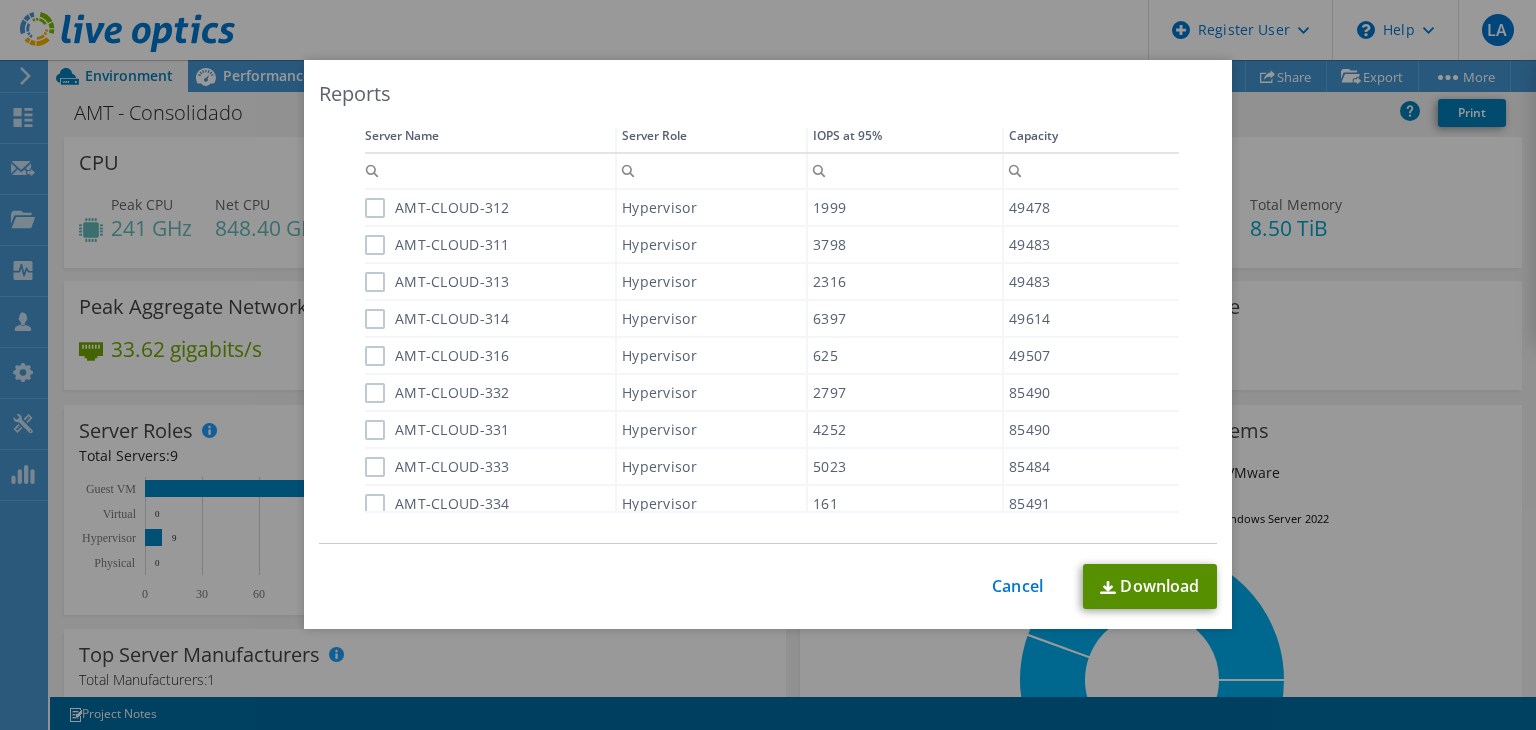 click on "Download" at bounding box center [1150, 586] 